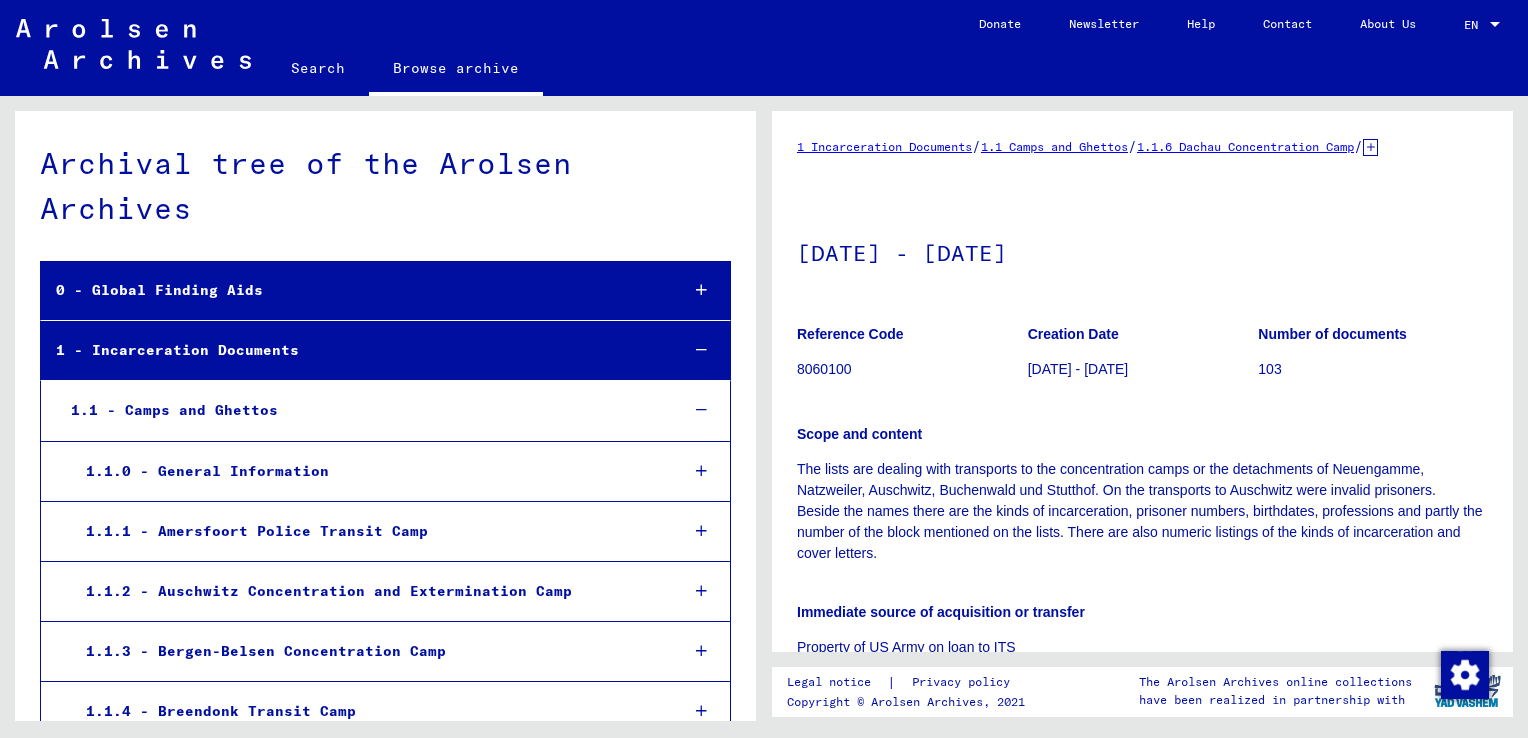 scroll, scrollTop: 0, scrollLeft: 0, axis: both 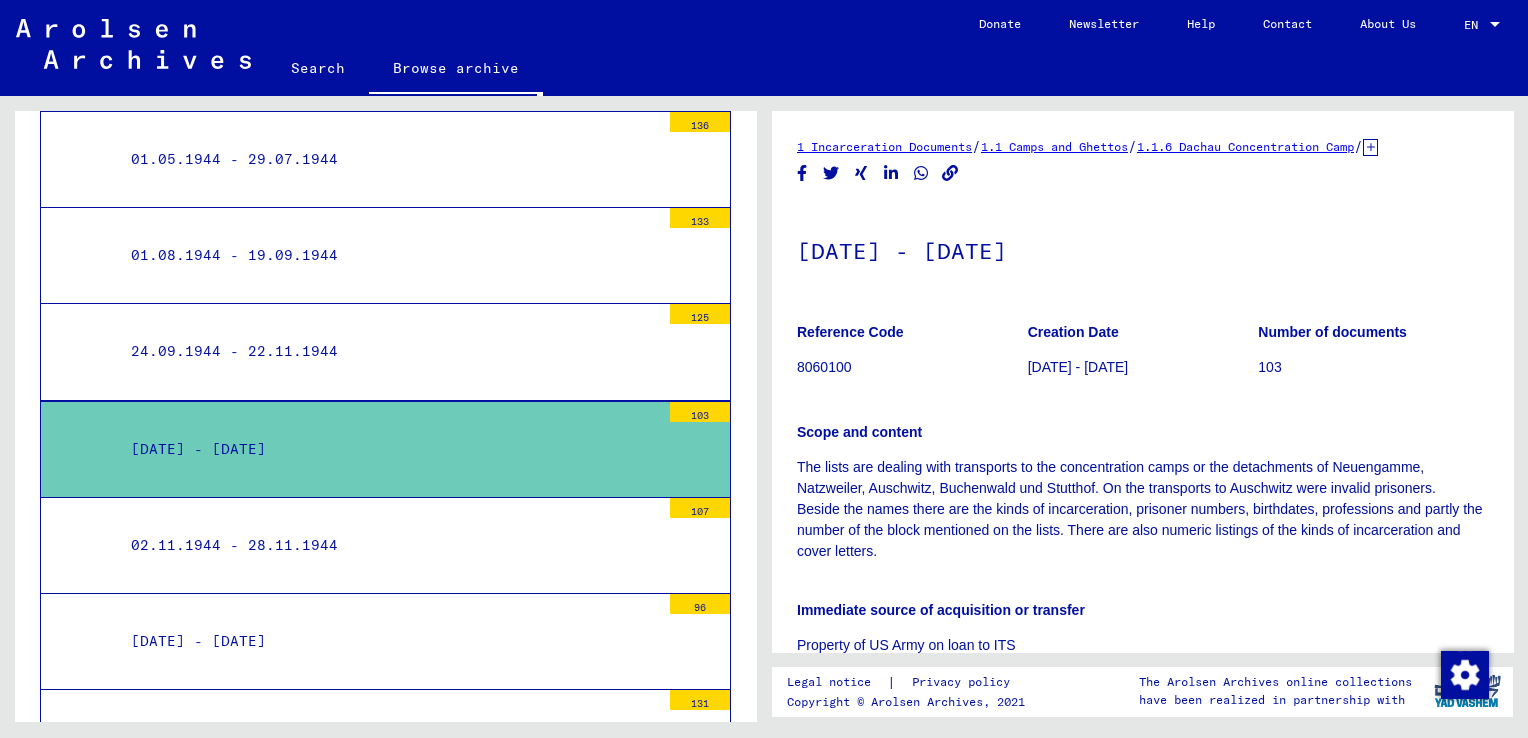 click on "[DATE] - [DATE]" at bounding box center [388, 449] 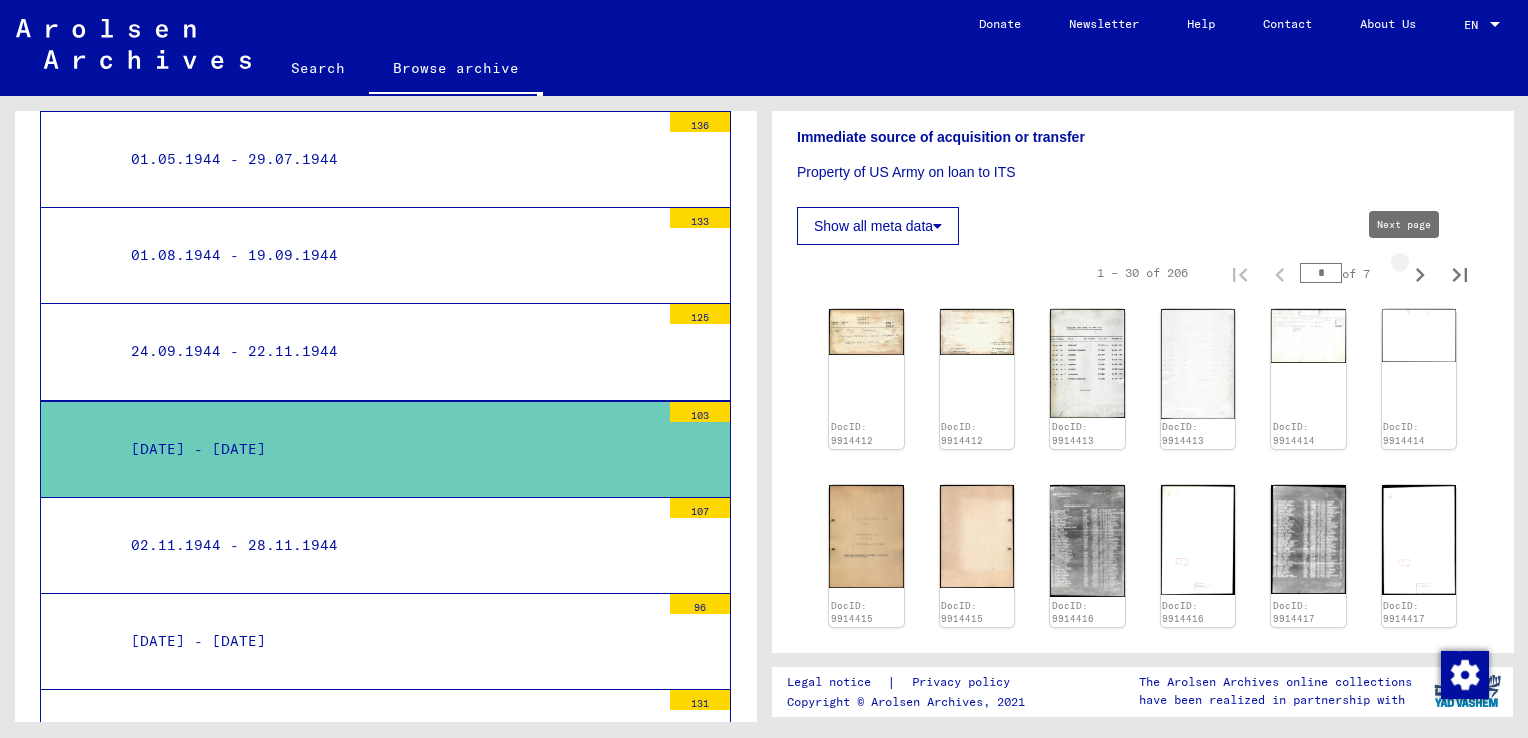 click 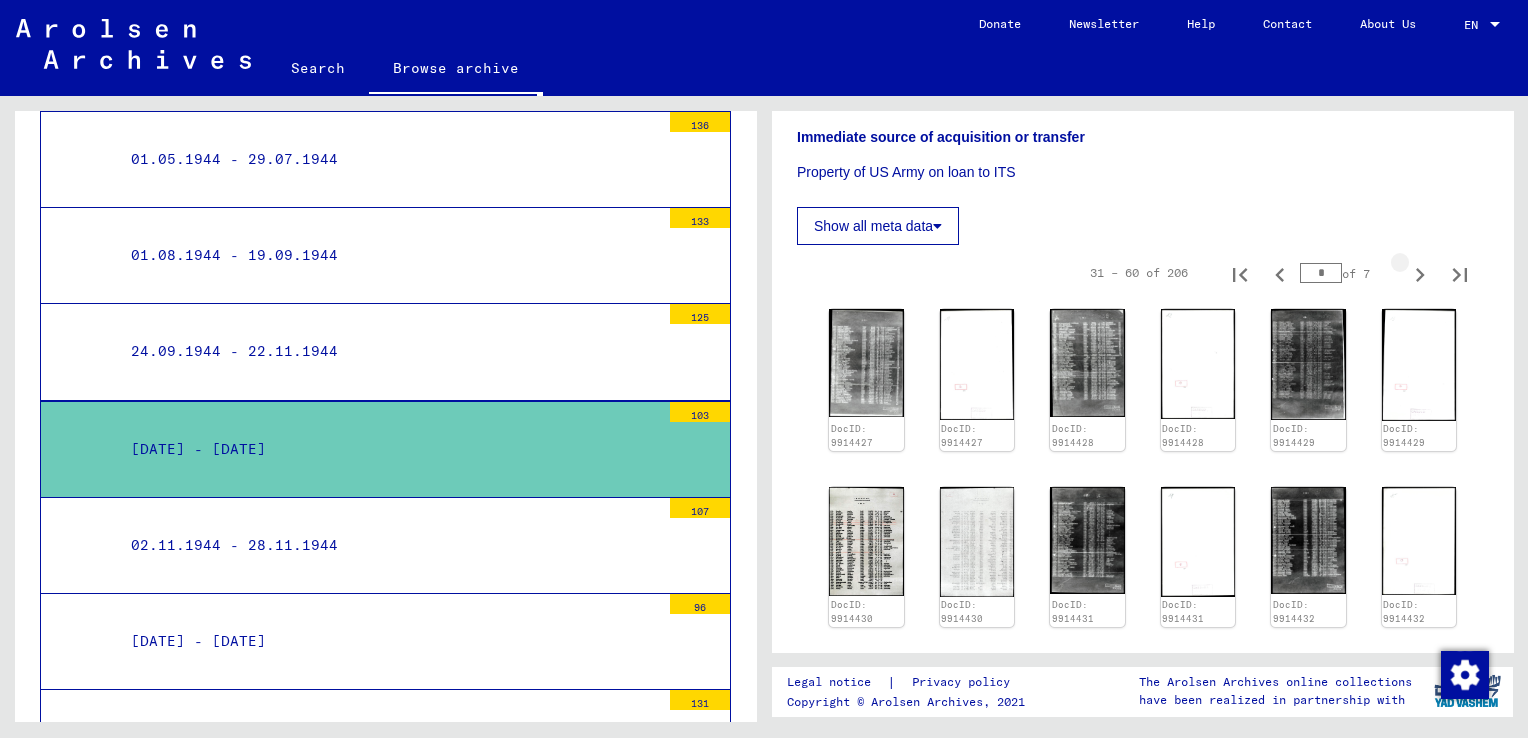 click 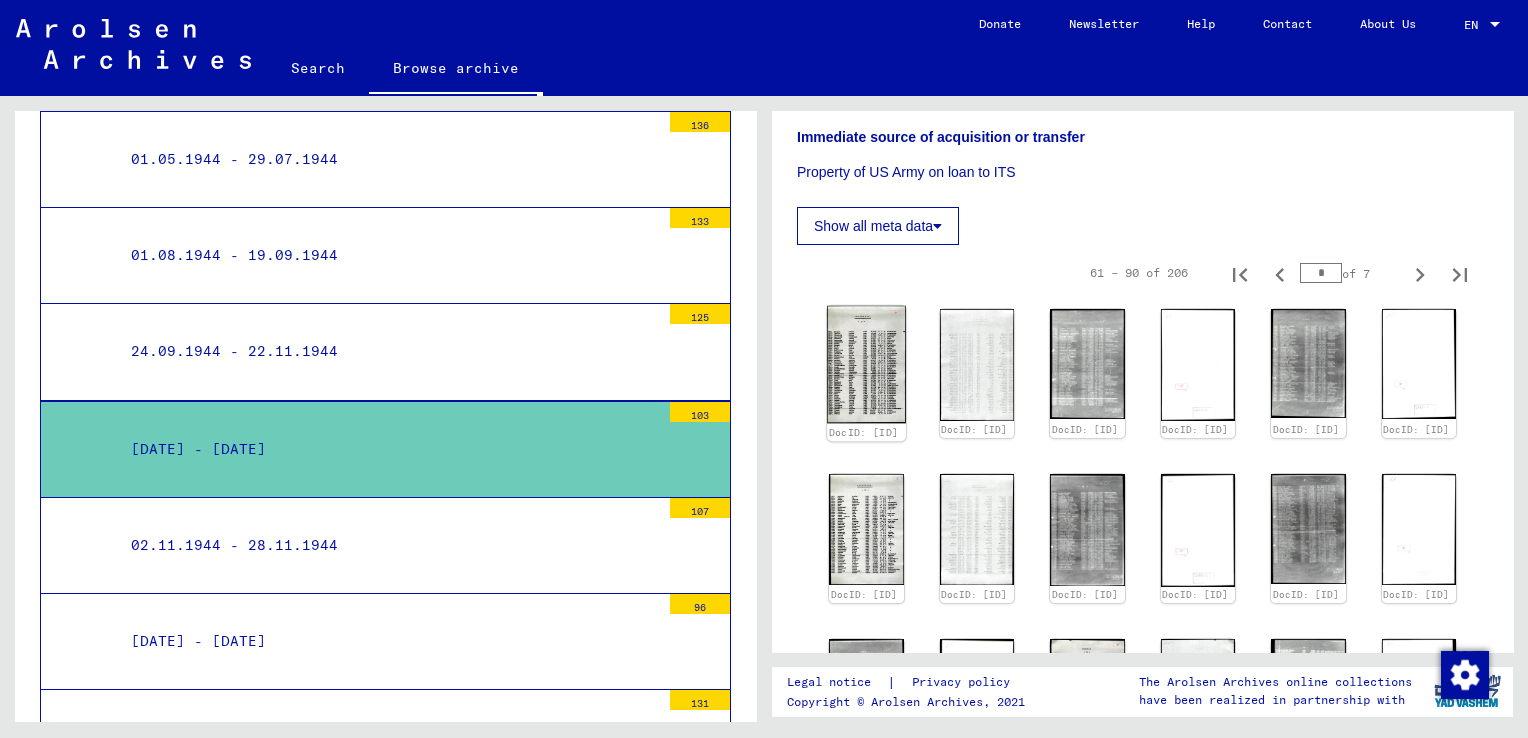 click 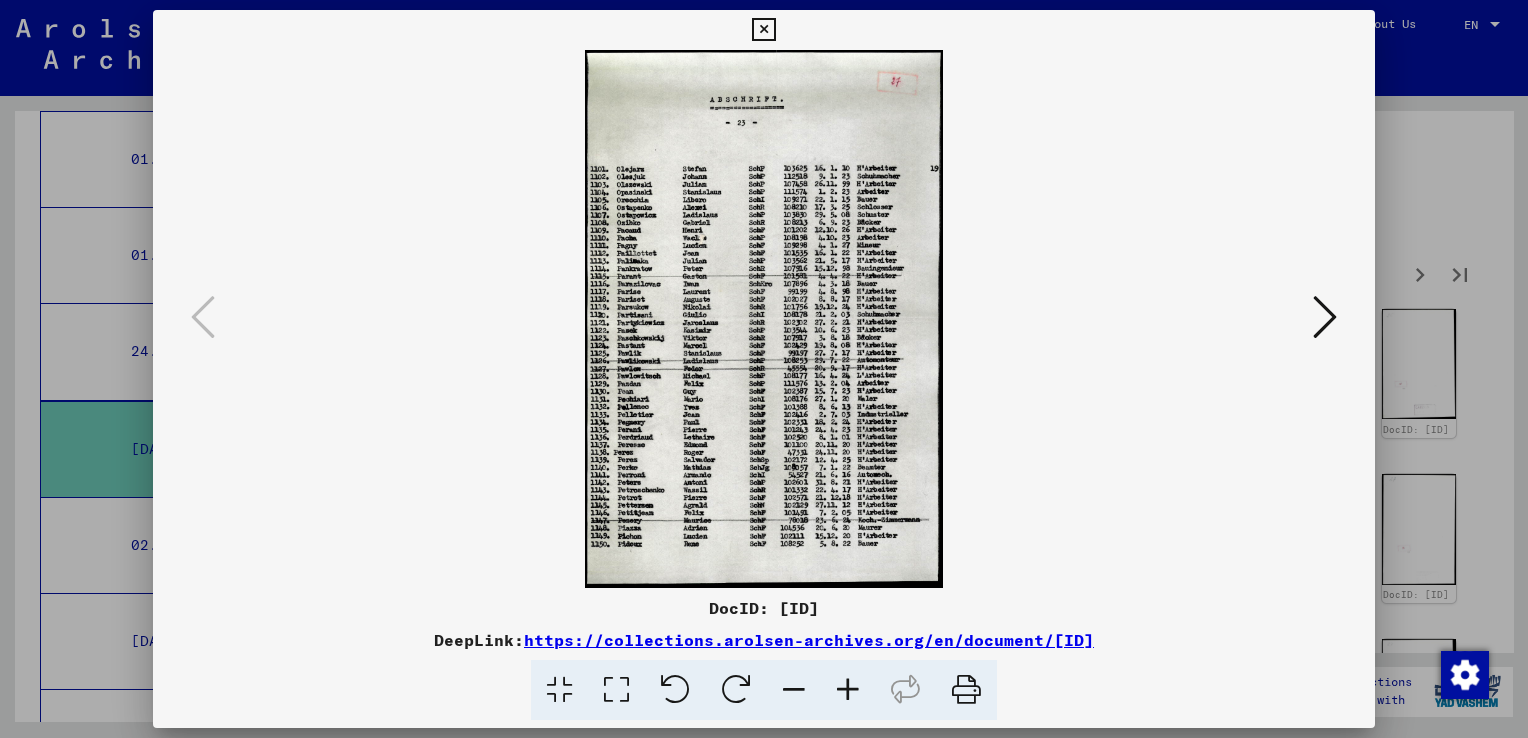 click at bounding box center (1325, 317) 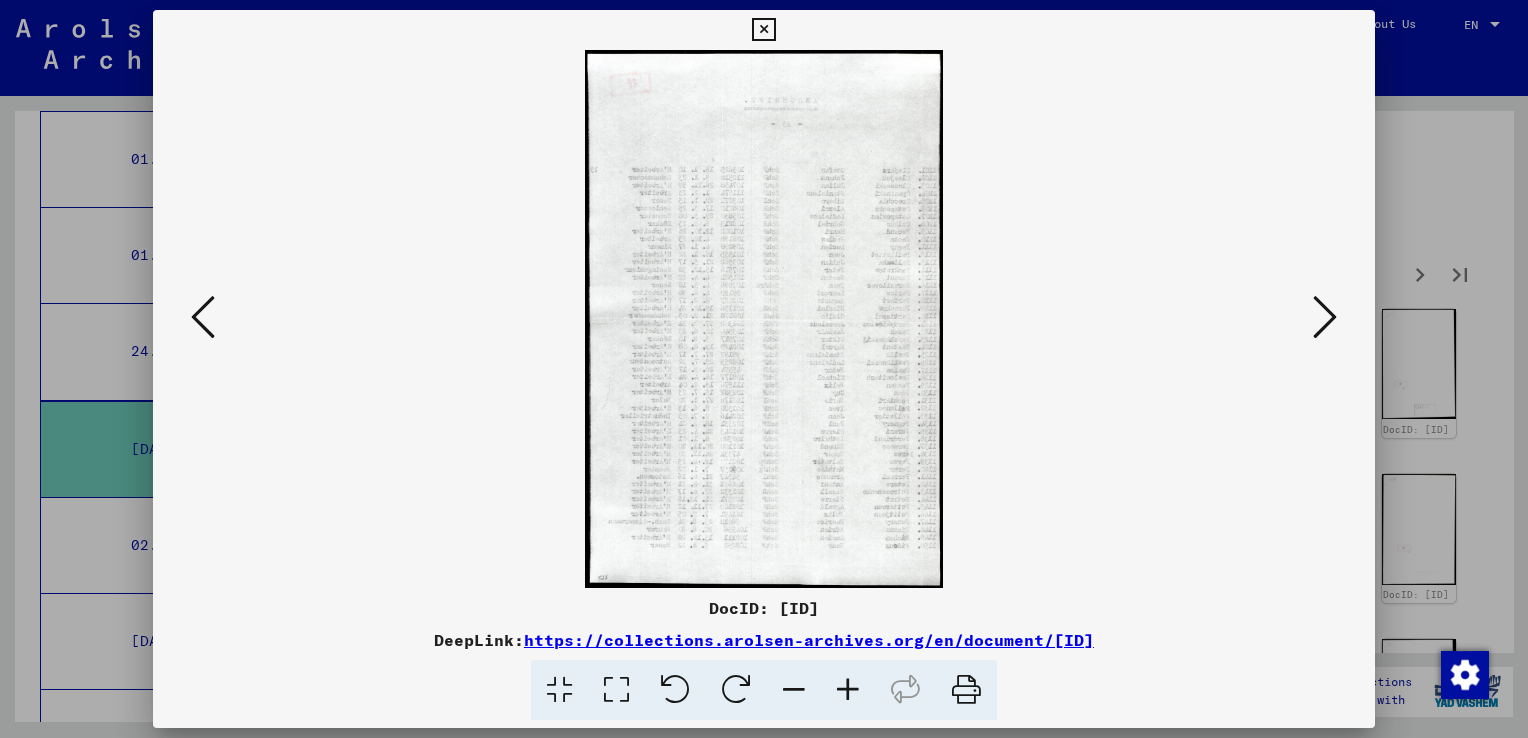 click at bounding box center [1325, 317] 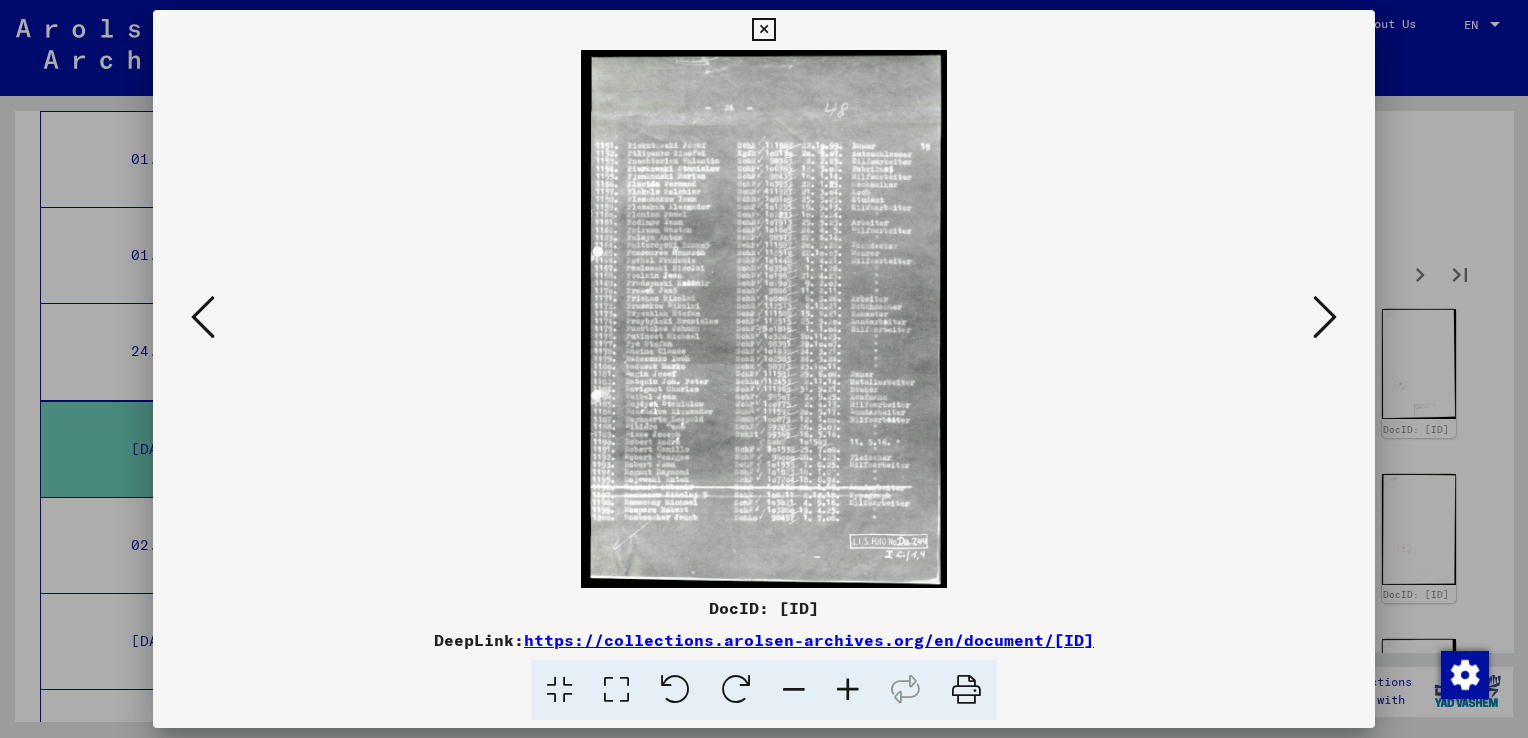 click at bounding box center (763, 30) 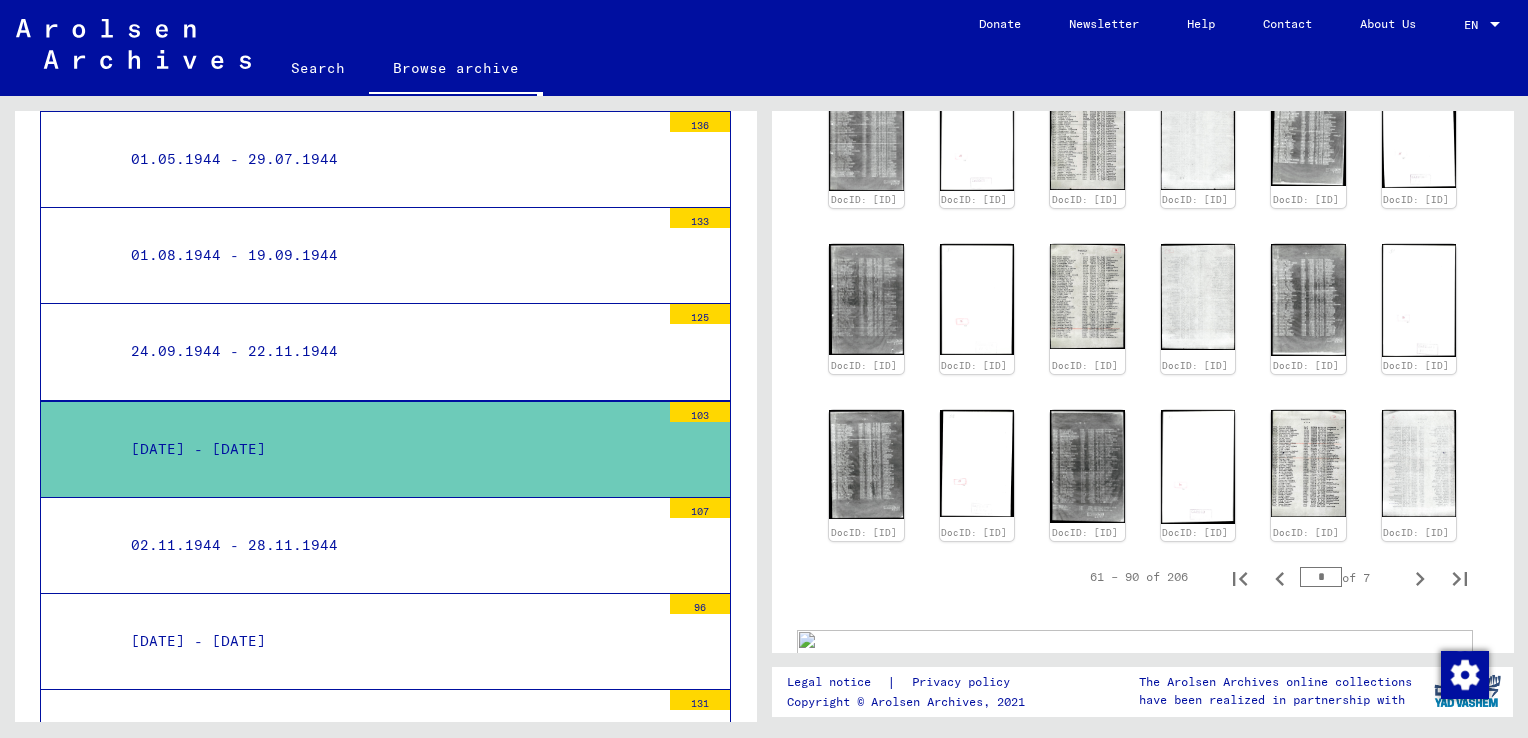 scroll, scrollTop: 1070, scrollLeft: 0, axis: vertical 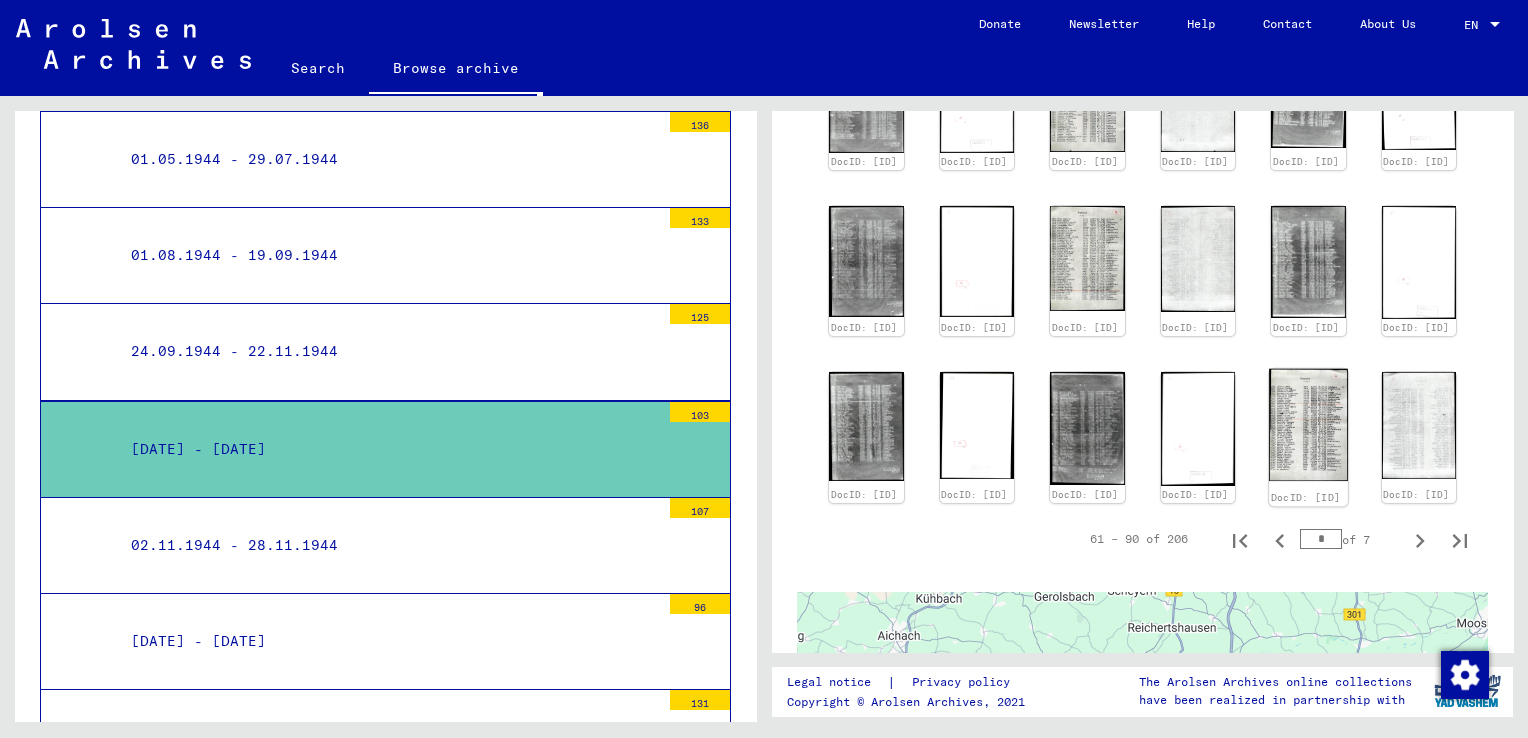 click 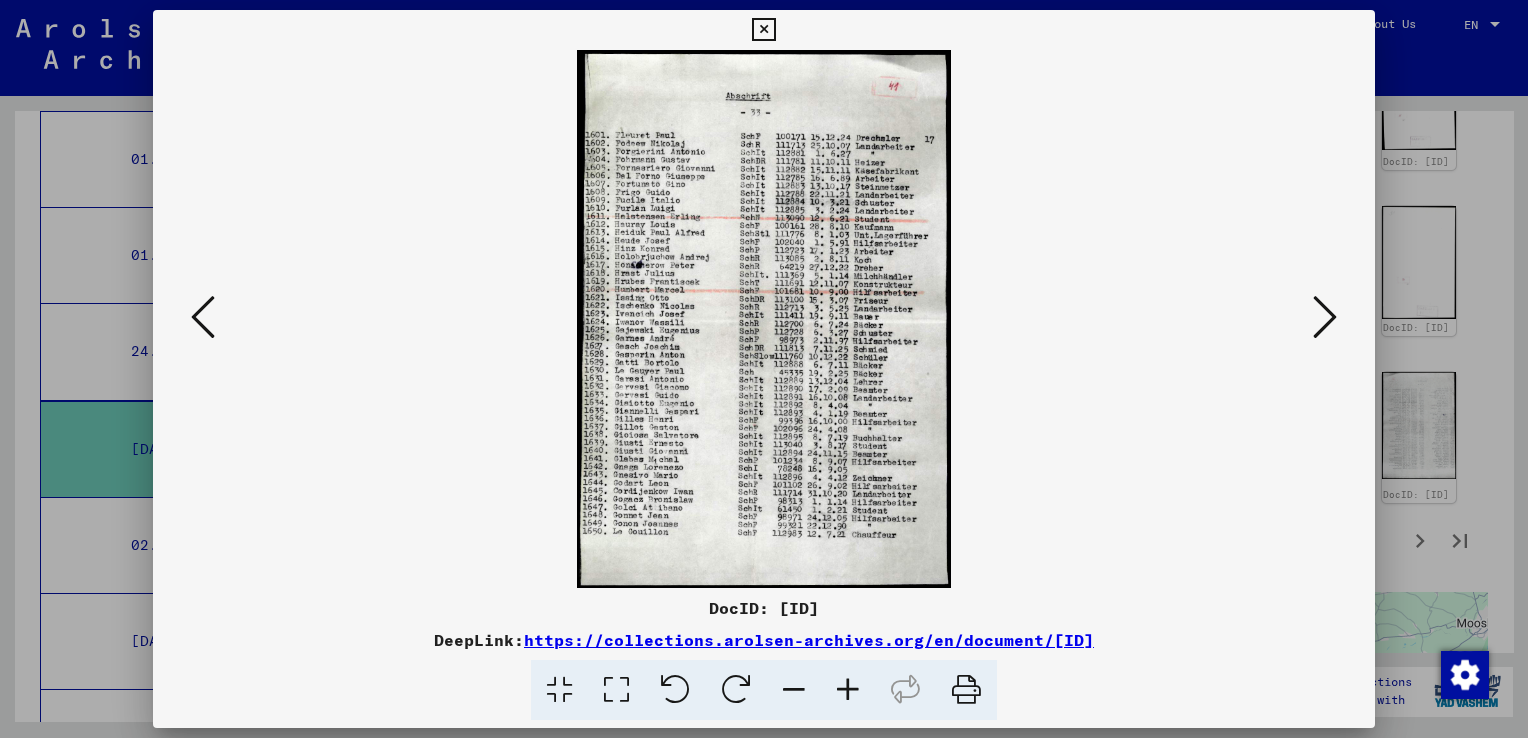 click at bounding box center (1325, 317) 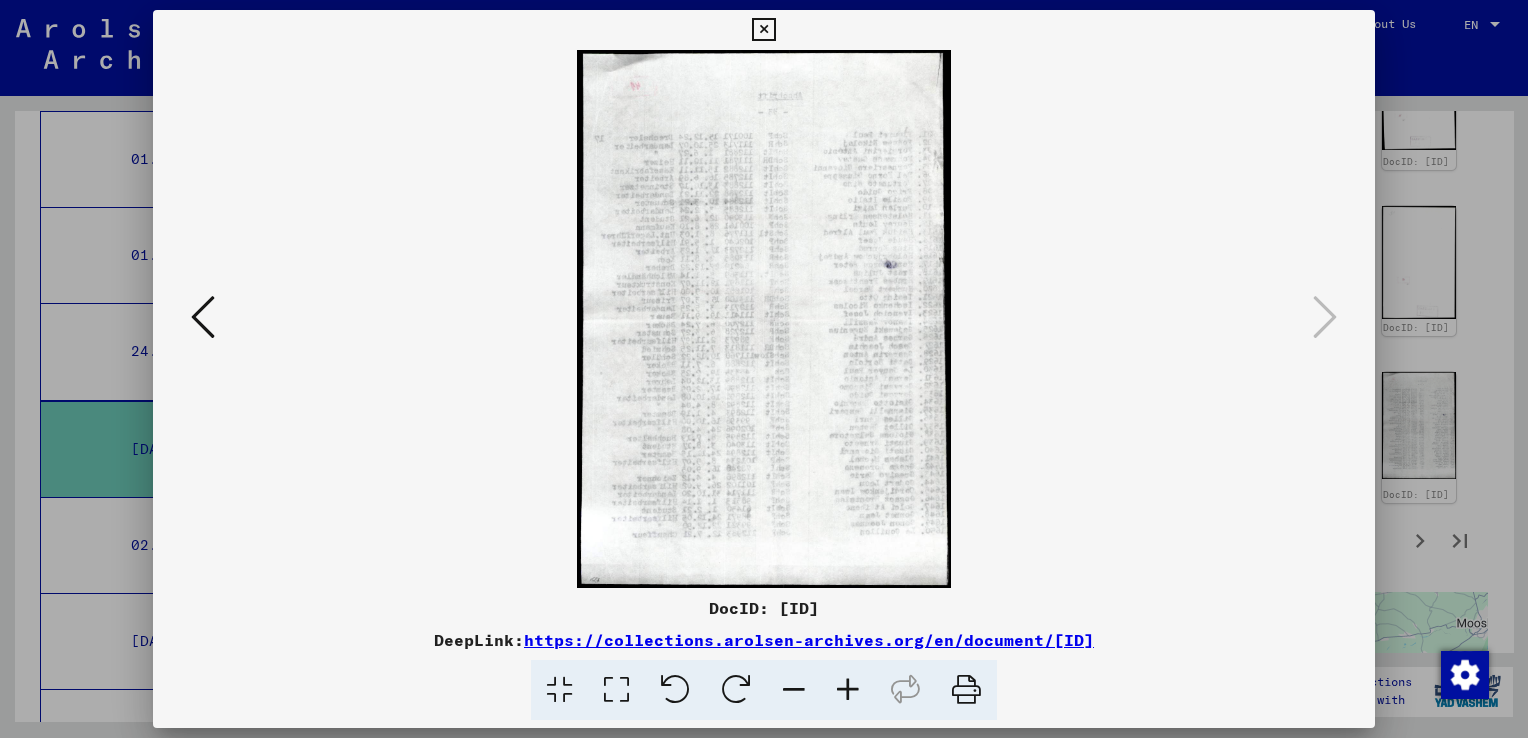 click at bounding box center [763, 30] 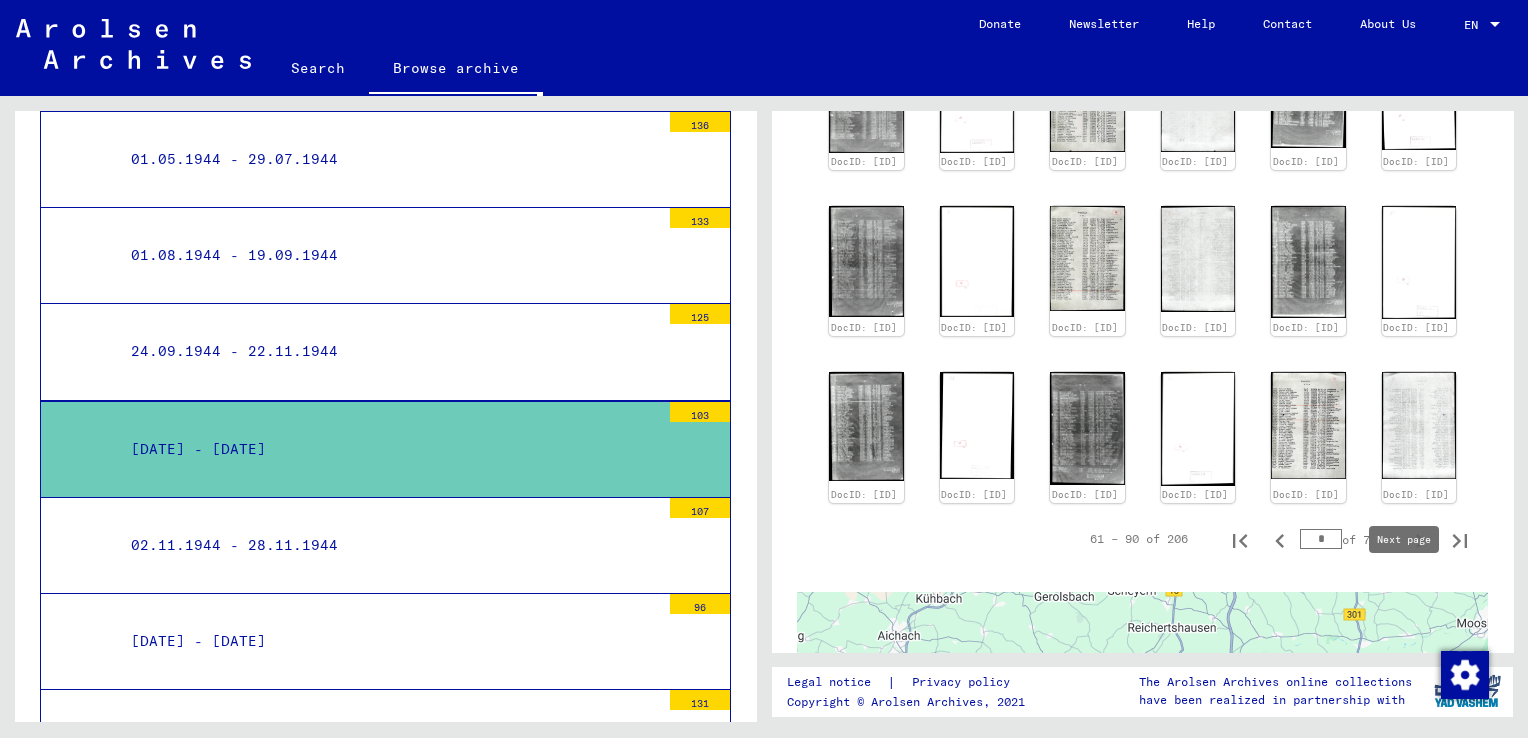 click 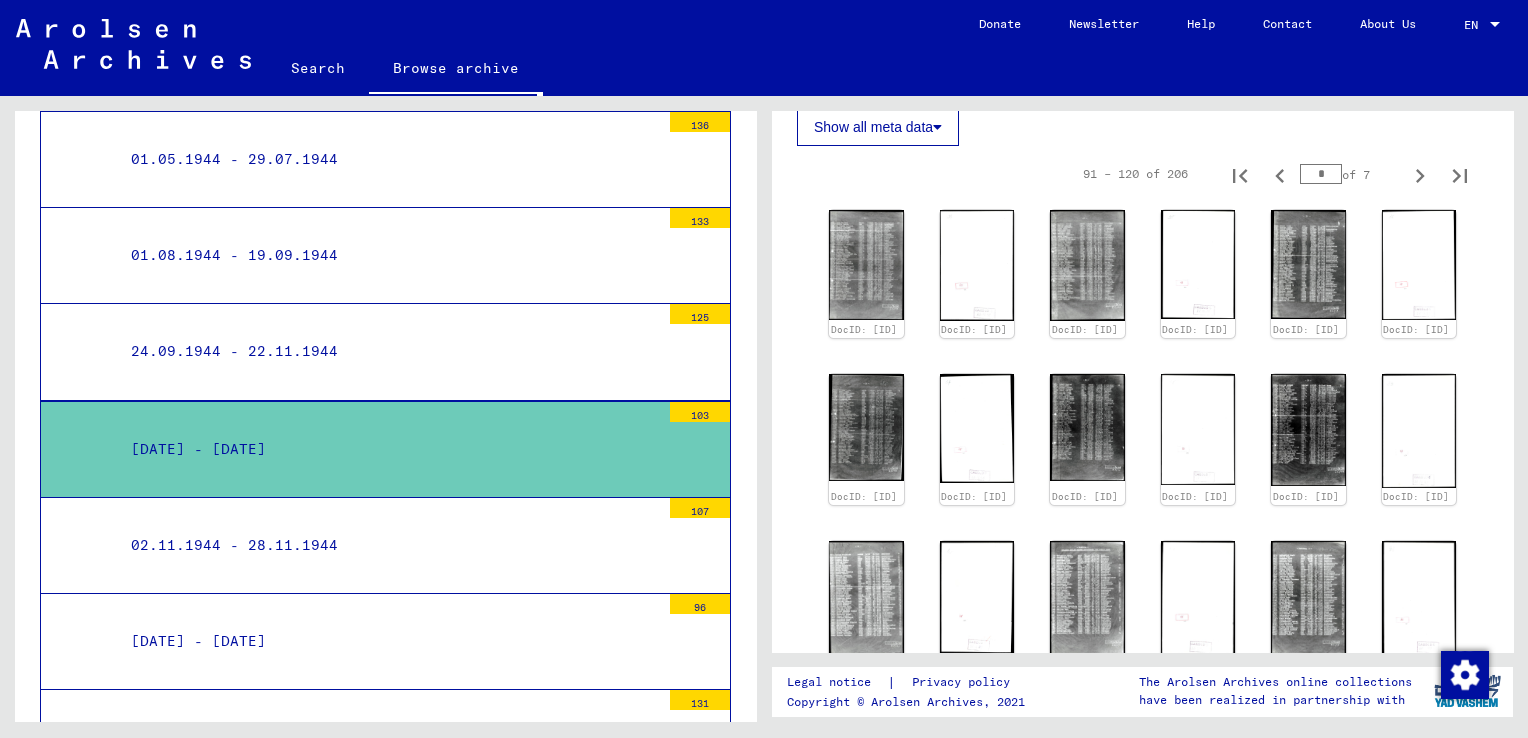 scroll, scrollTop: 586, scrollLeft: 0, axis: vertical 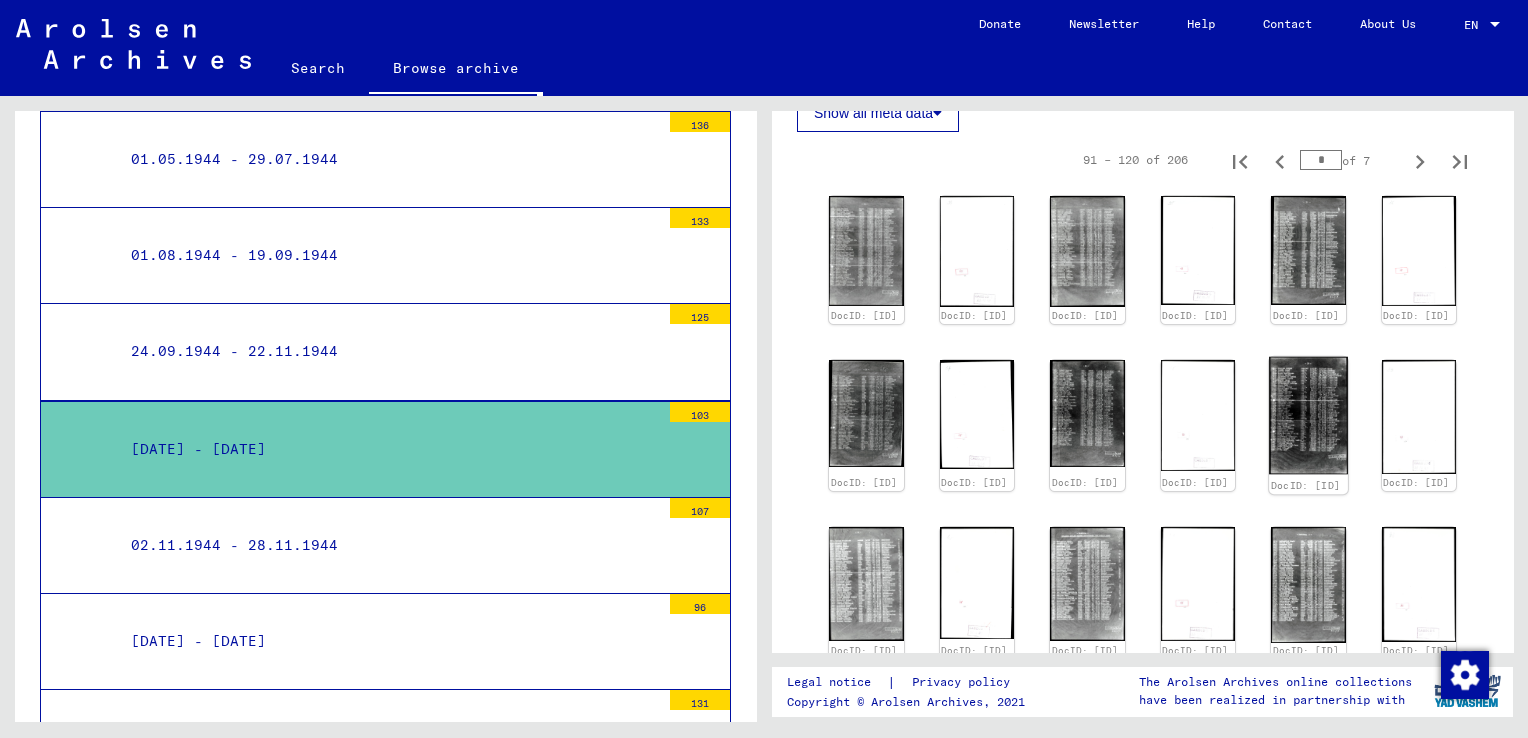 click 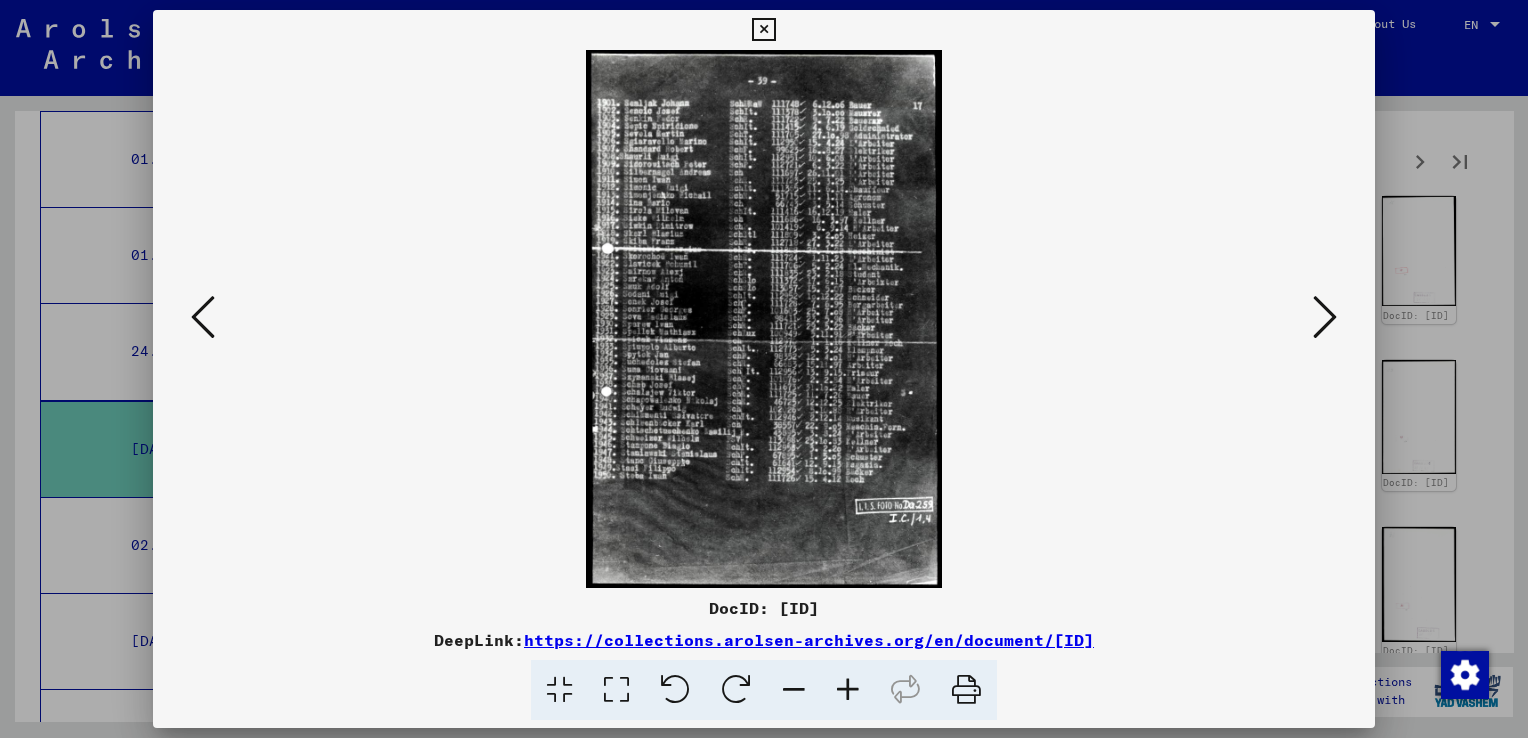 click at bounding box center [1325, 317] 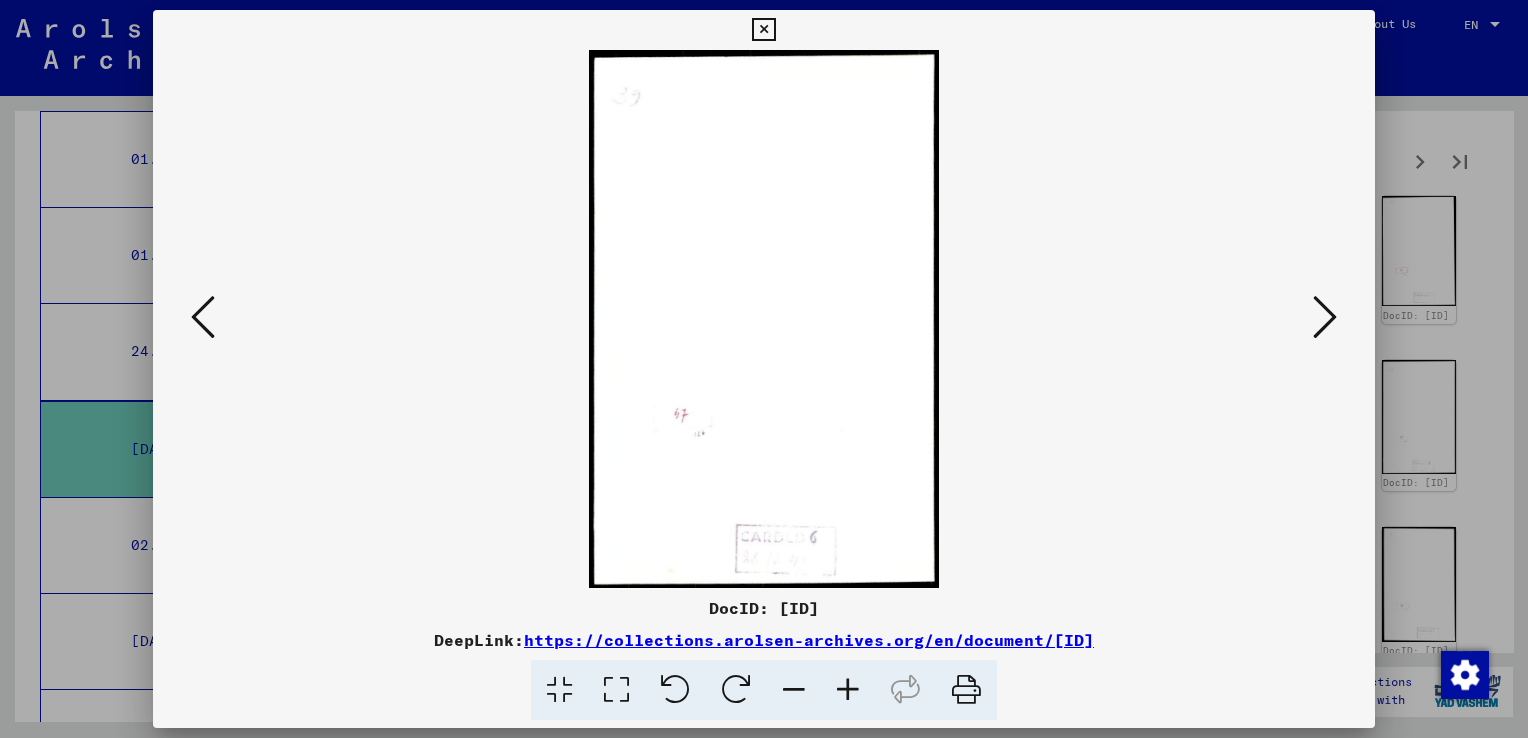 click at bounding box center [1325, 317] 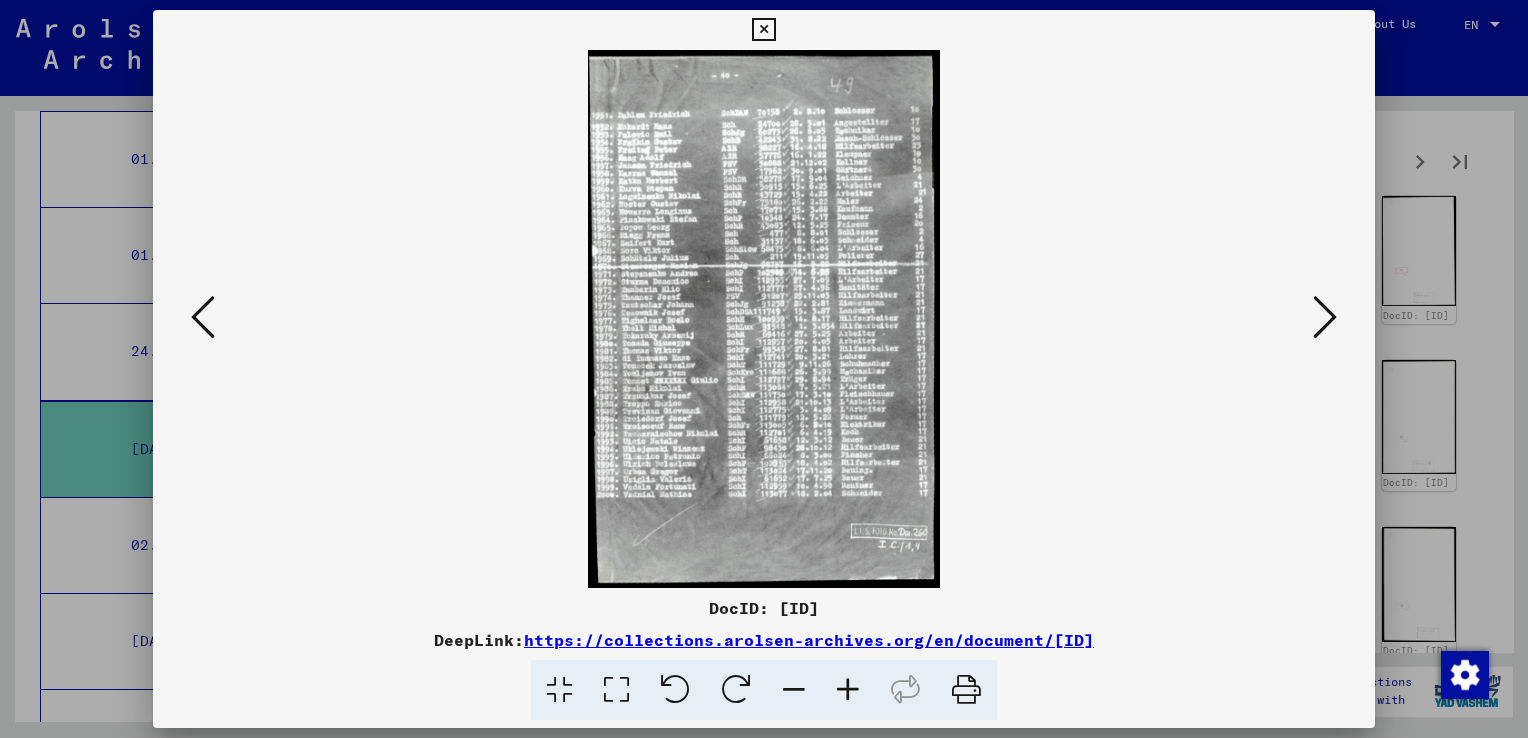 click at bounding box center (1325, 317) 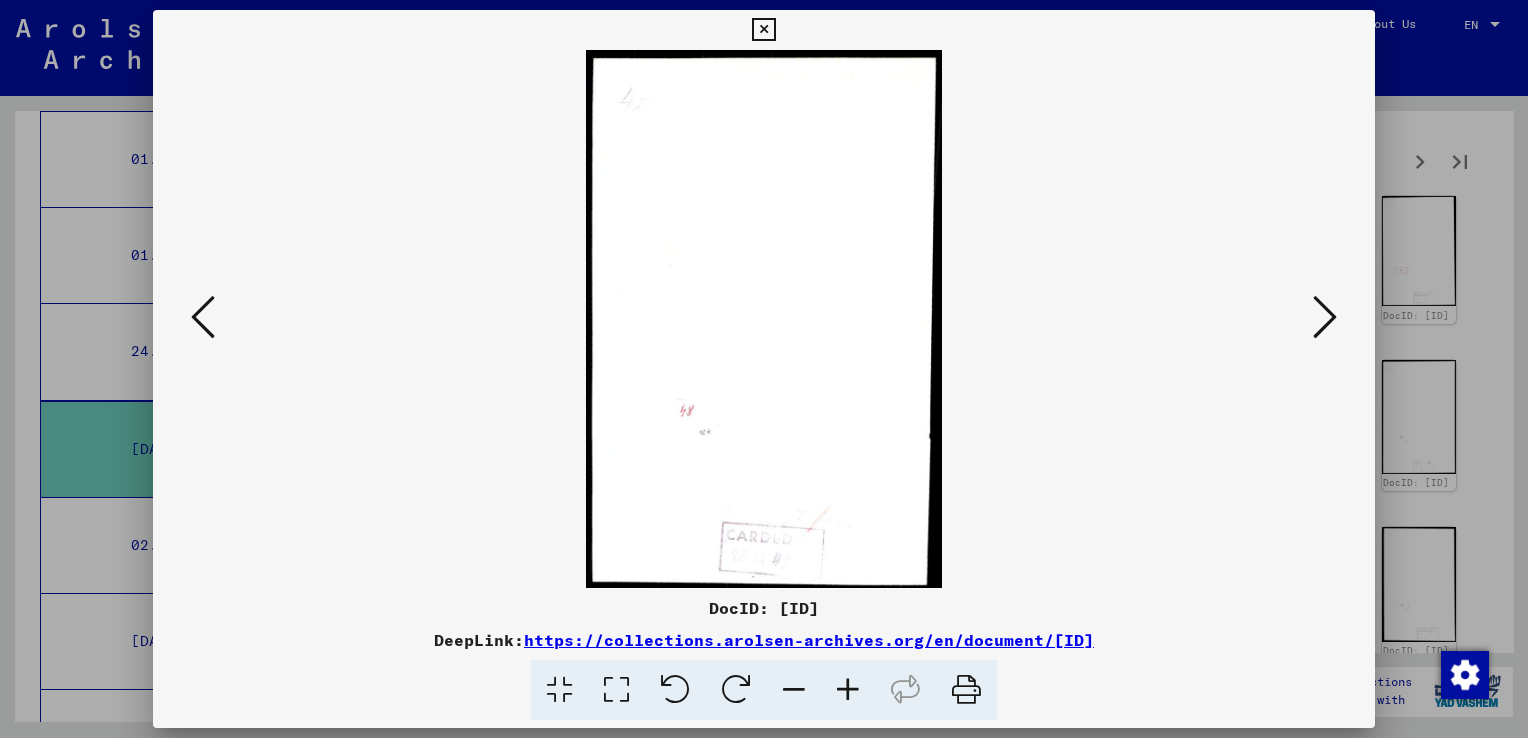 click at bounding box center (1325, 317) 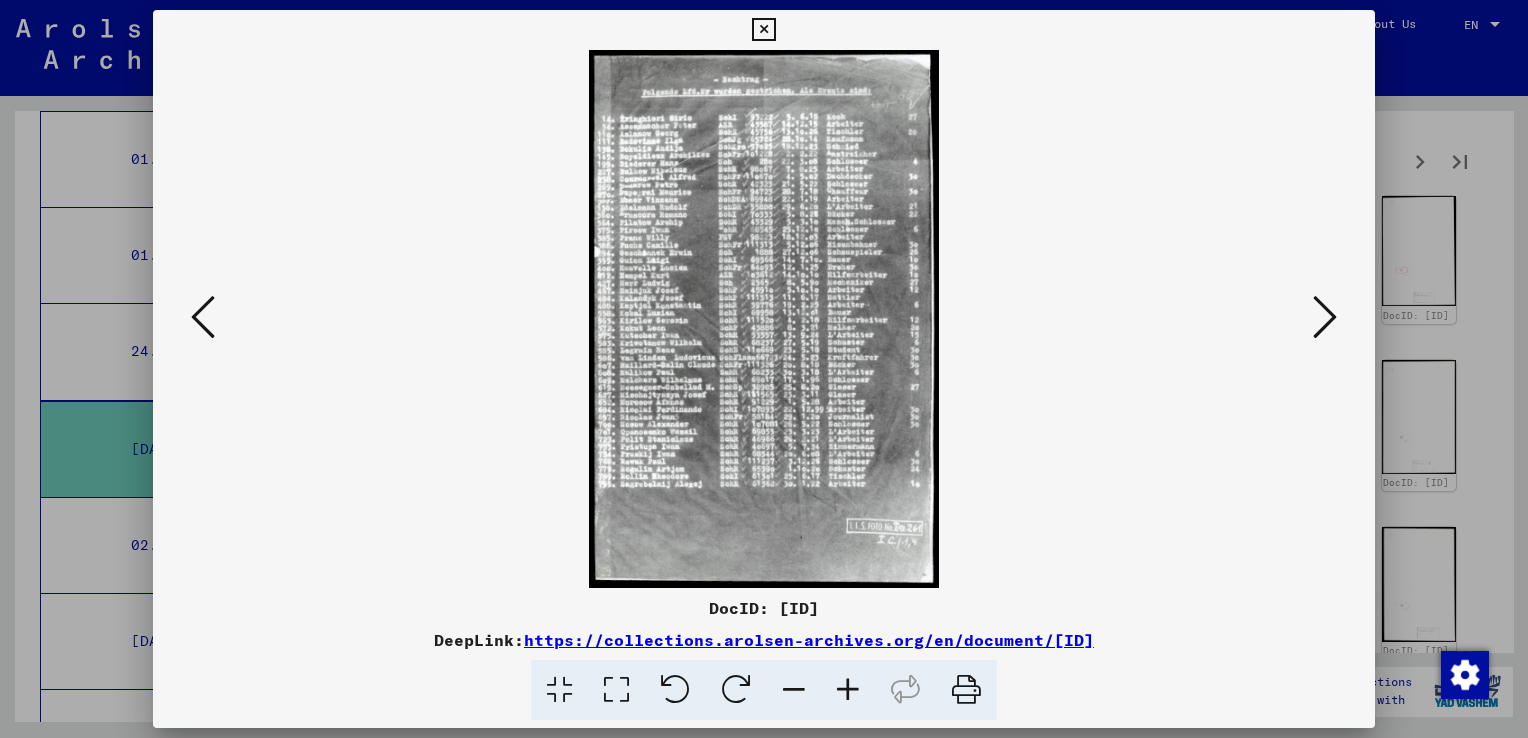 click at bounding box center (1325, 317) 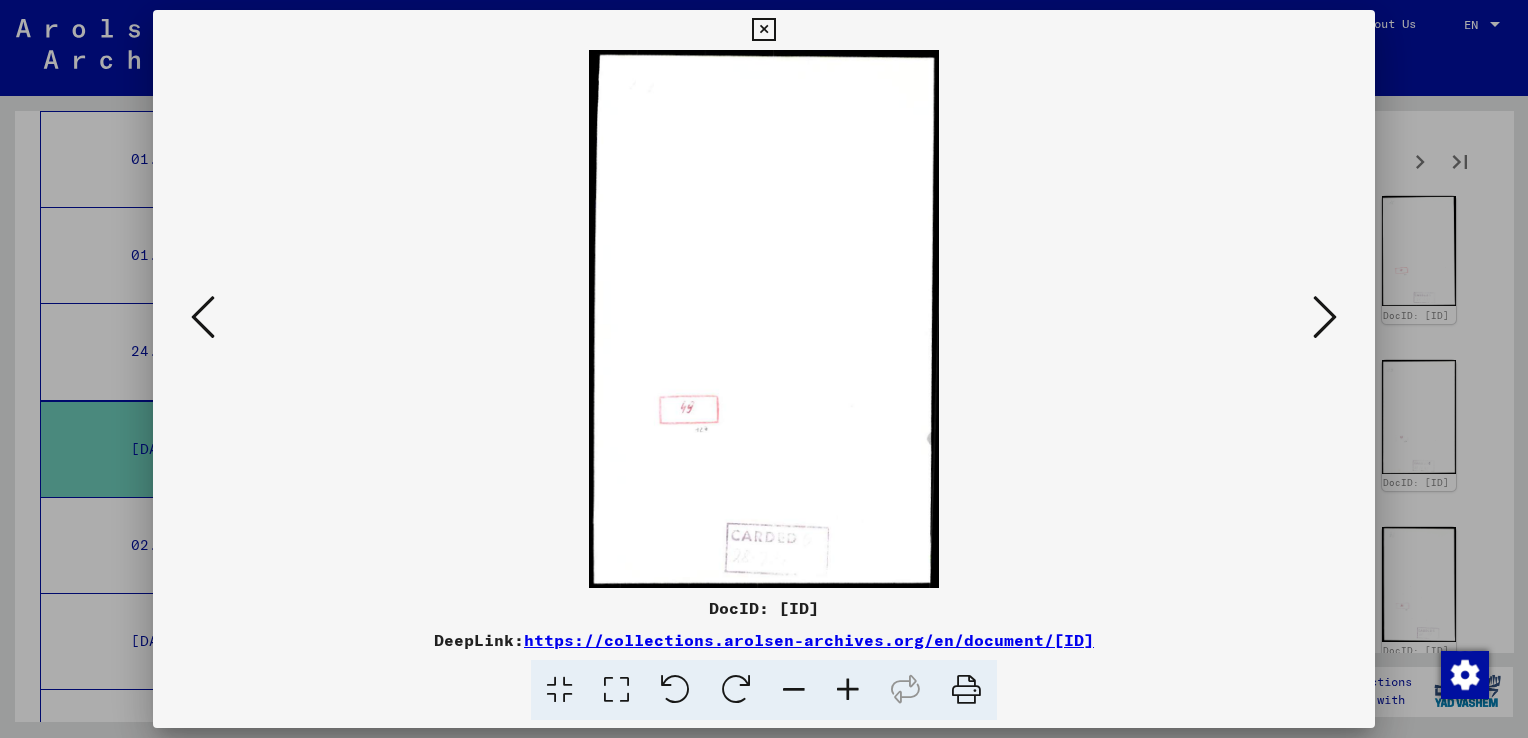 click at bounding box center [1325, 317] 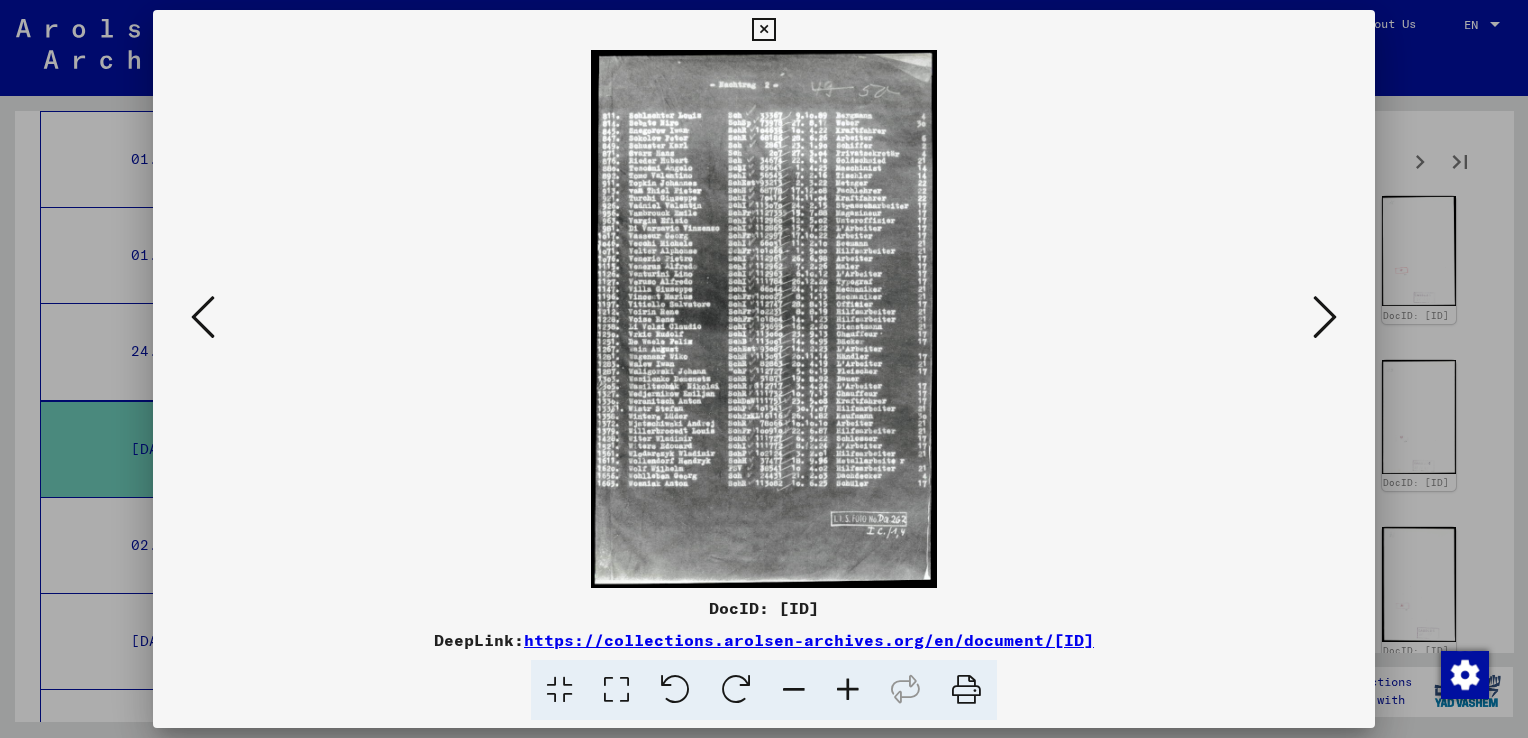 click at bounding box center (1325, 317) 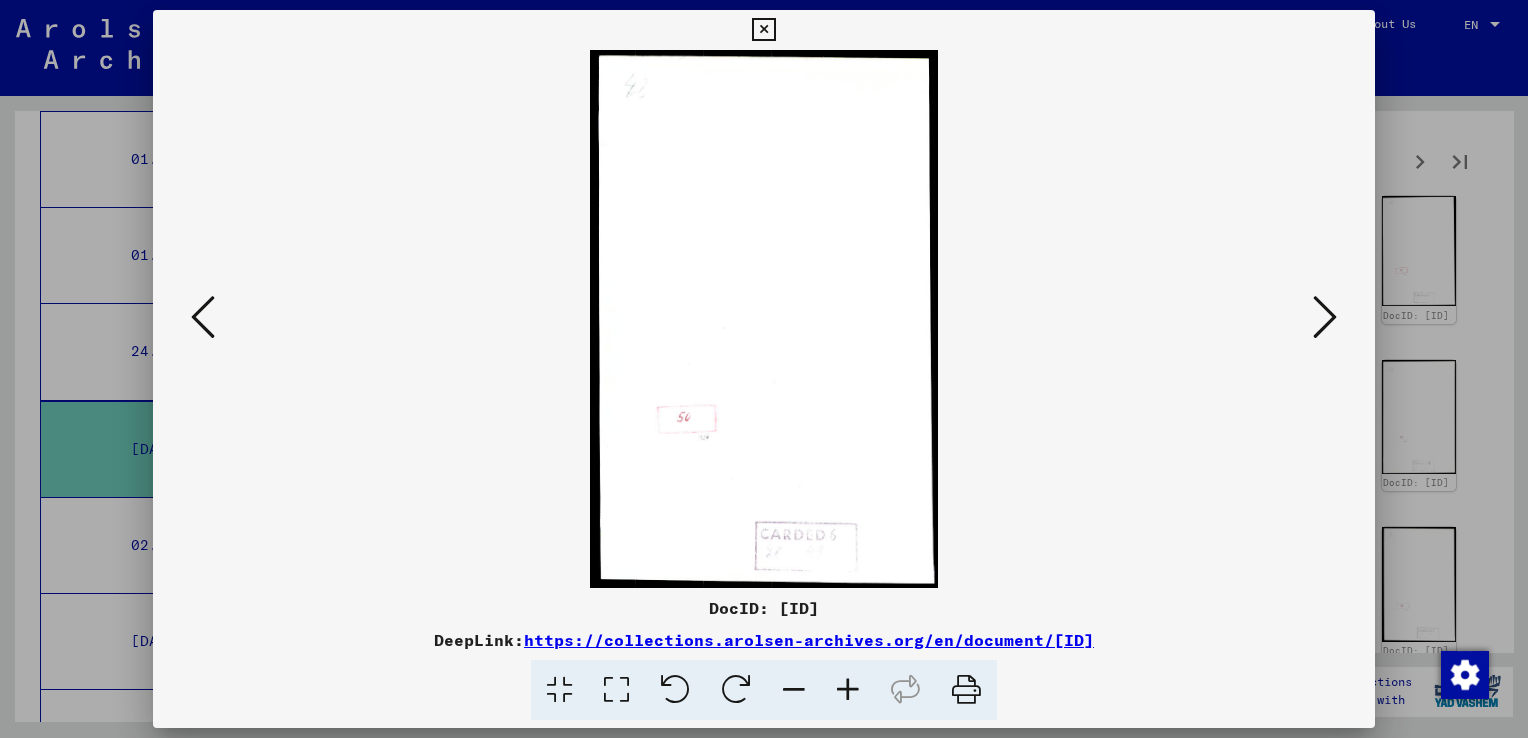click at bounding box center (1325, 317) 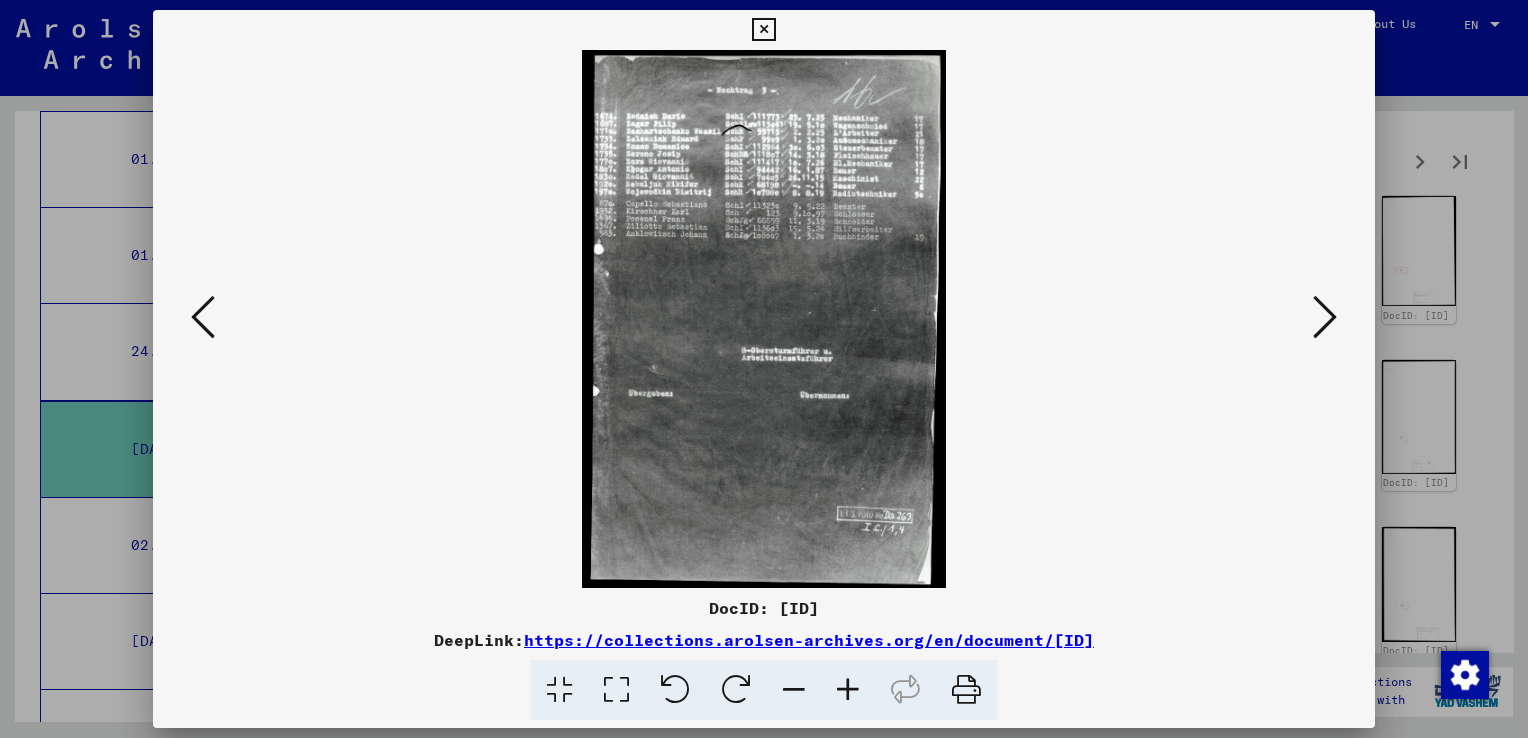 click at bounding box center (1325, 317) 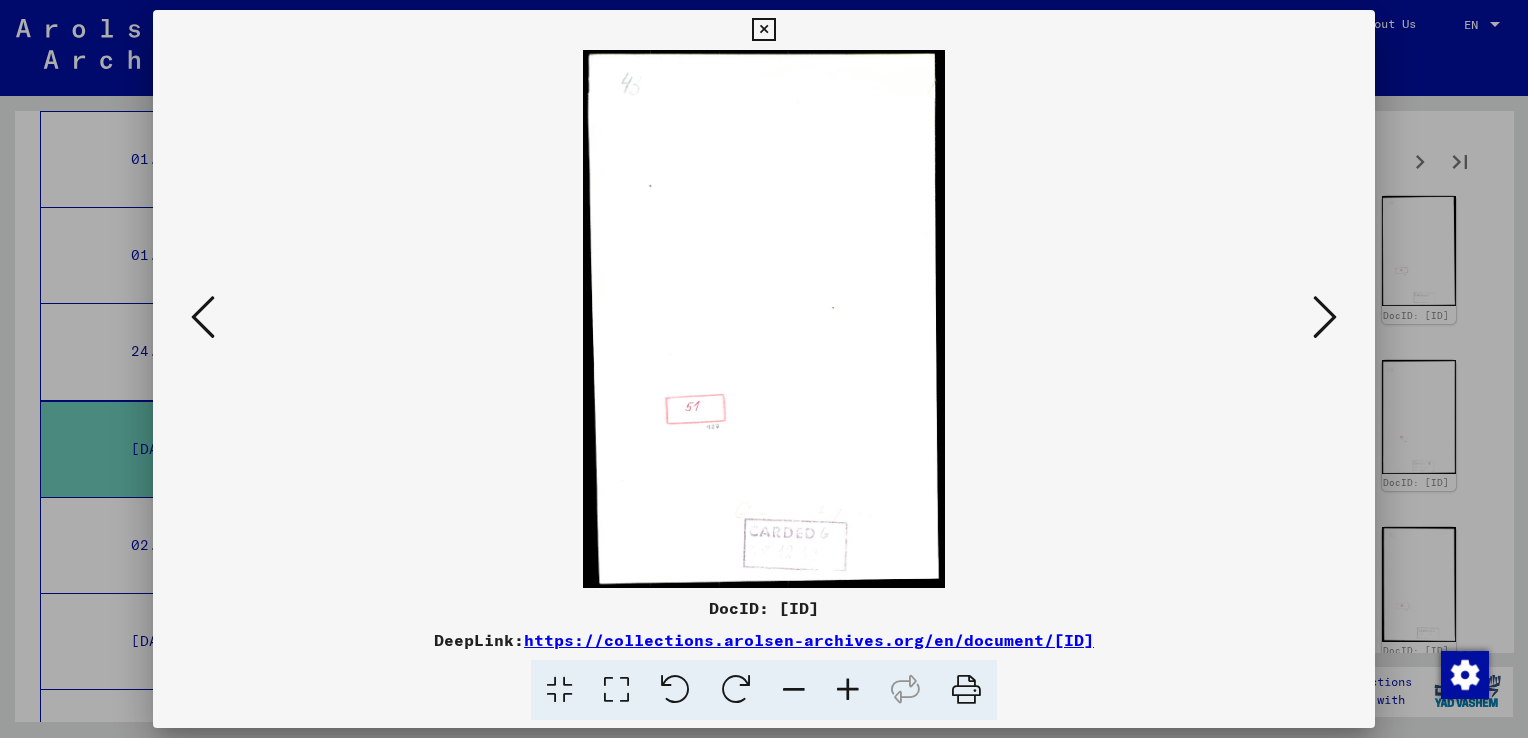 click at bounding box center (1325, 317) 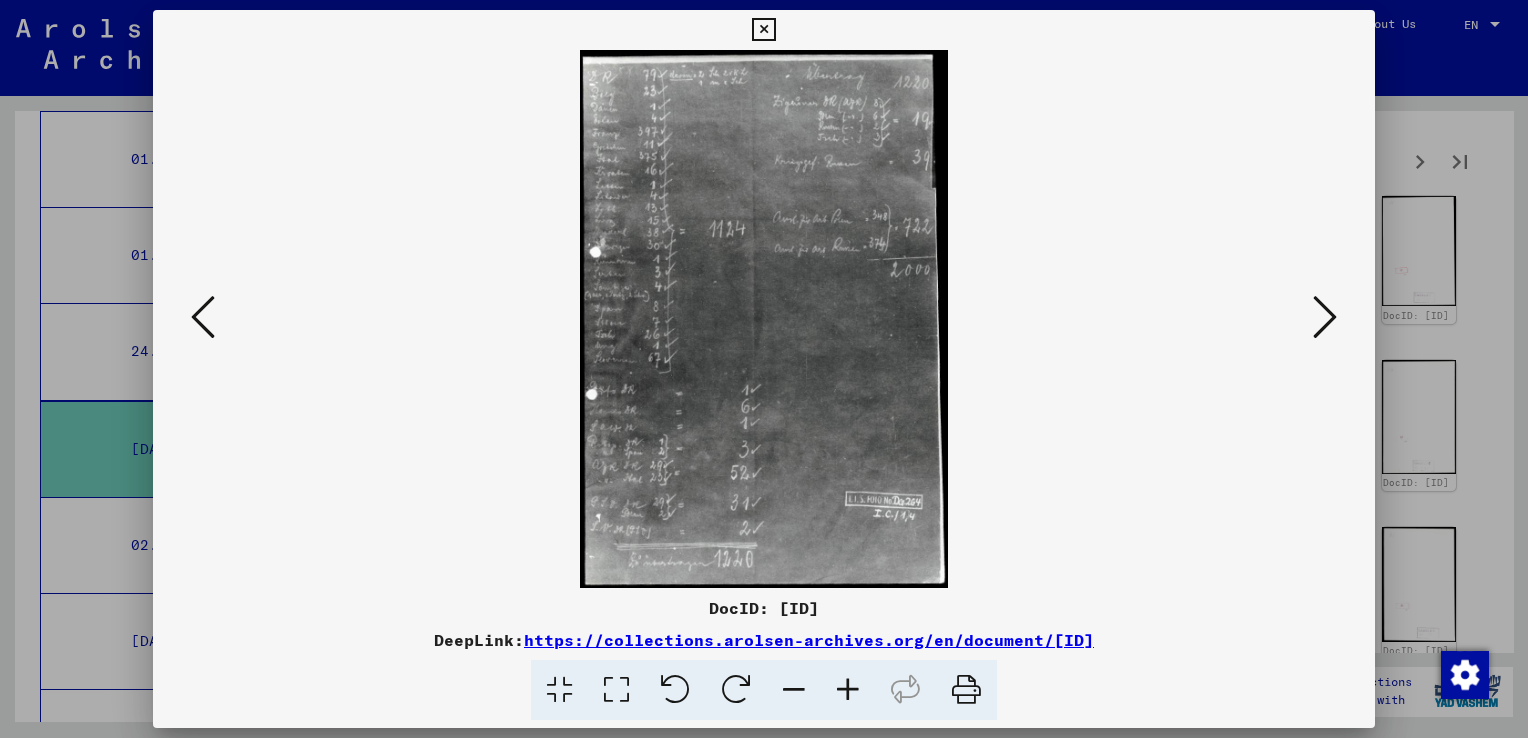 click at bounding box center [1325, 317] 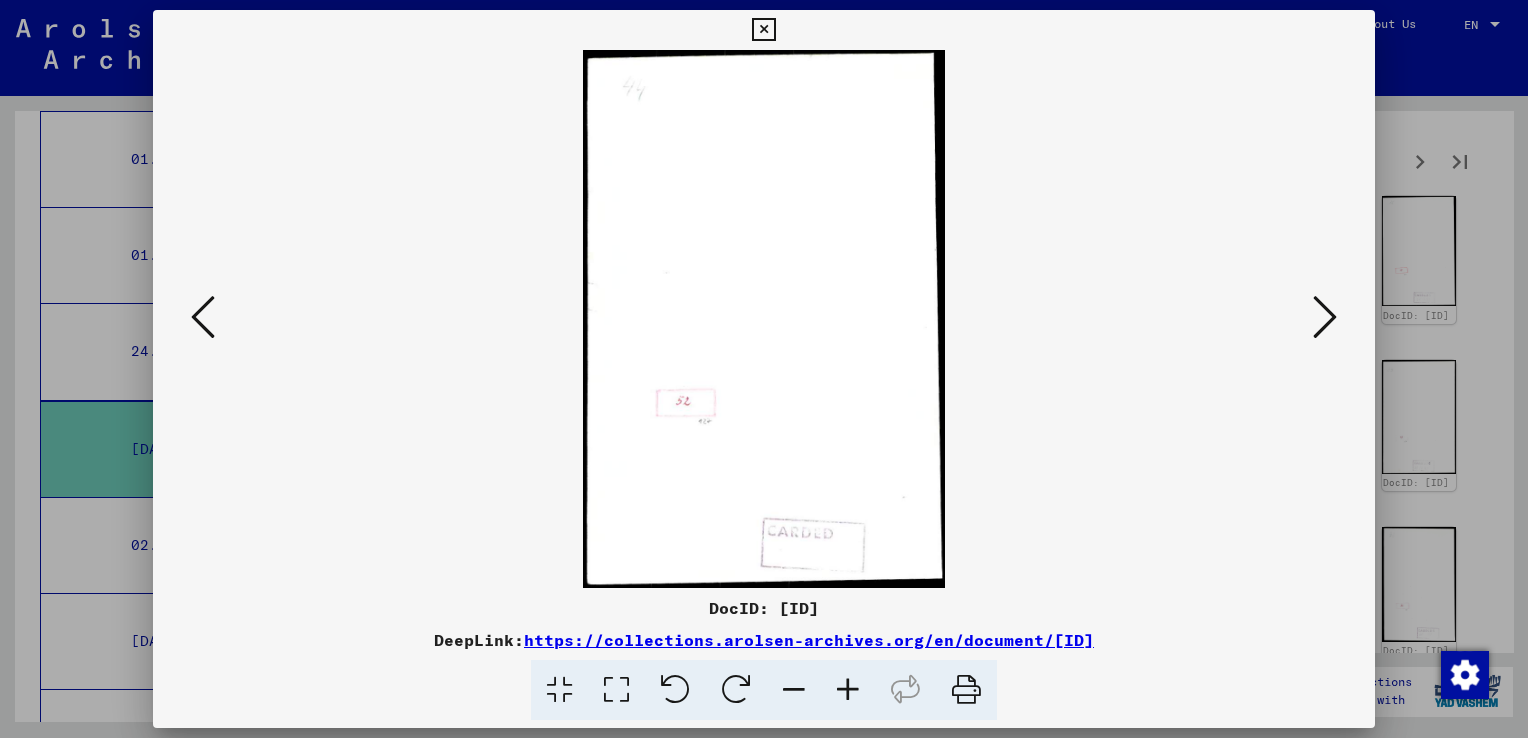 click at bounding box center (1325, 317) 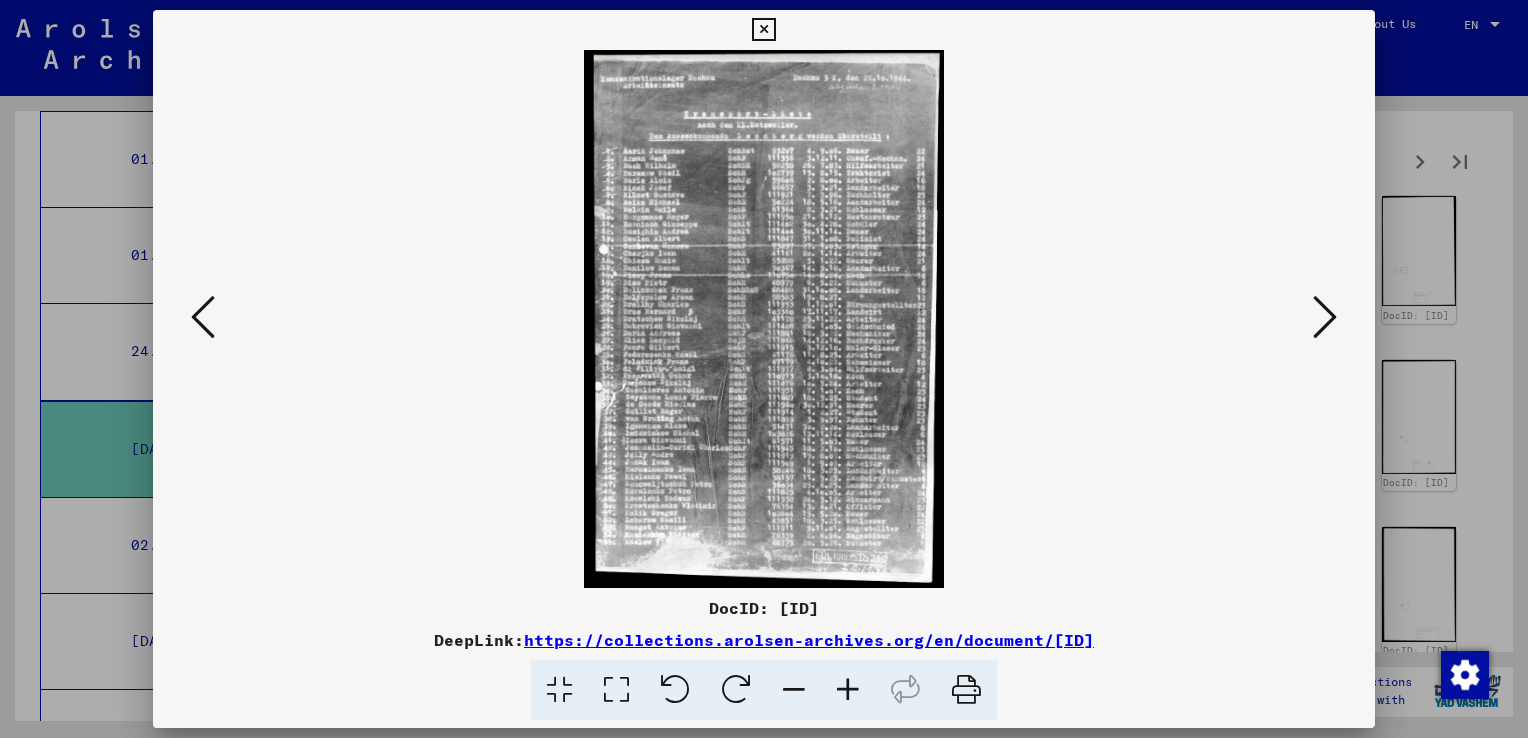 click at bounding box center [763, 30] 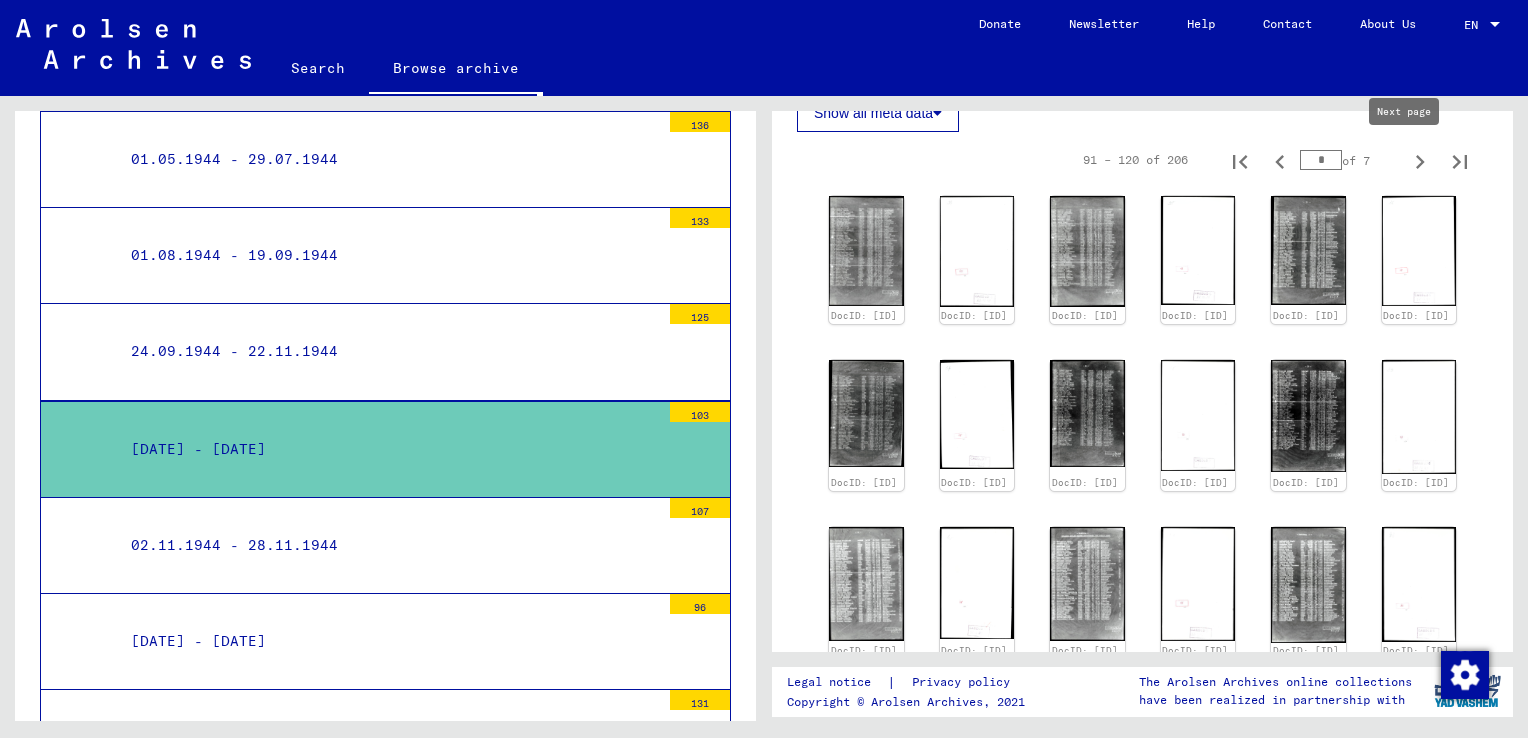 click 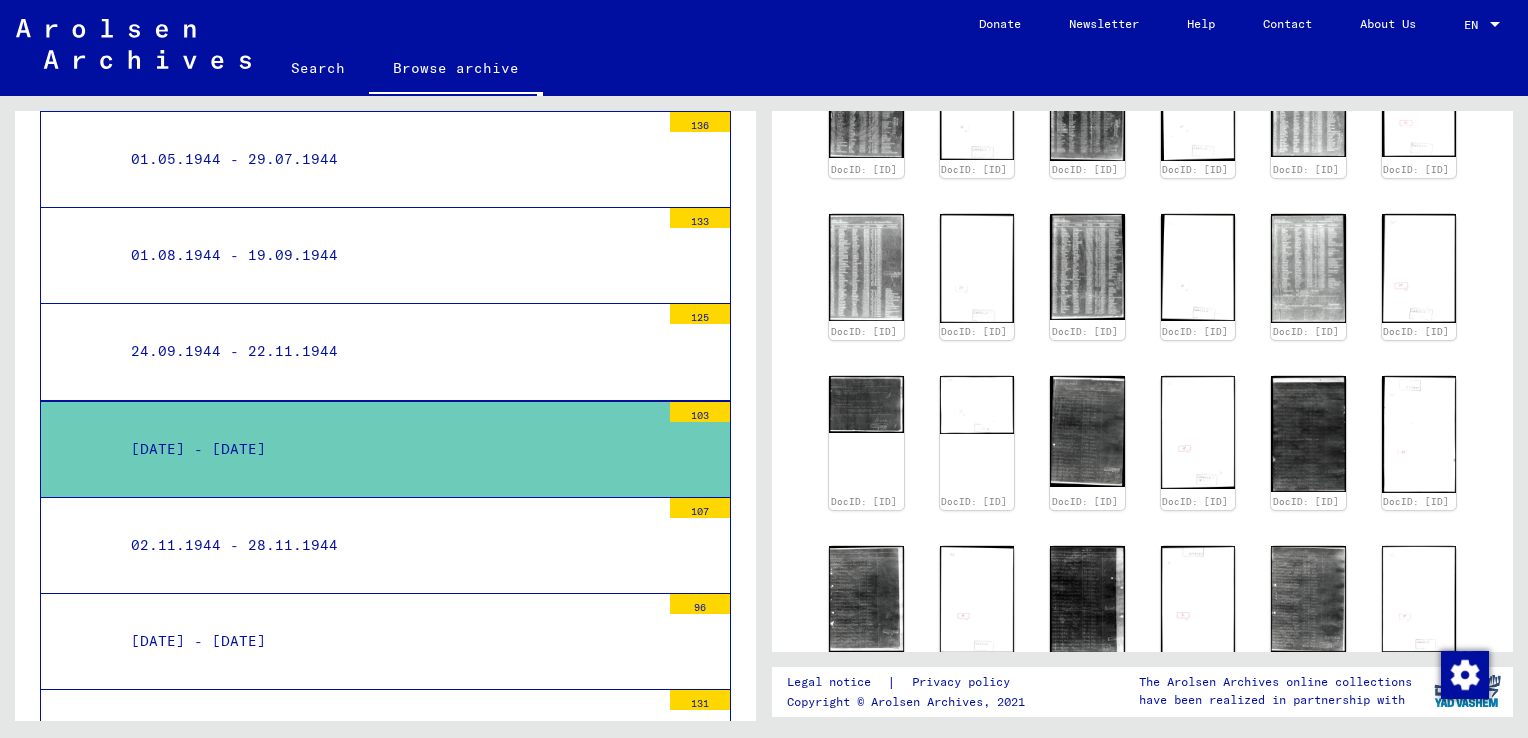 scroll, scrollTop: 980, scrollLeft: 0, axis: vertical 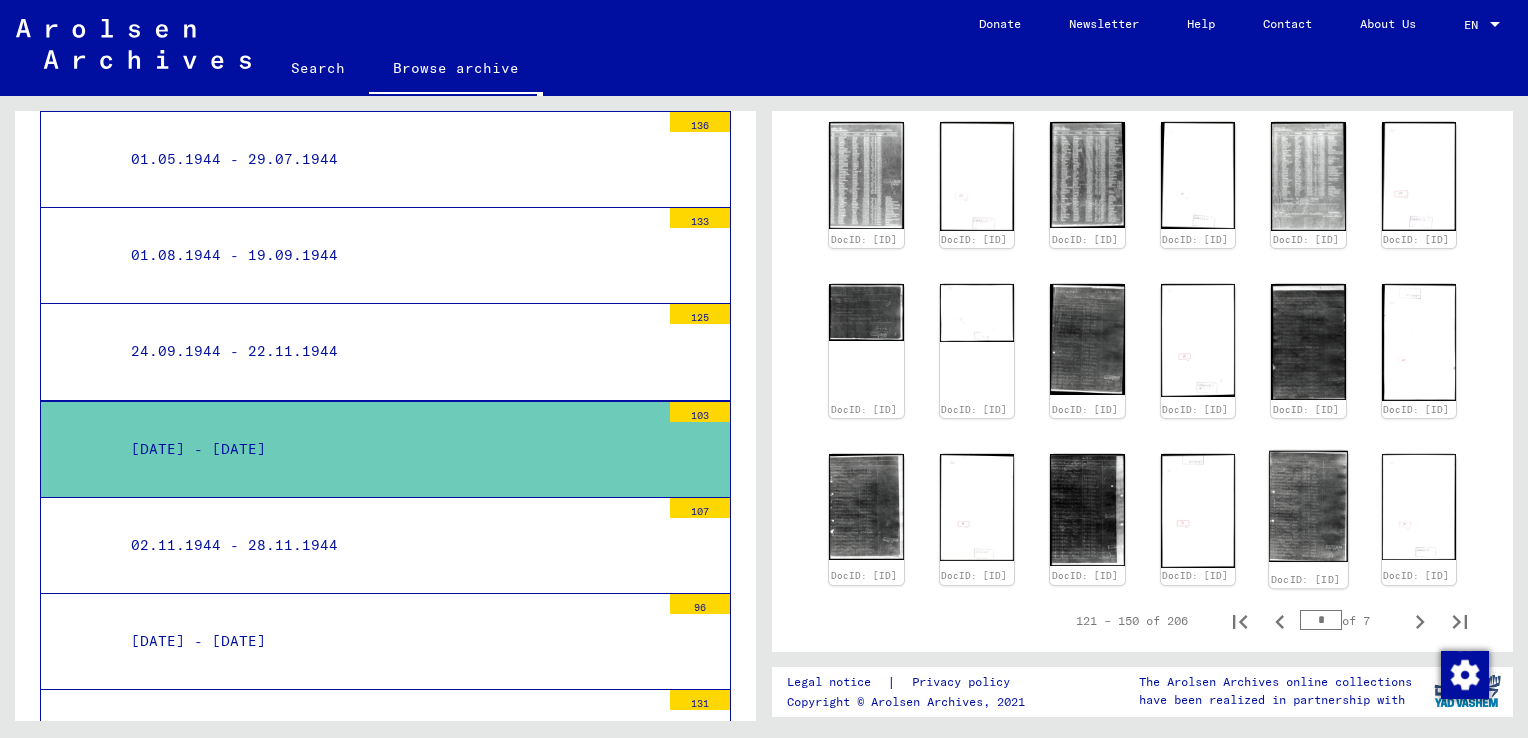drag, startPoint x: 1288, startPoint y: 524, endPoint x: 1268, endPoint y: 570, distance: 50.159744 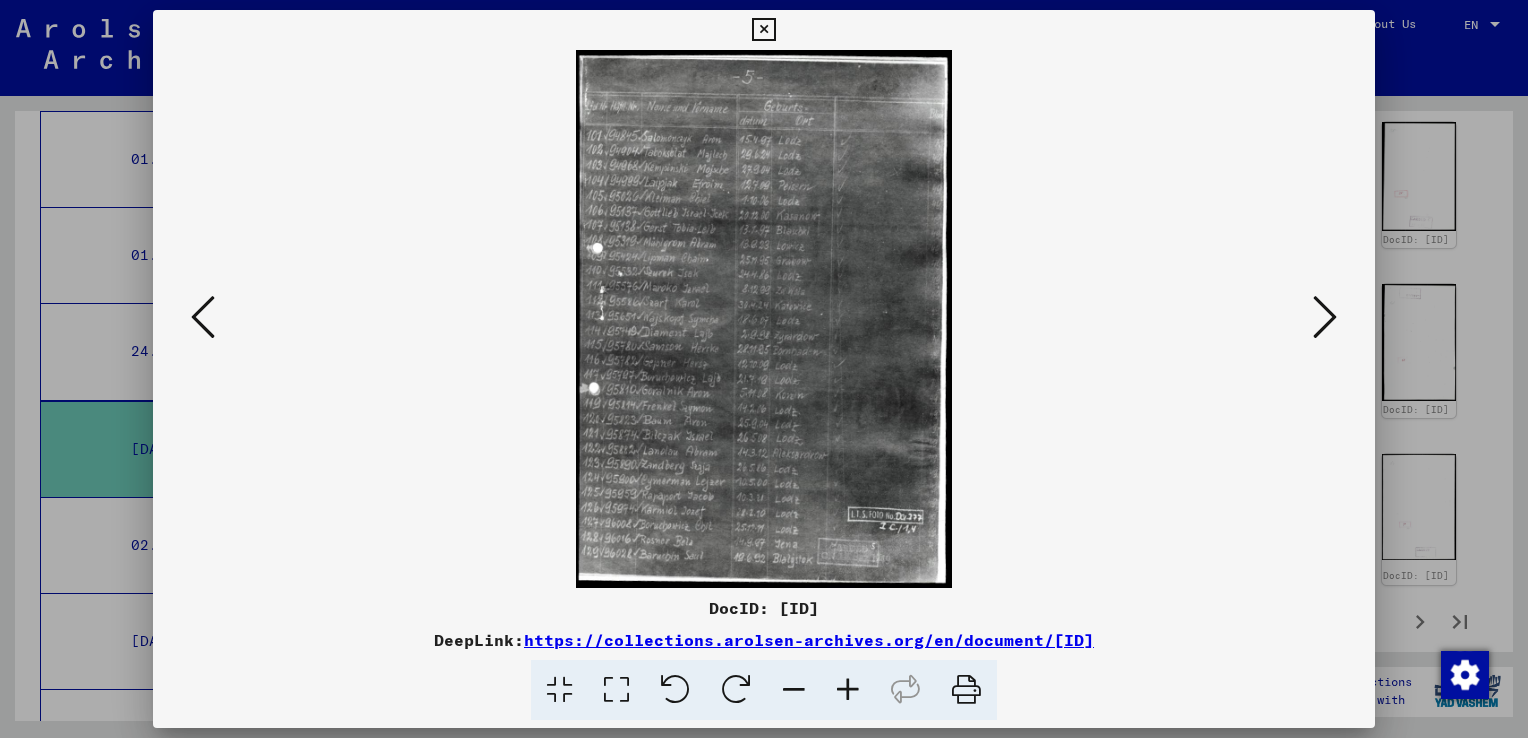 click at bounding box center [1325, 317] 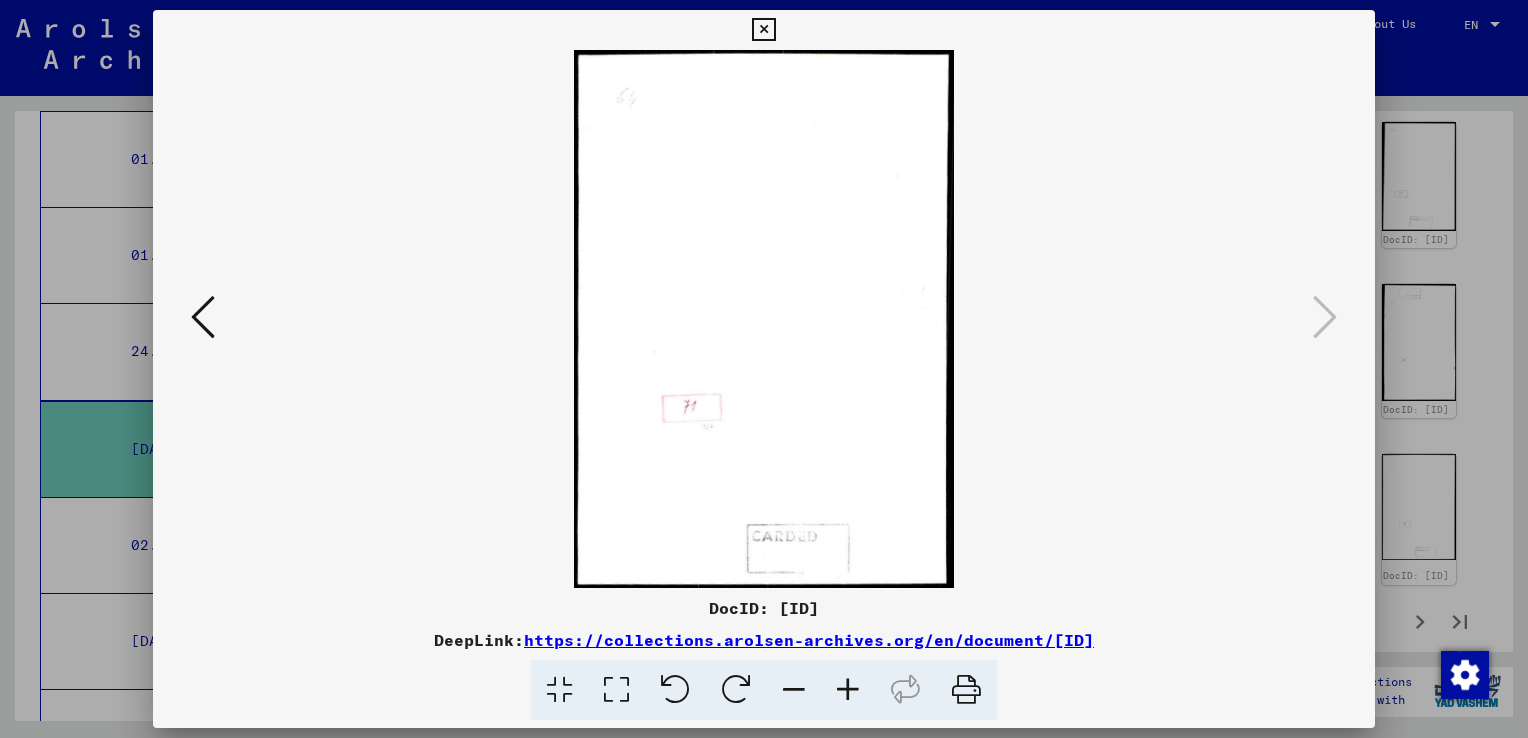 click at bounding box center [763, 30] 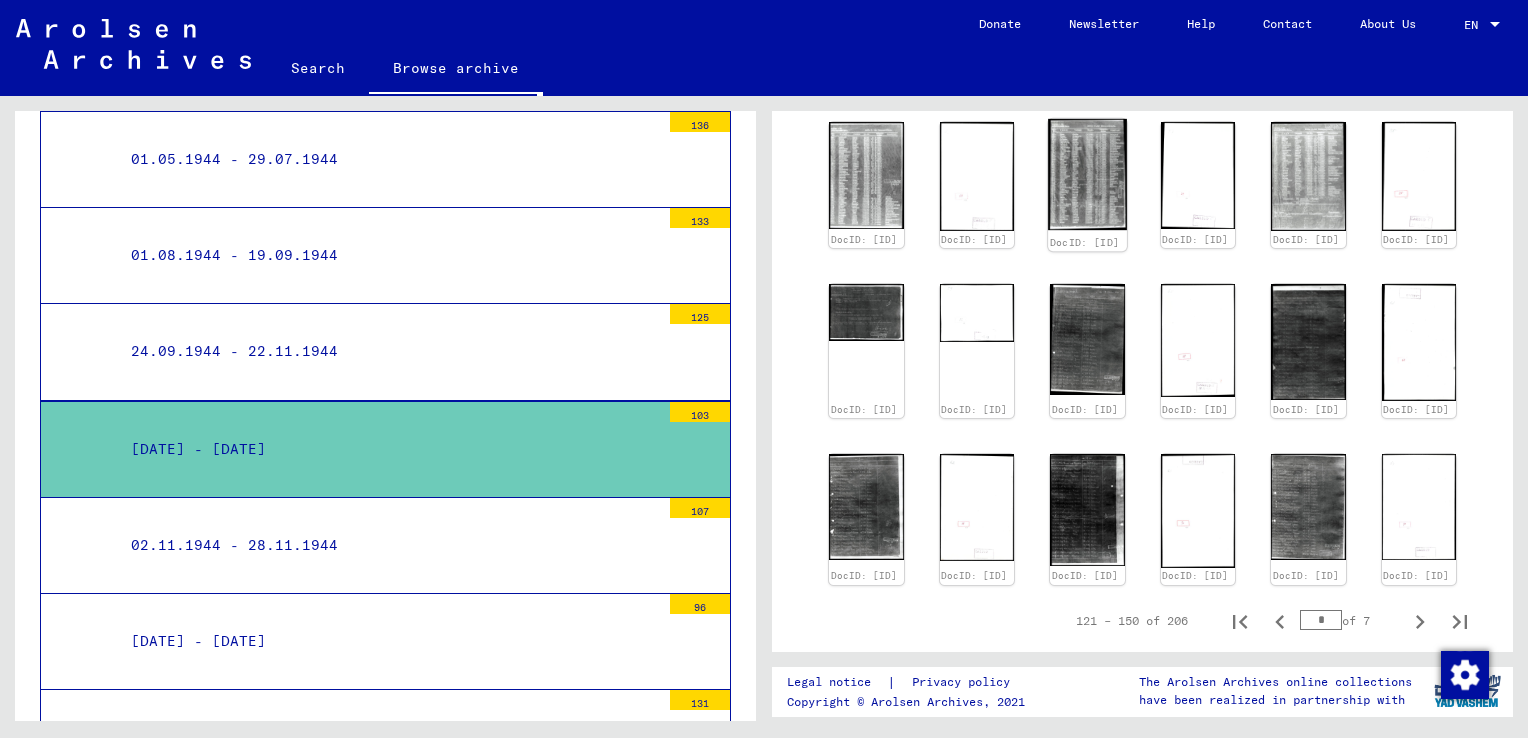 click 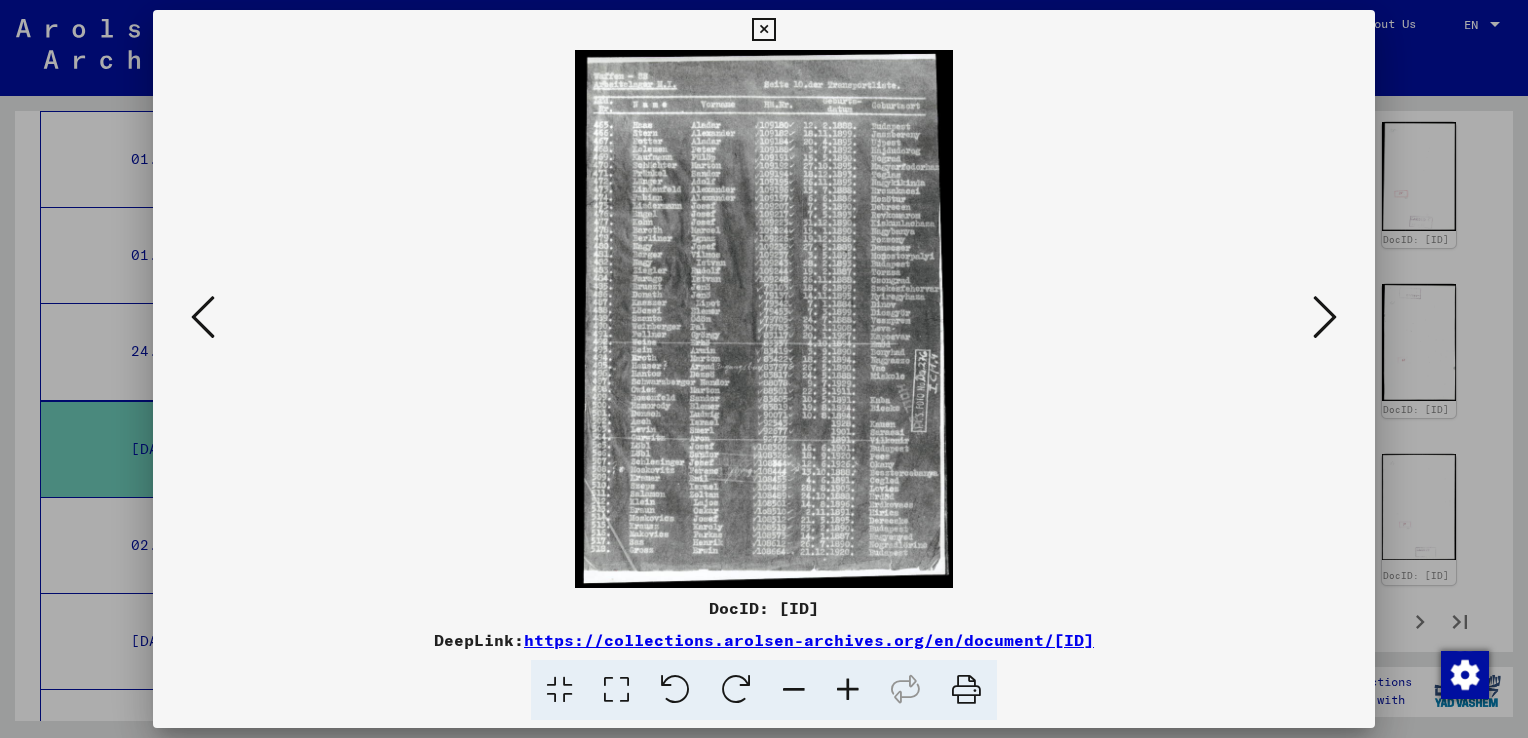 click at bounding box center [1325, 317] 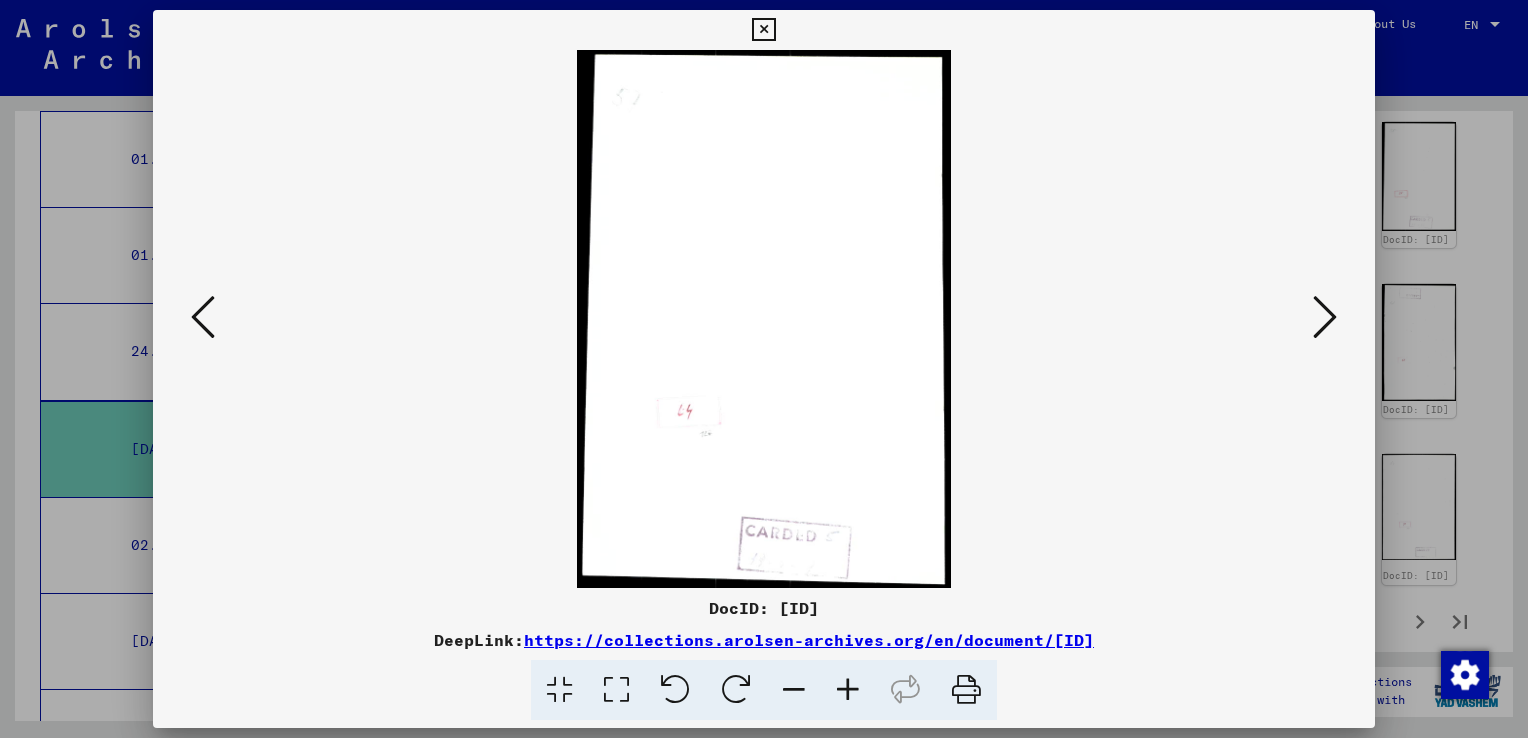 click at bounding box center (1325, 317) 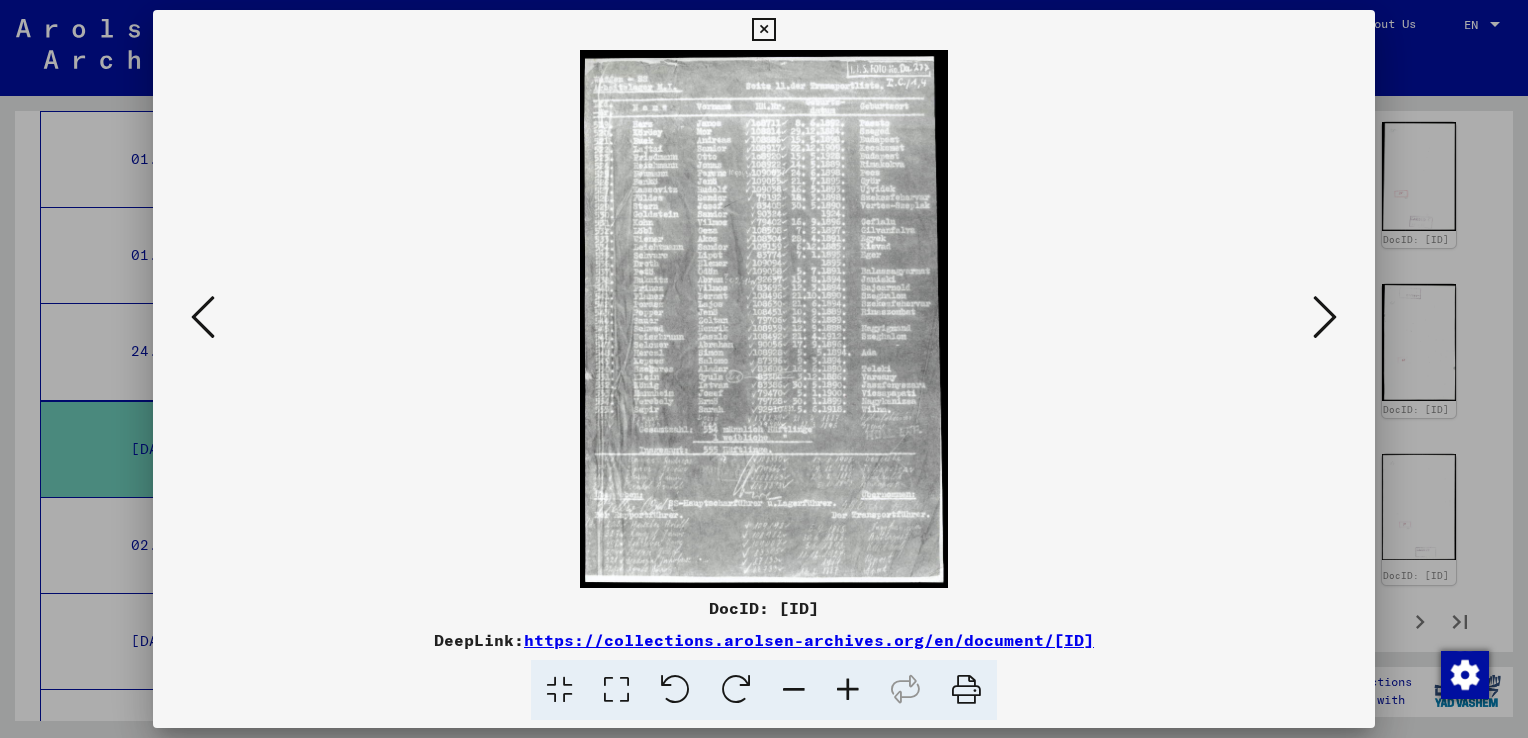 click at bounding box center (763, 30) 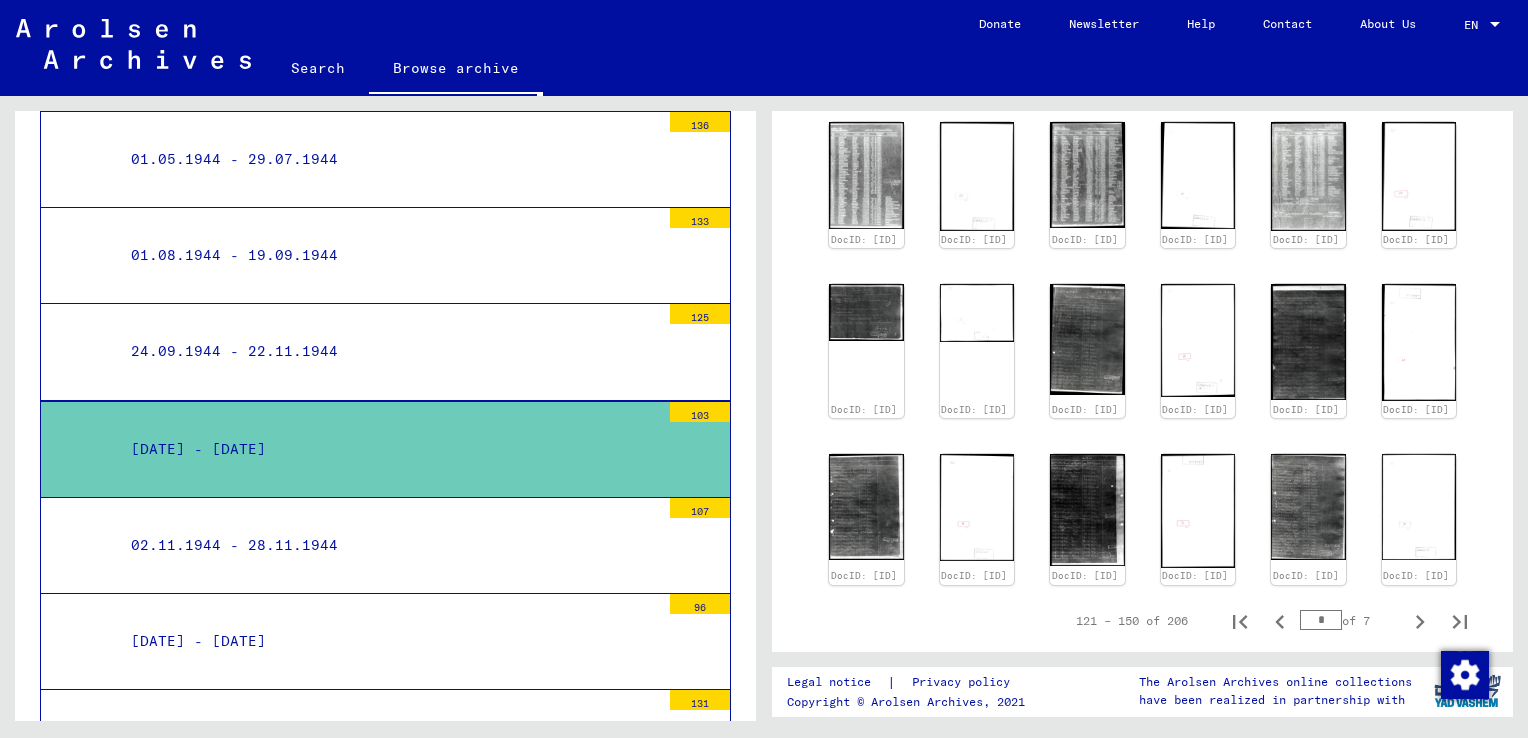 scroll, scrollTop: 1453, scrollLeft: 0, axis: vertical 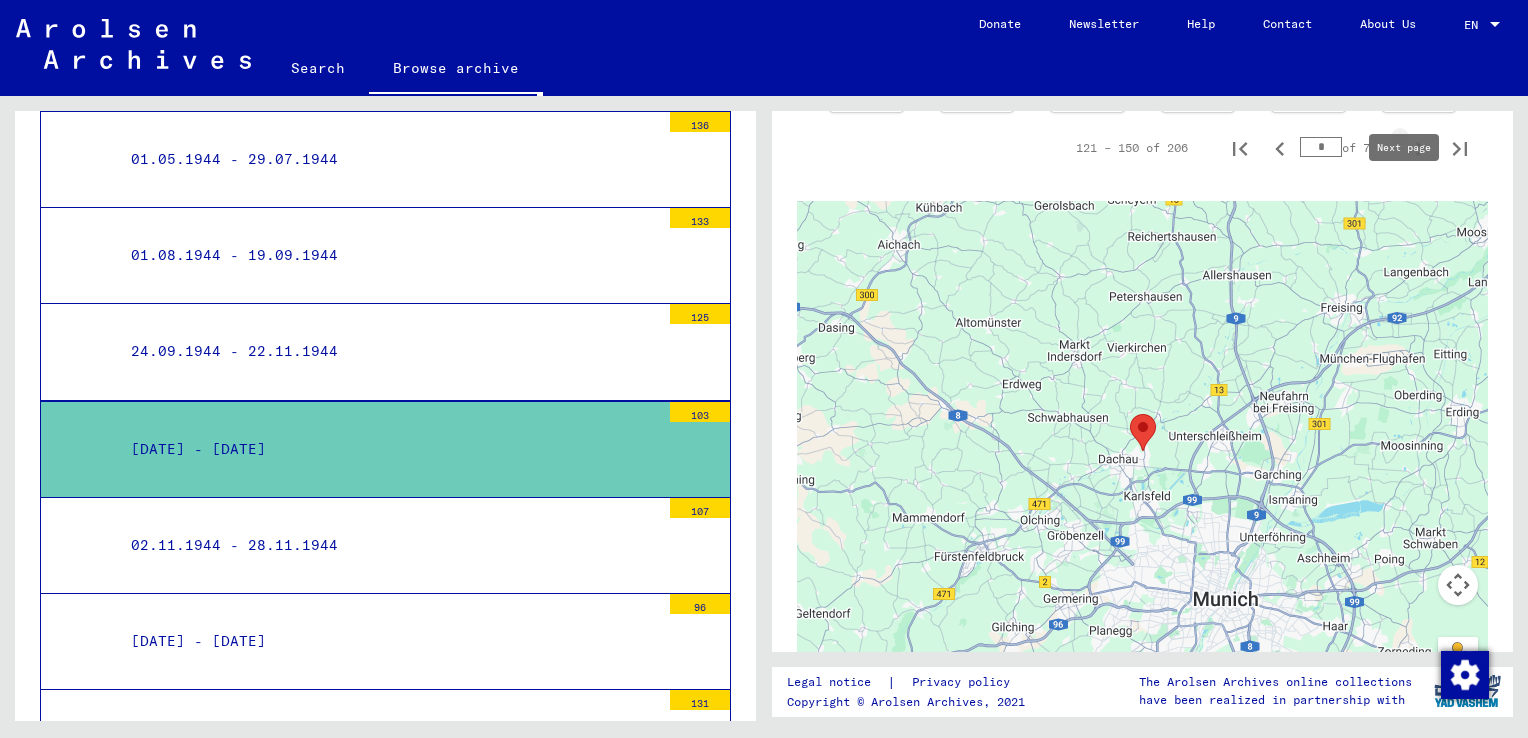 click 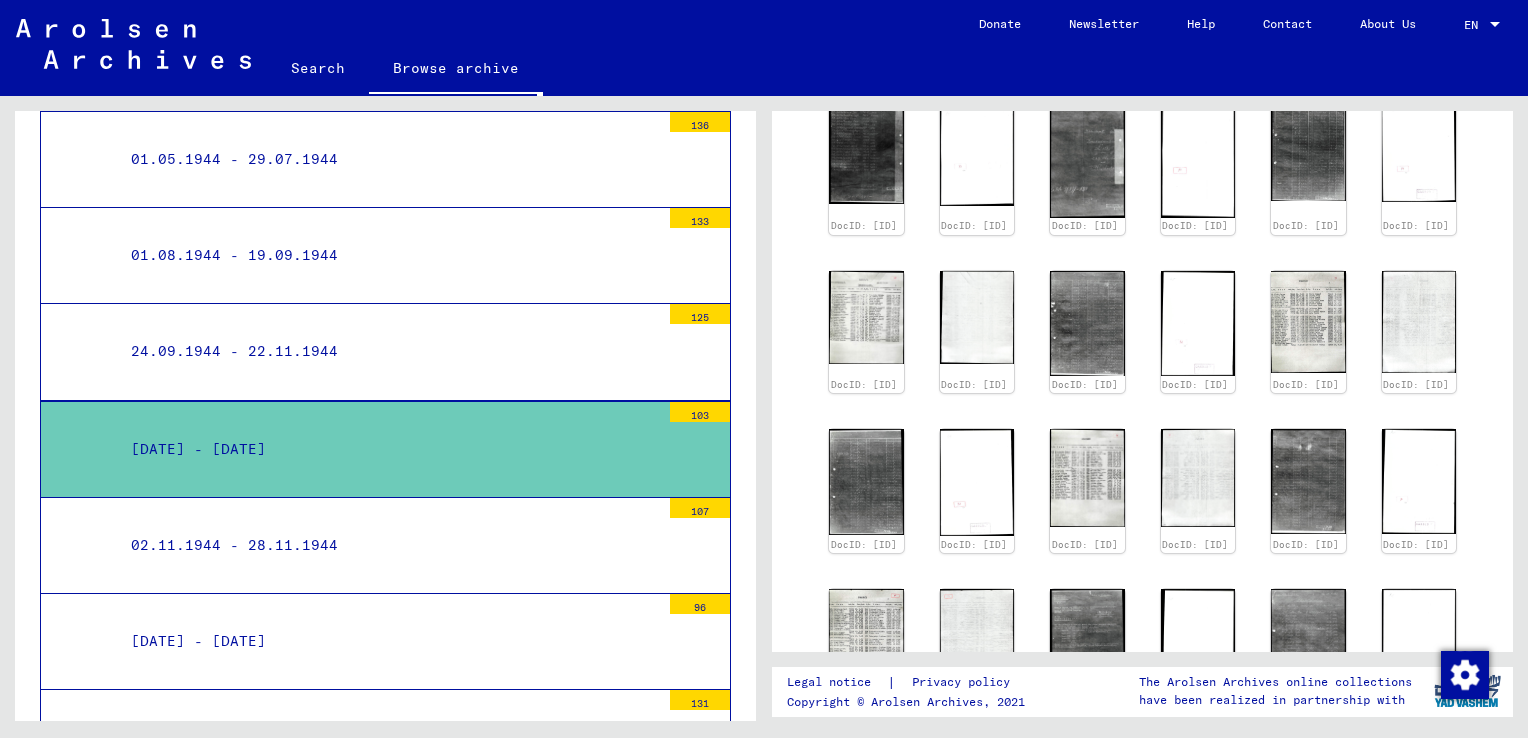 scroll, scrollTop: 660, scrollLeft: 0, axis: vertical 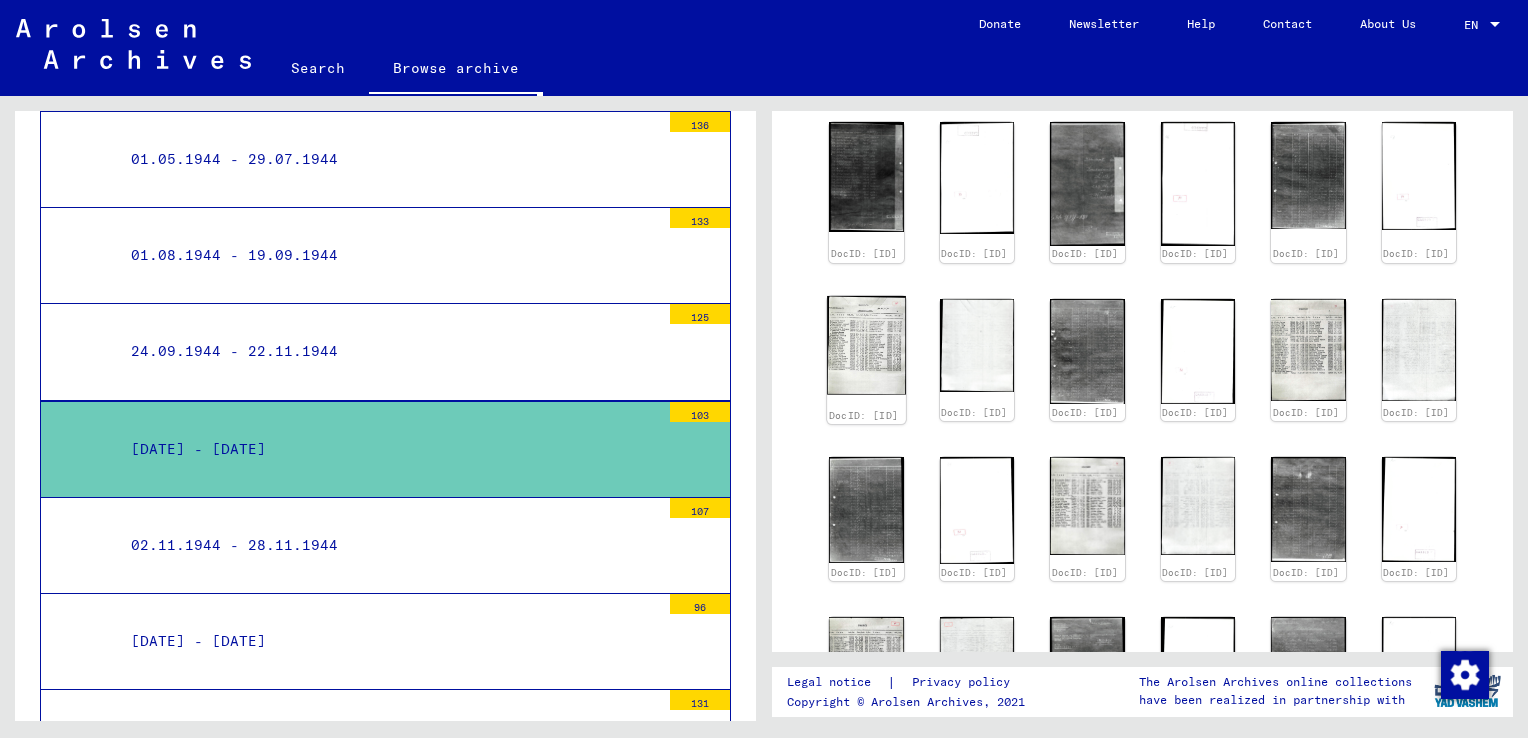 click 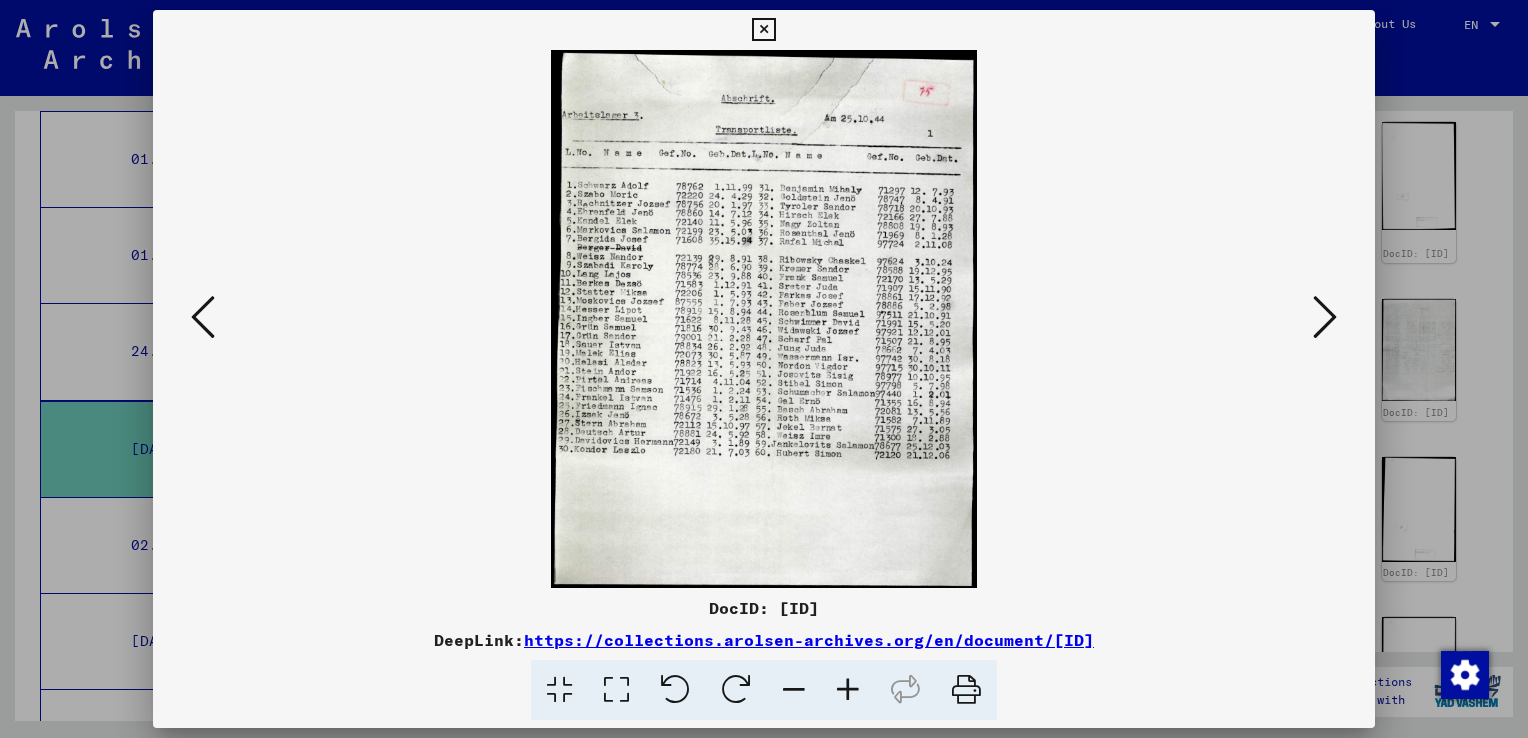 click at bounding box center (1325, 317) 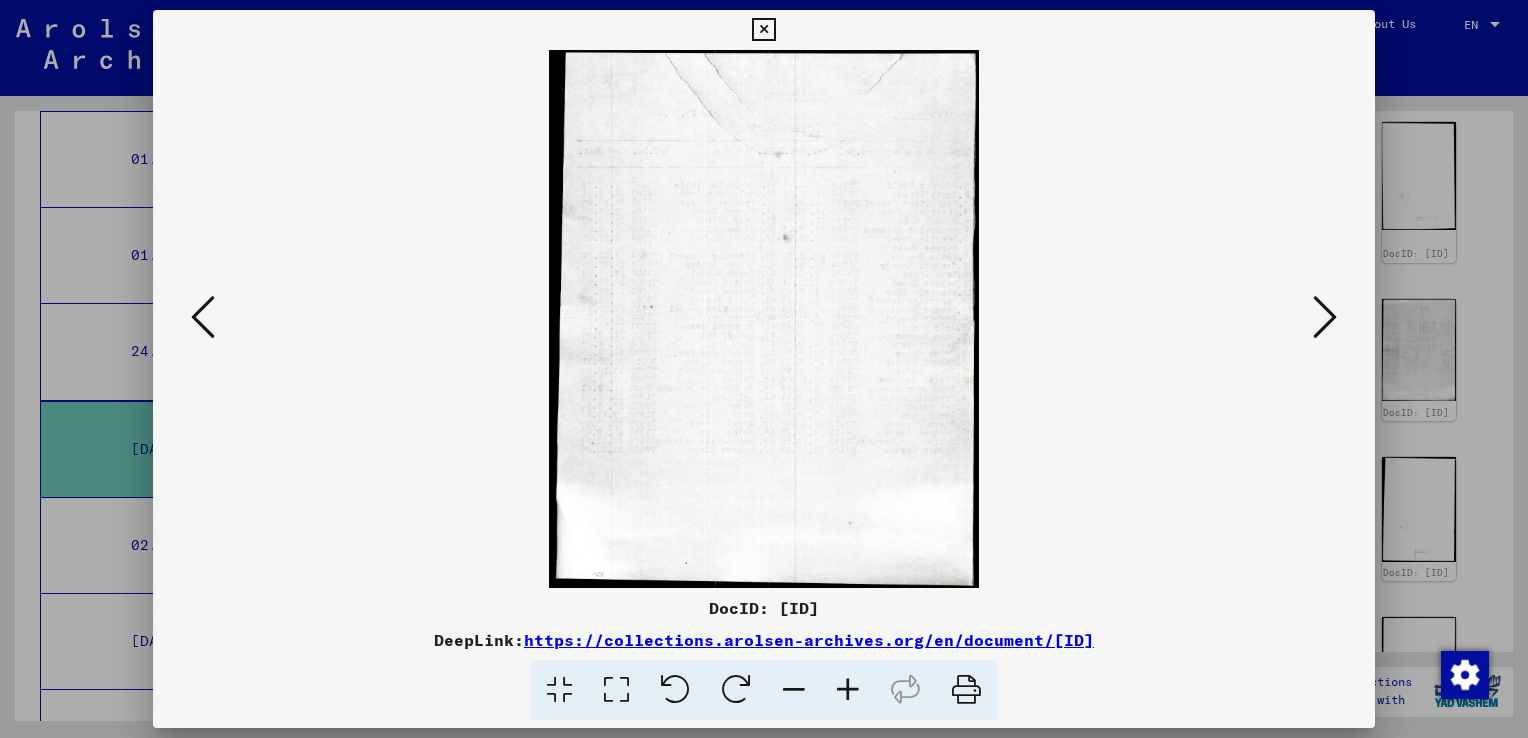 click at bounding box center [1325, 317] 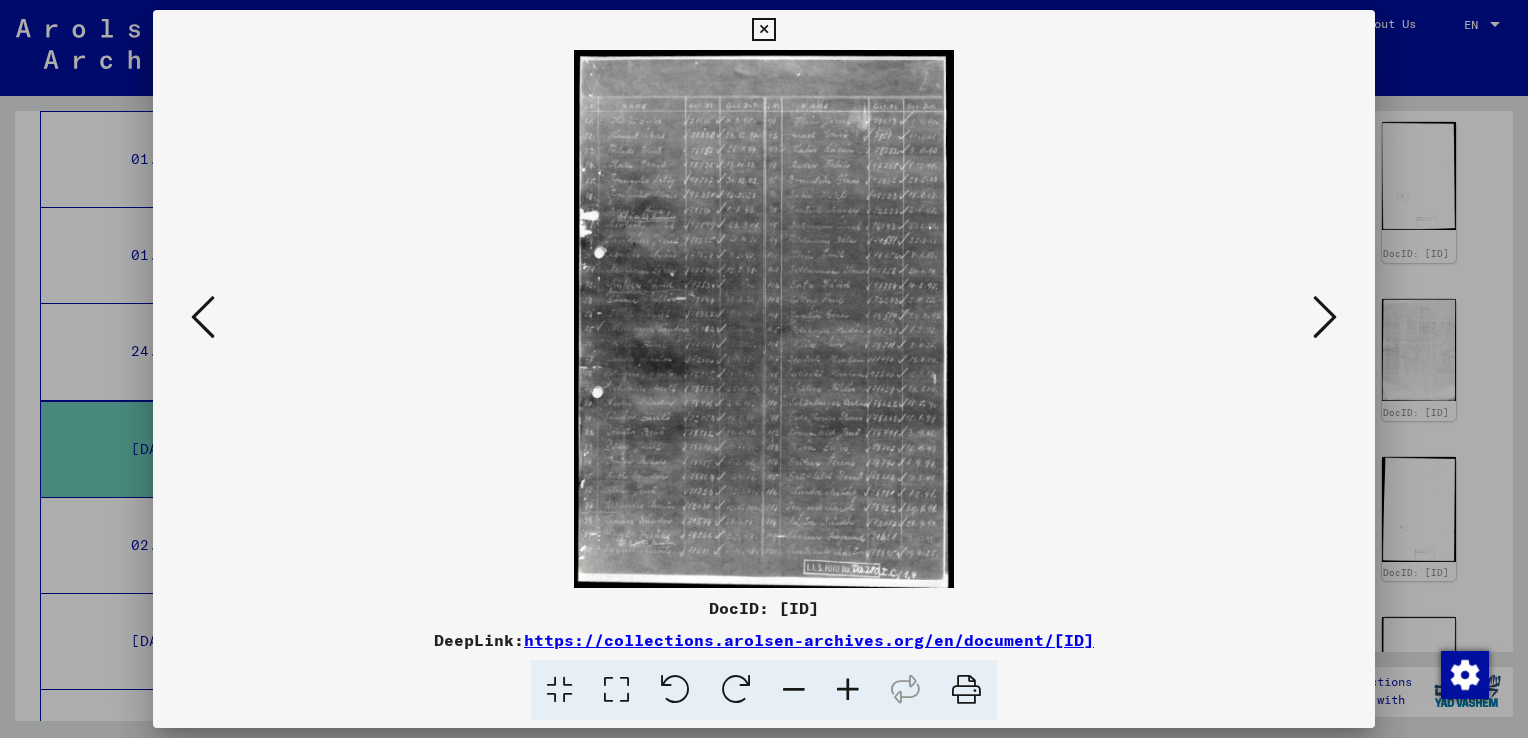 click at bounding box center [1325, 317] 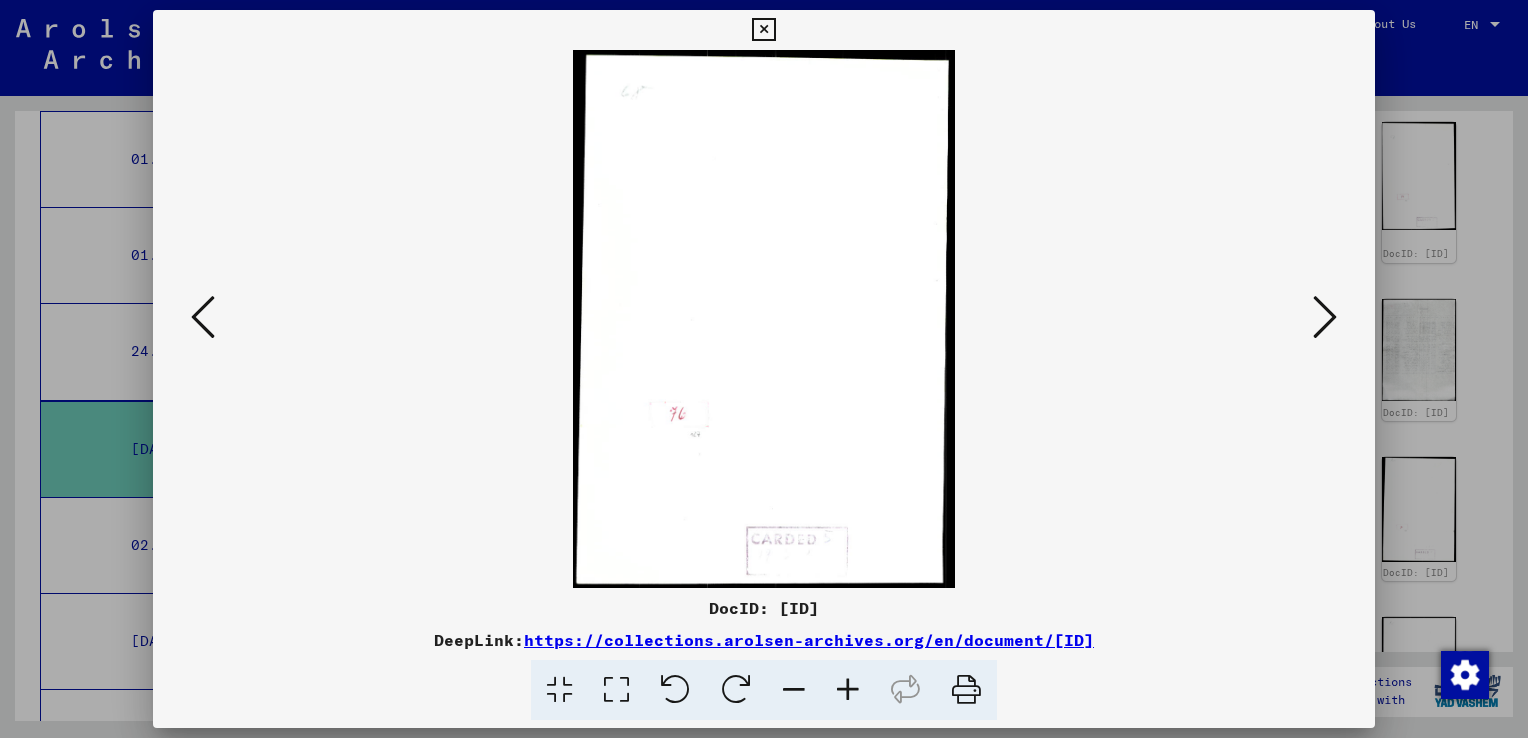 click at bounding box center (1325, 317) 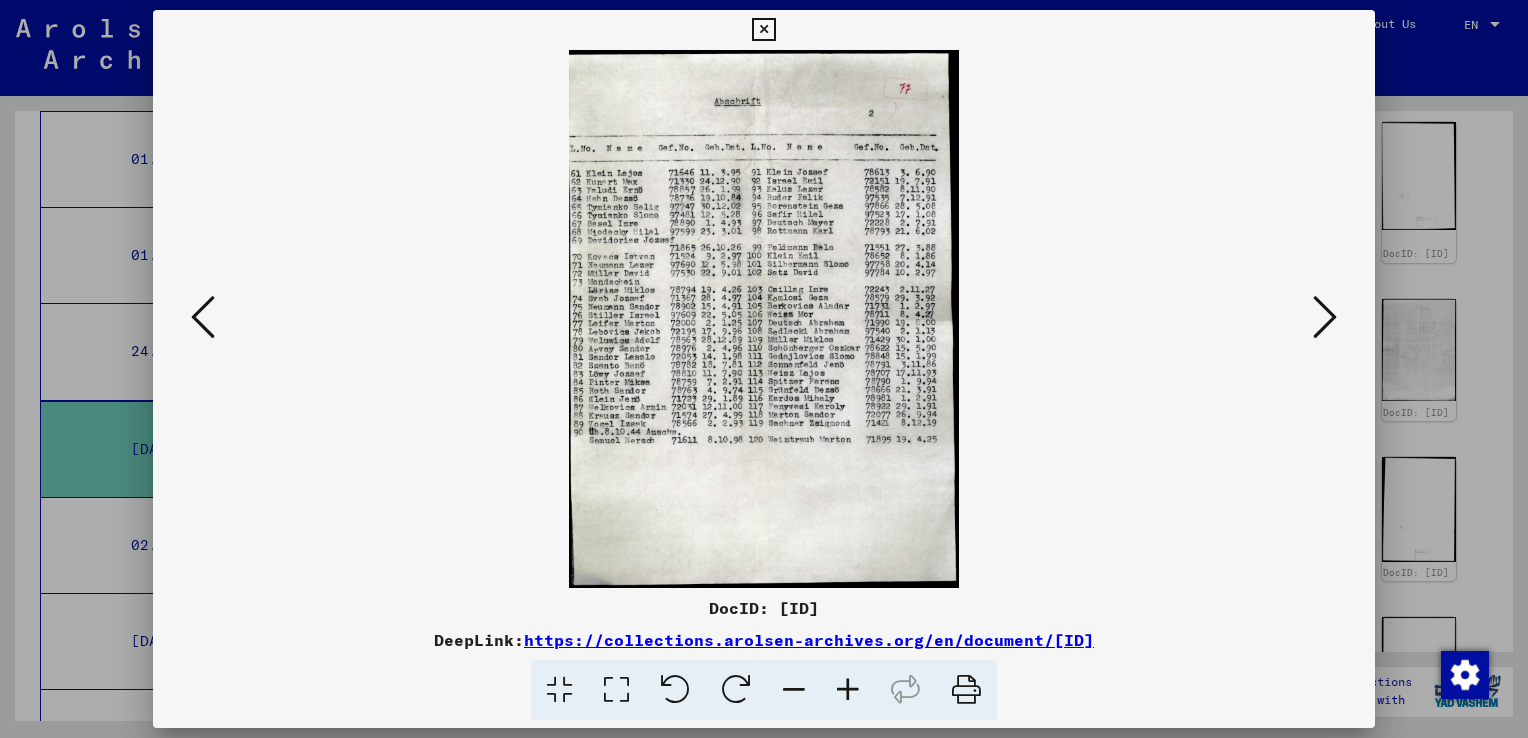 click at bounding box center (1325, 317) 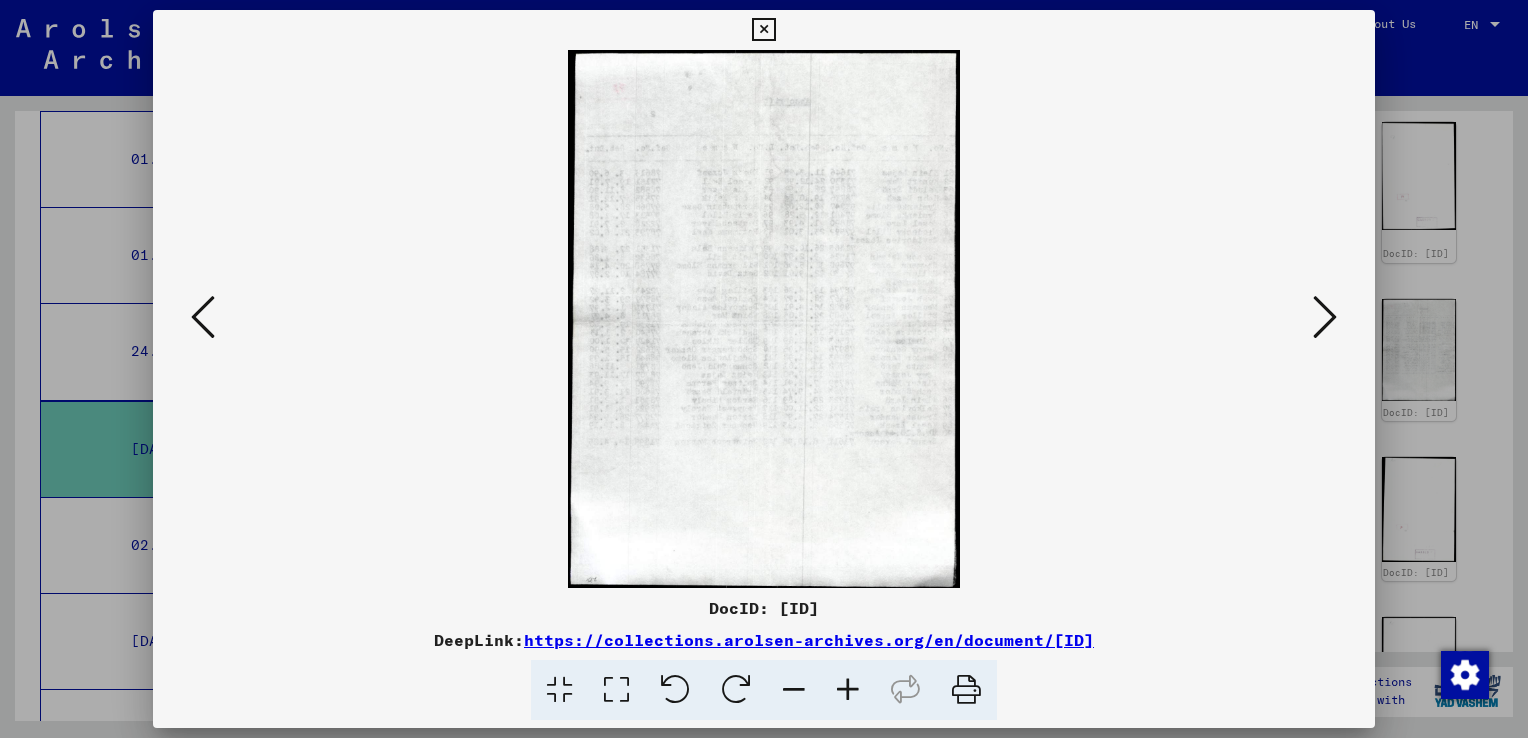 click at bounding box center [1325, 317] 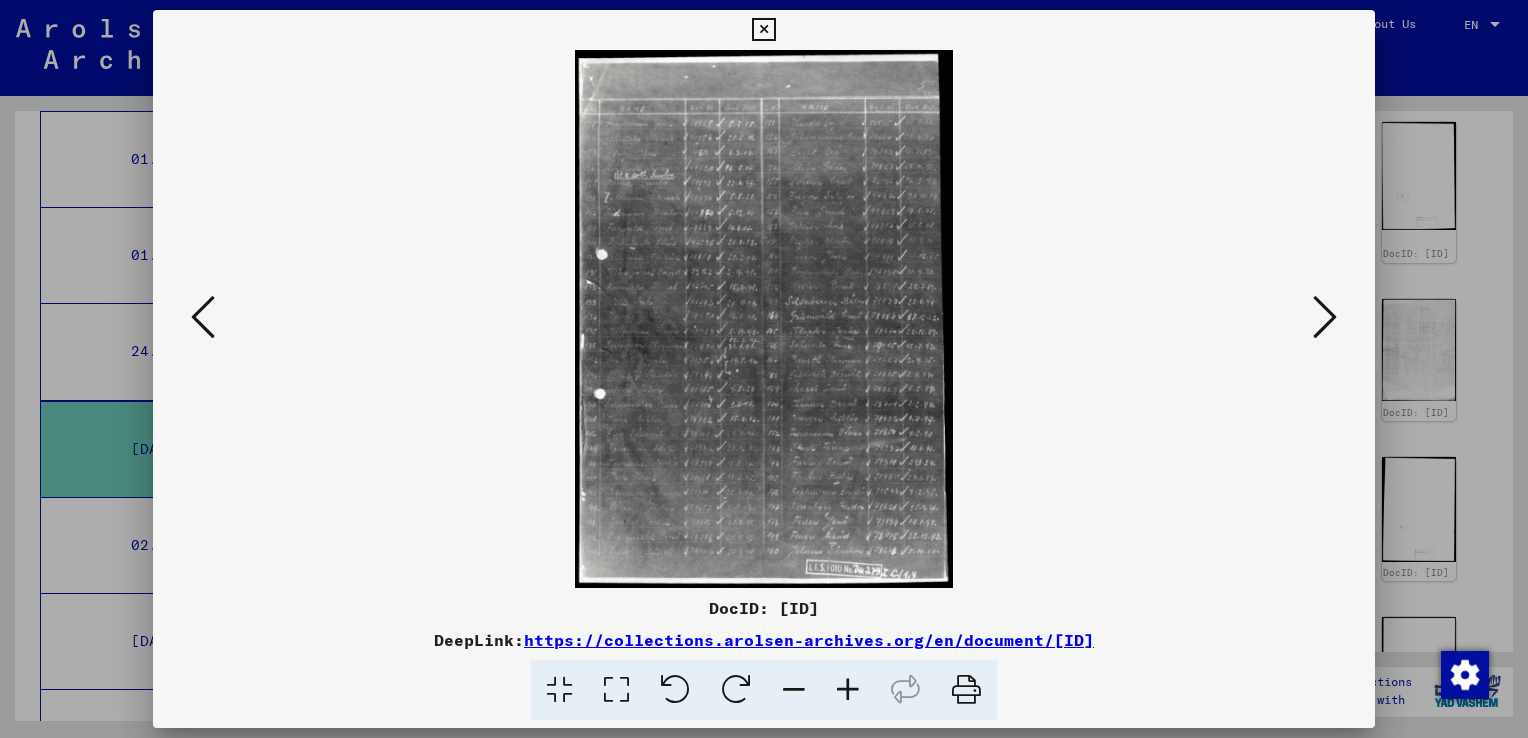 click at bounding box center [763, 30] 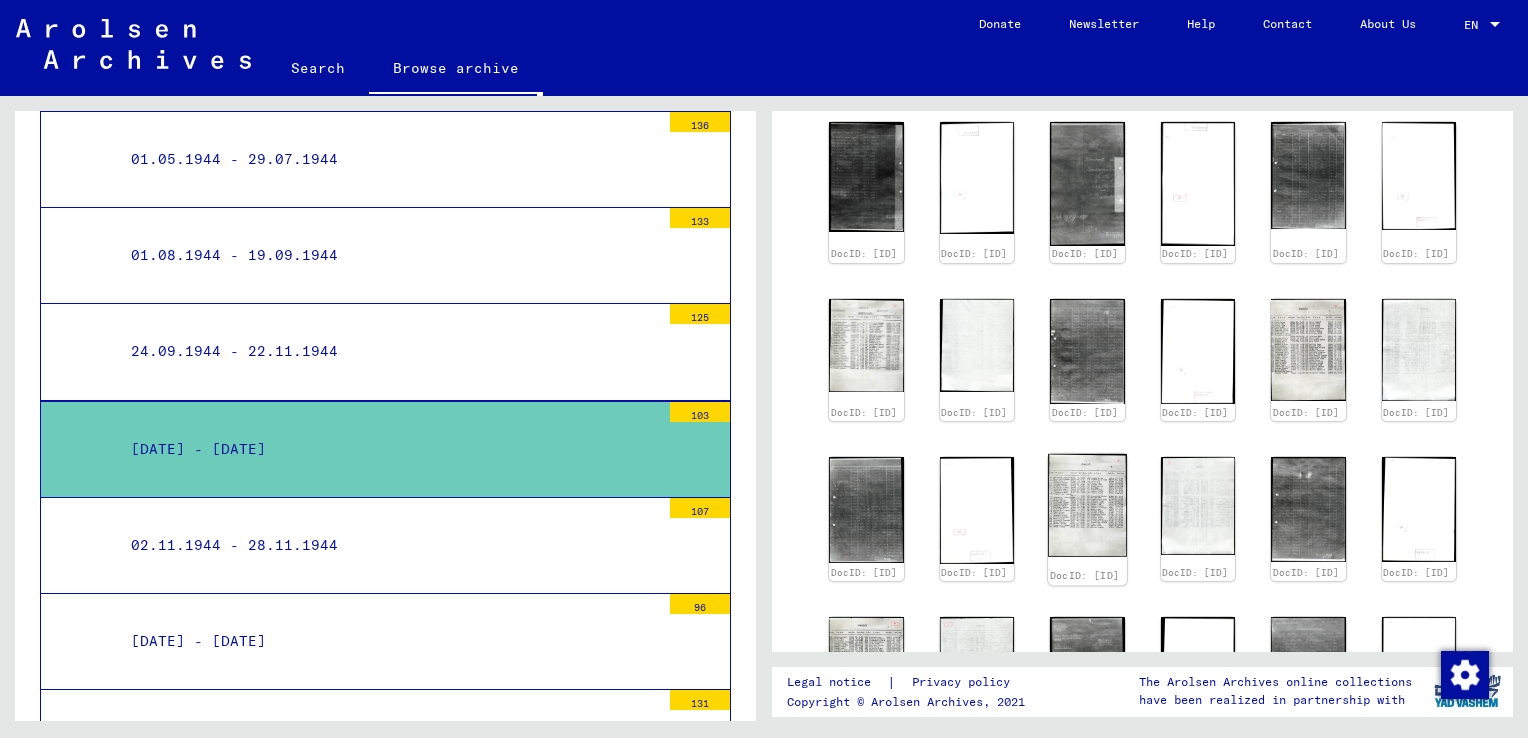 click 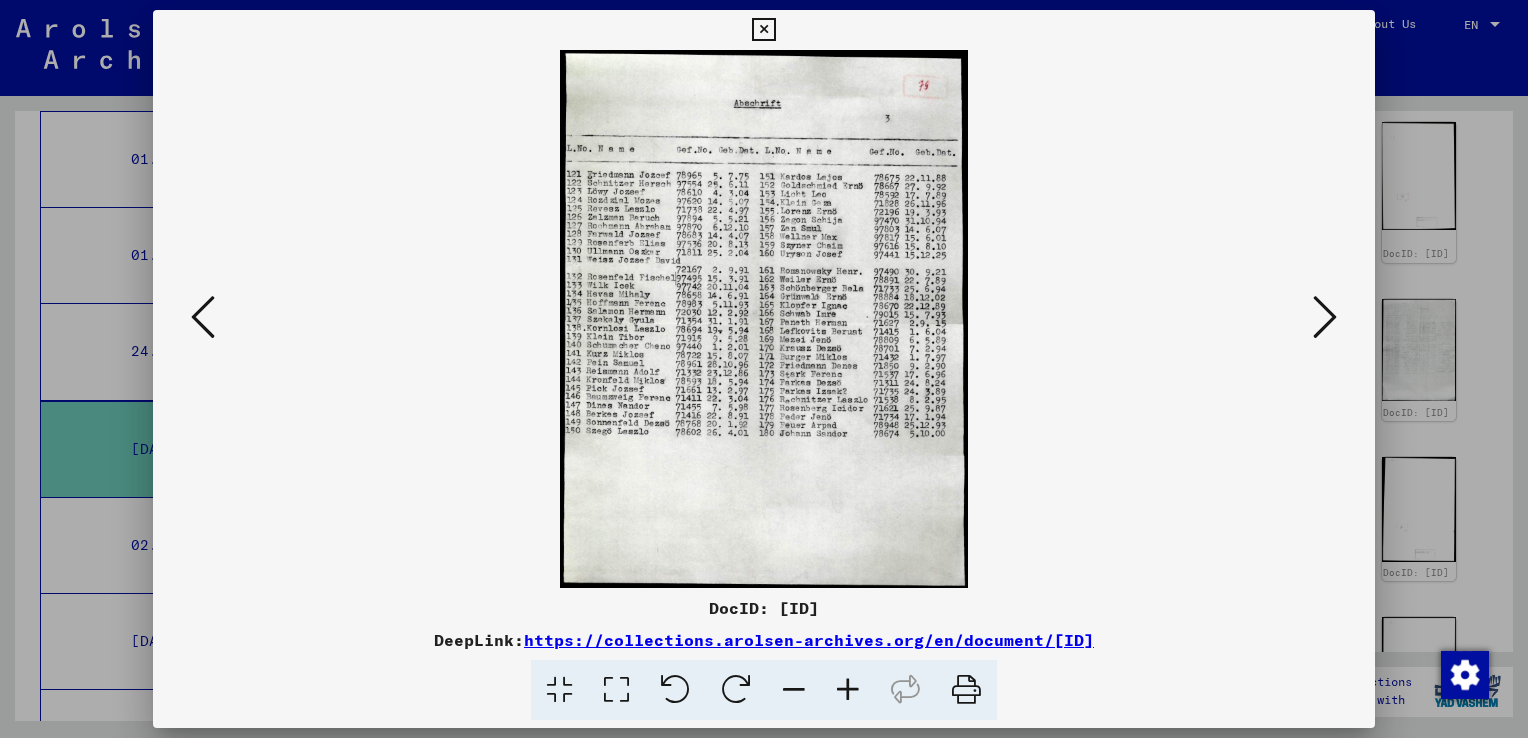 click at bounding box center (1325, 317) 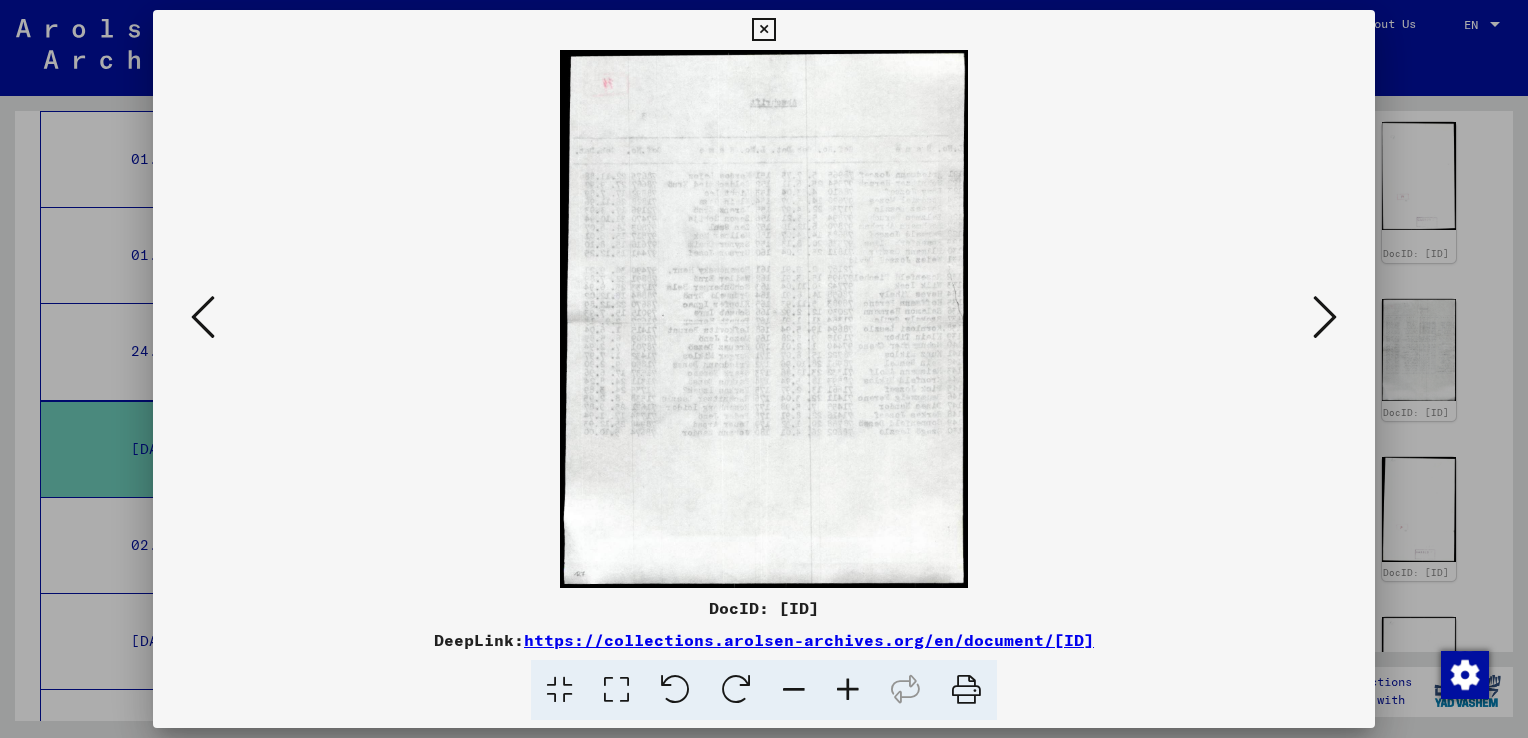 click at bounding box center [1325, 317] 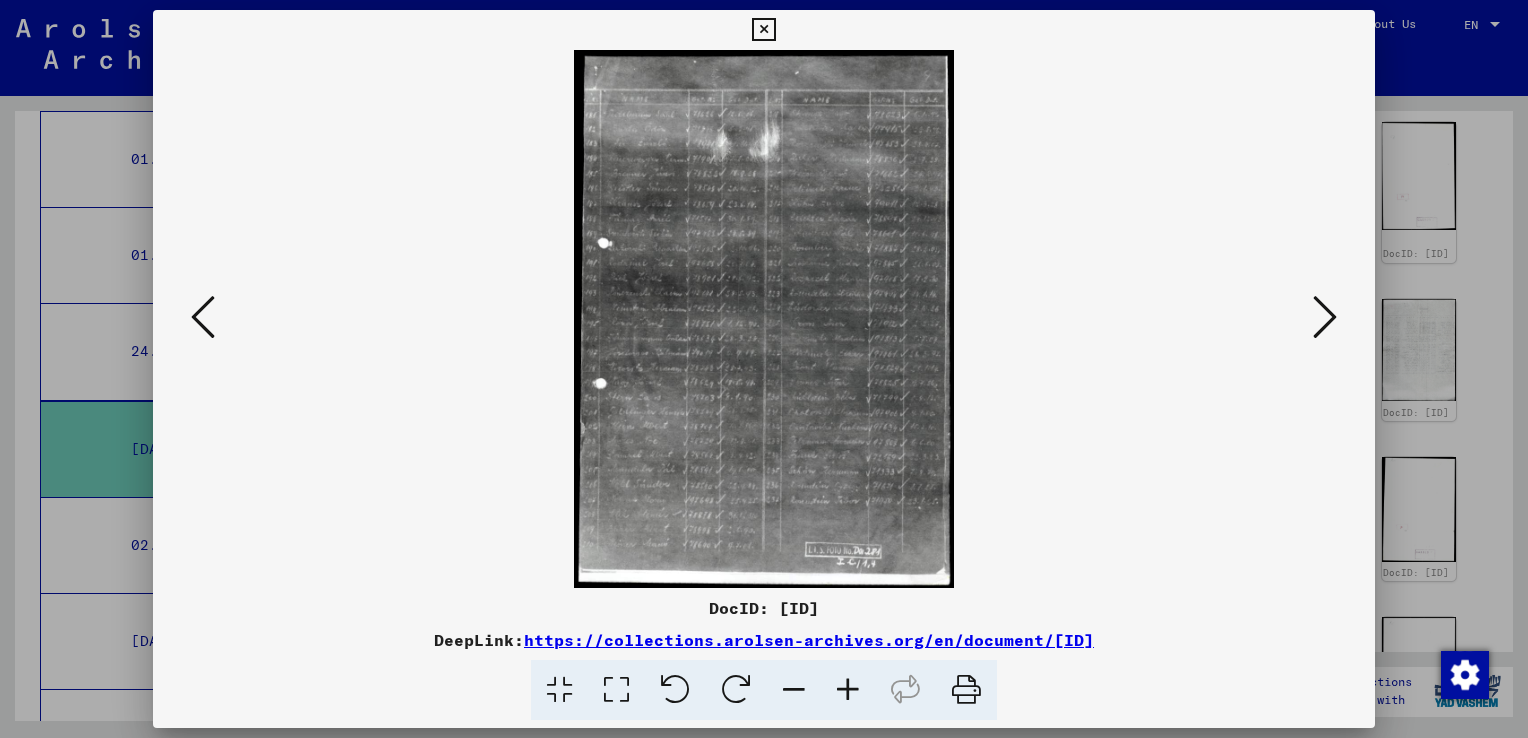 click at bounding box center [1325, 317] 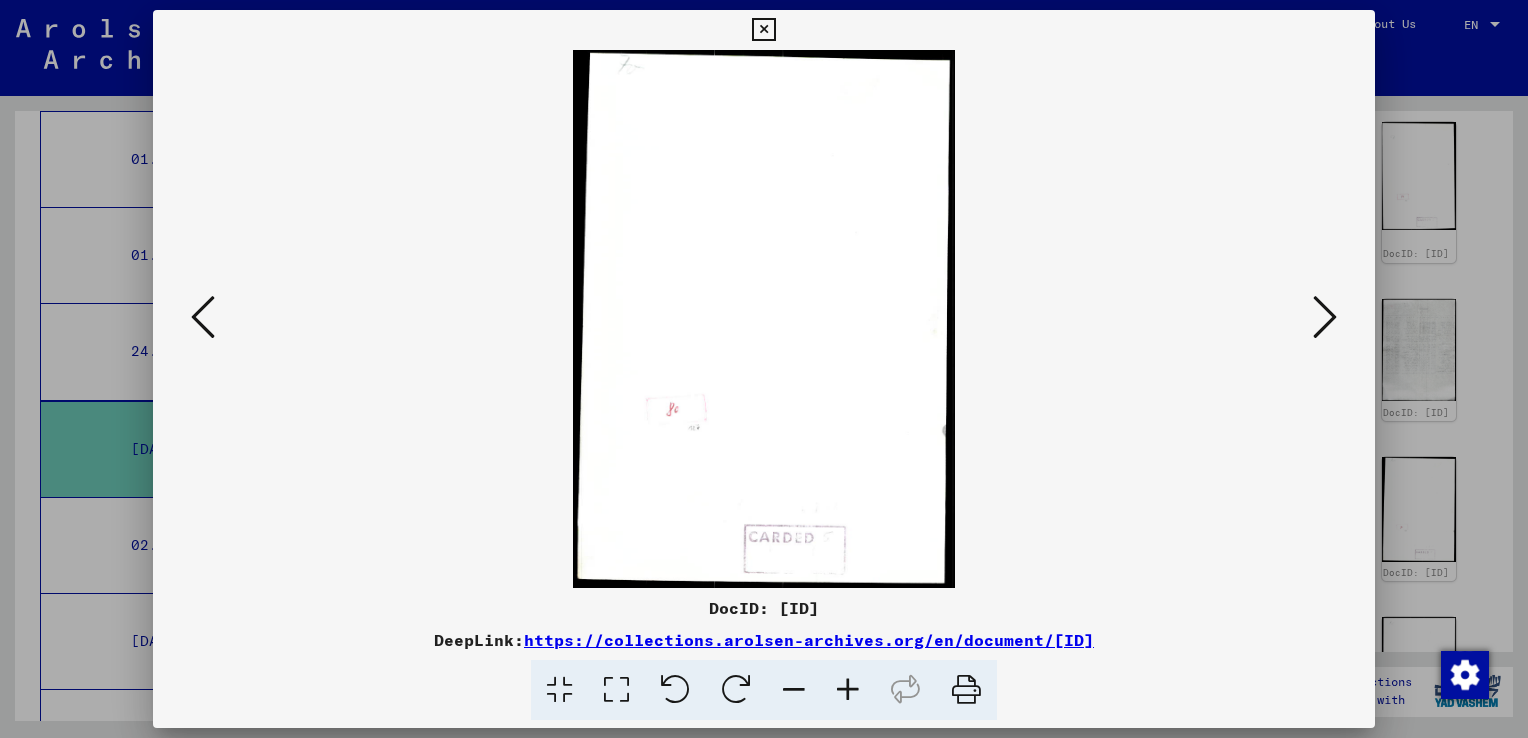 click at bounding box center (1325, 317) 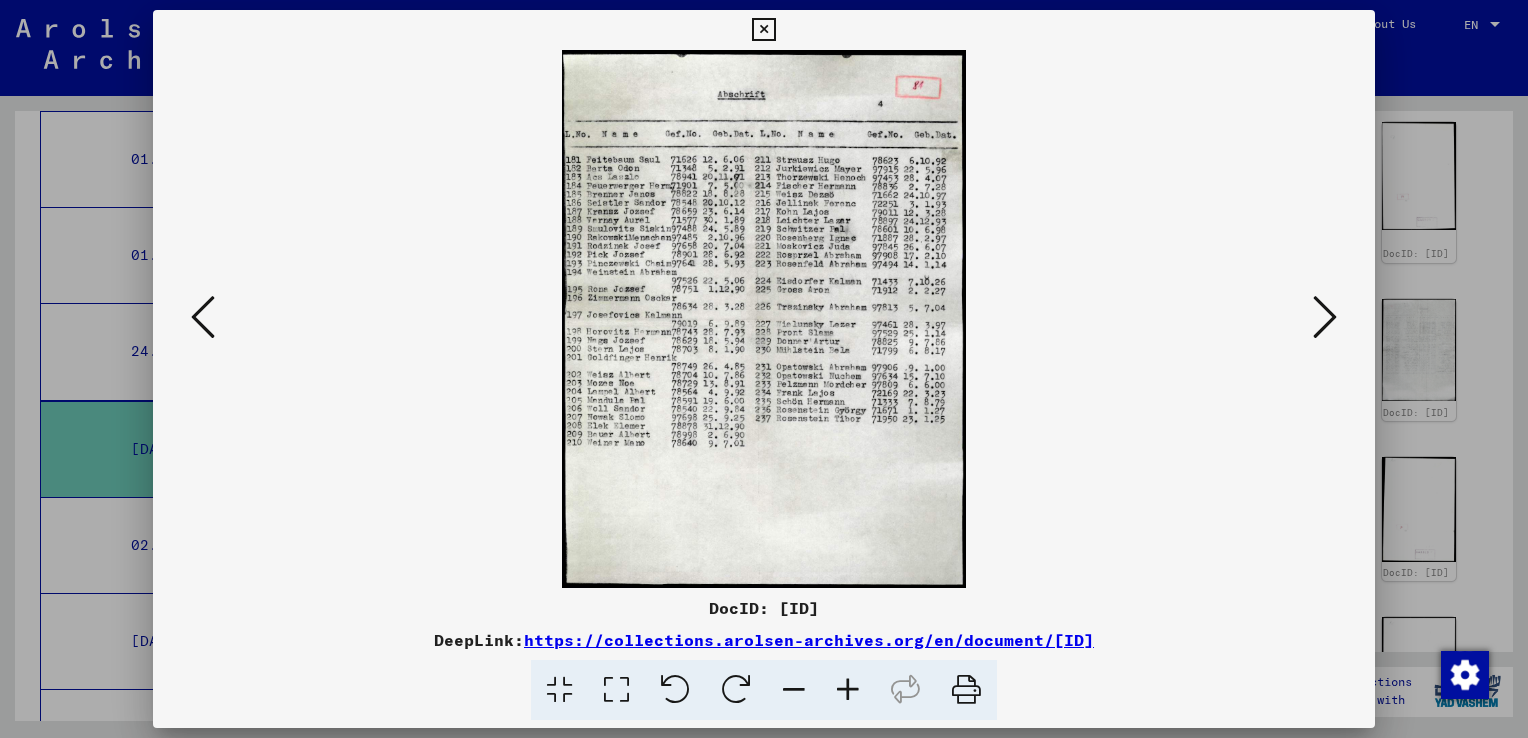 click at bounding box center [1325, 317] 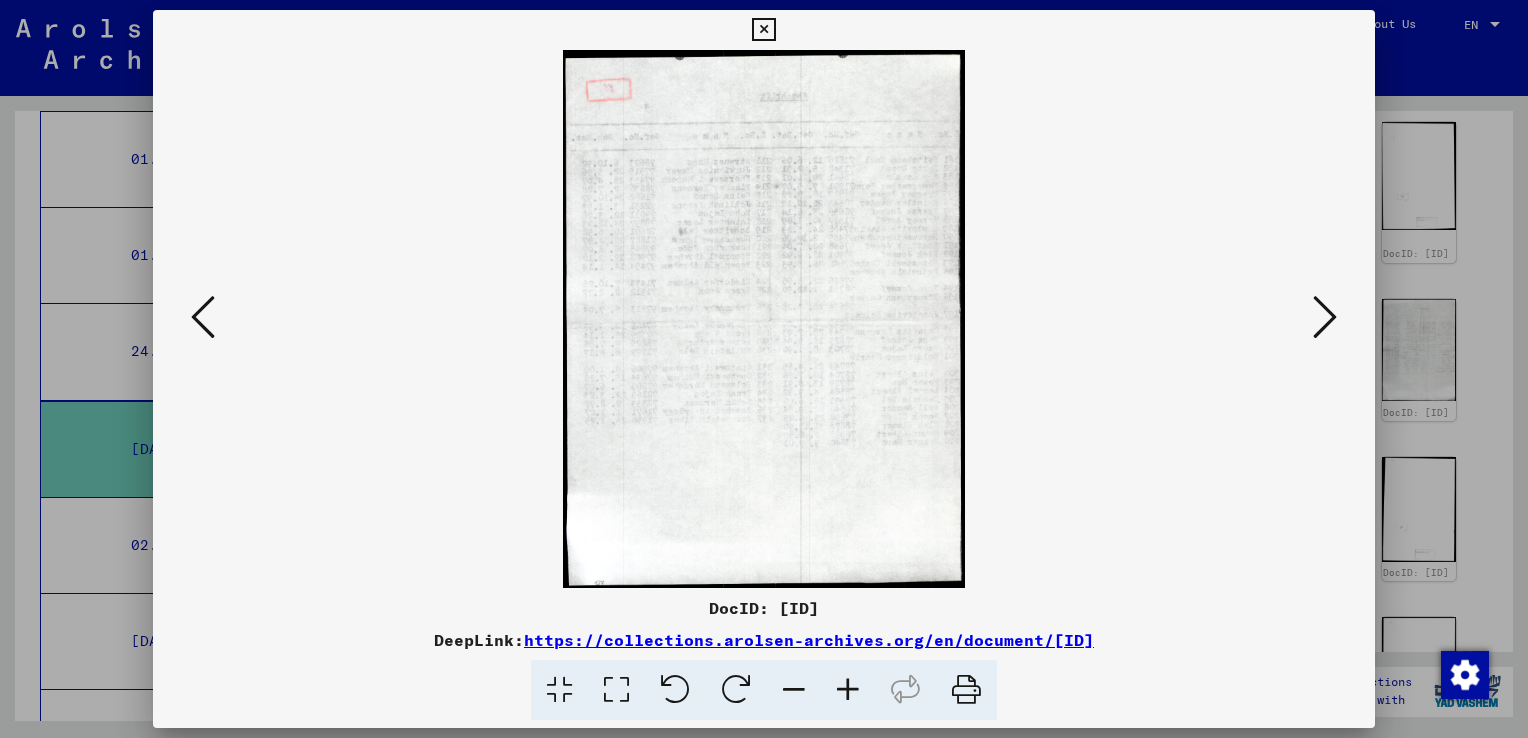 click at bounding box center [1325, 317] 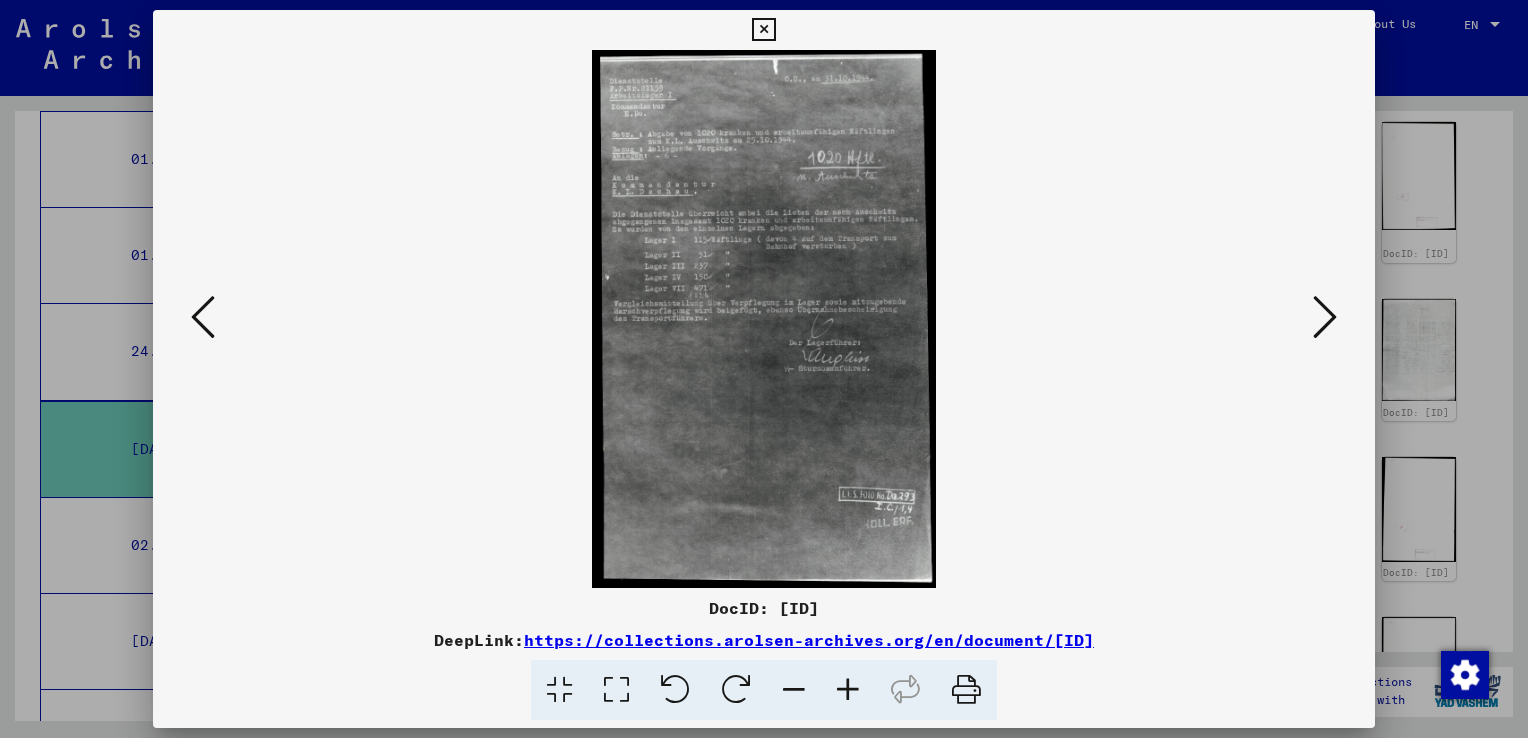 click at bounding box center [1325, 317] 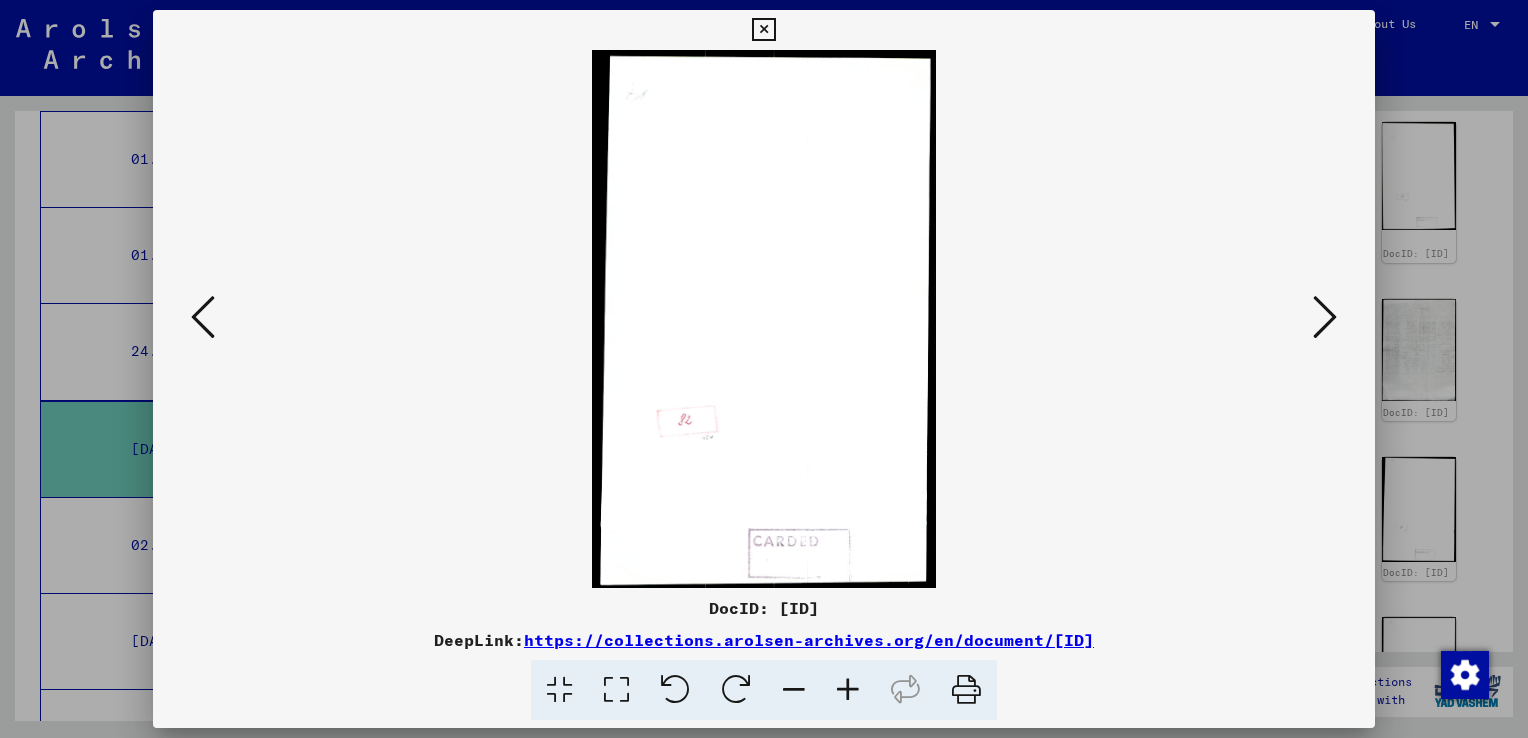 click at bounding box center (1325, 317) 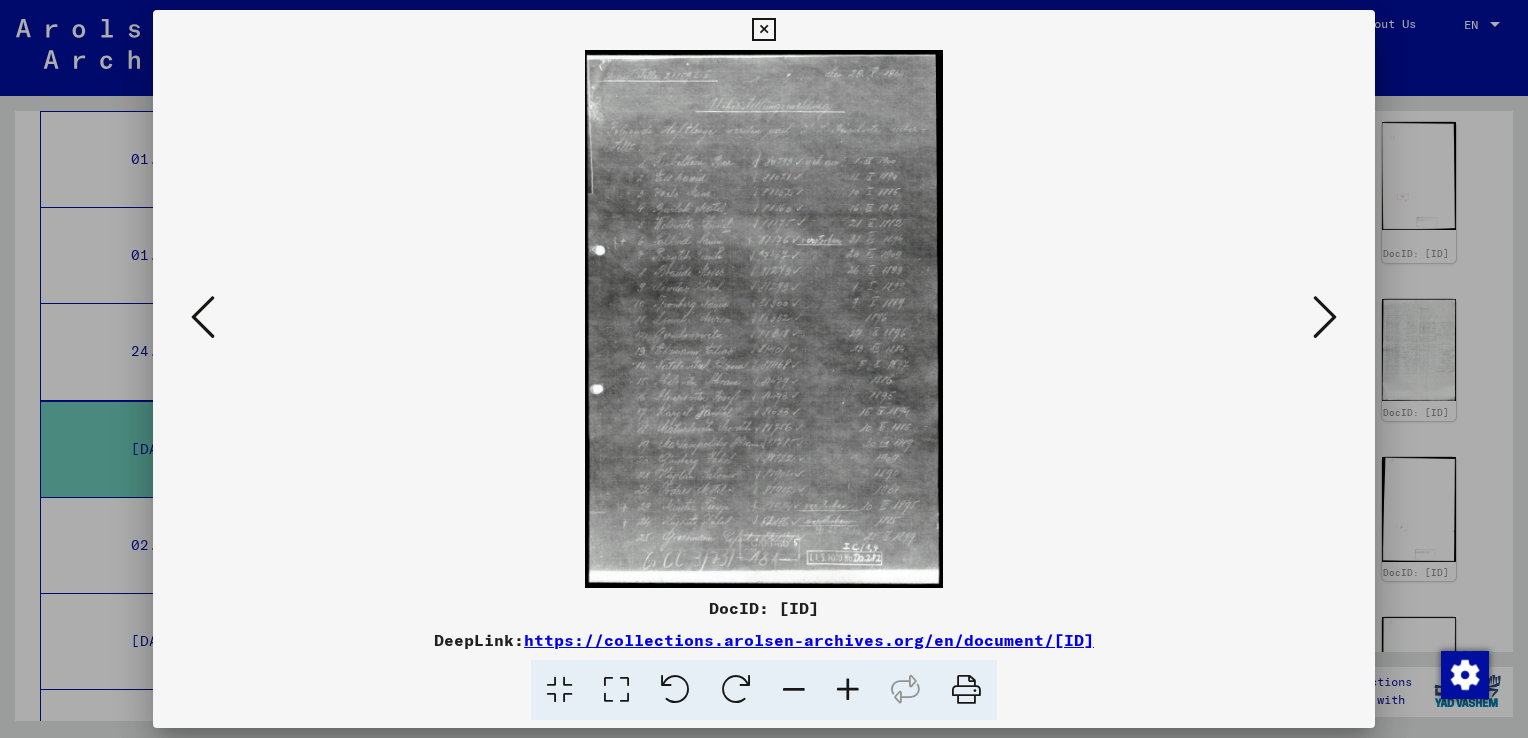 drag, startPoint x: 1324, startPoint y: 322, endPoint x: 1336, endPoint y: 309, distance: 17.691807 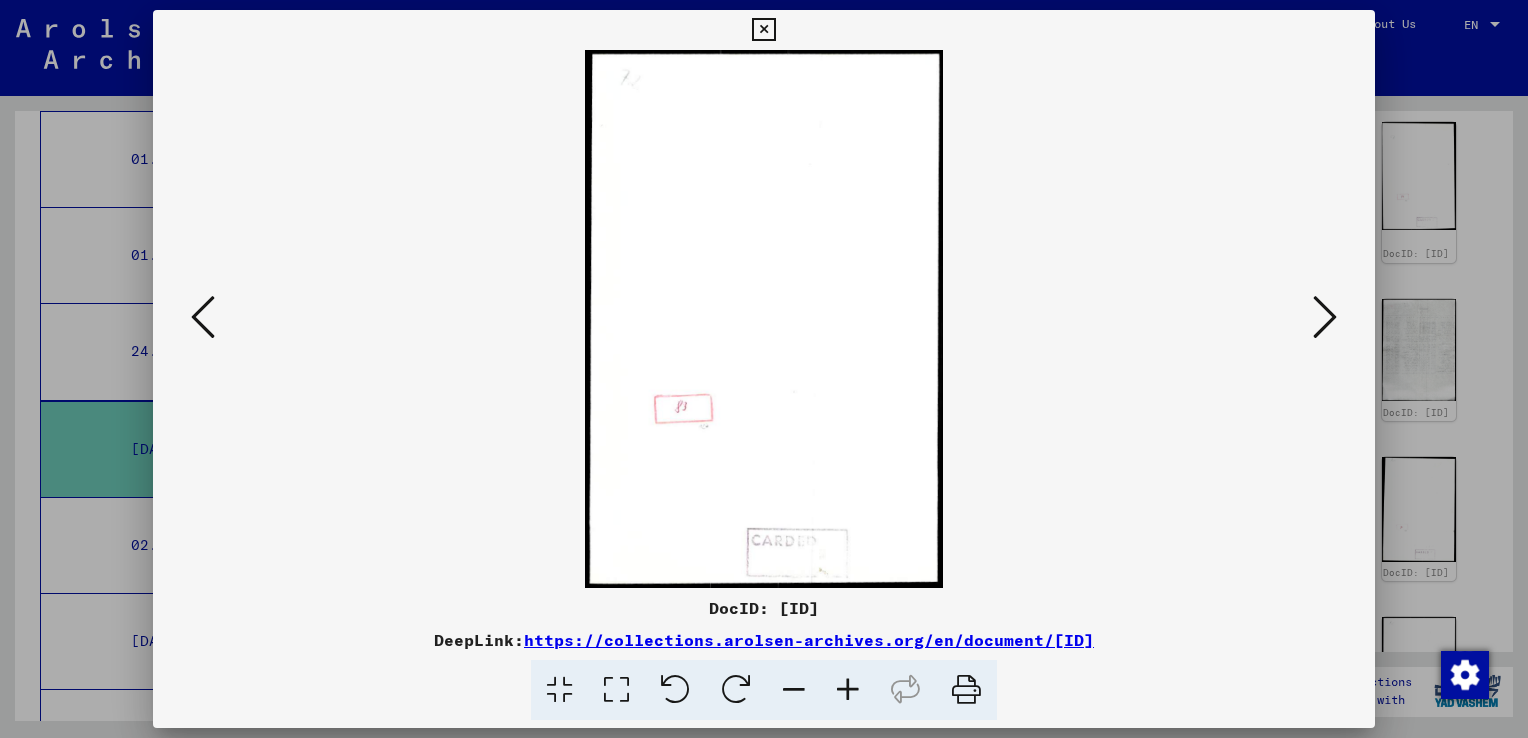 click at bounding box center (1325, 317) 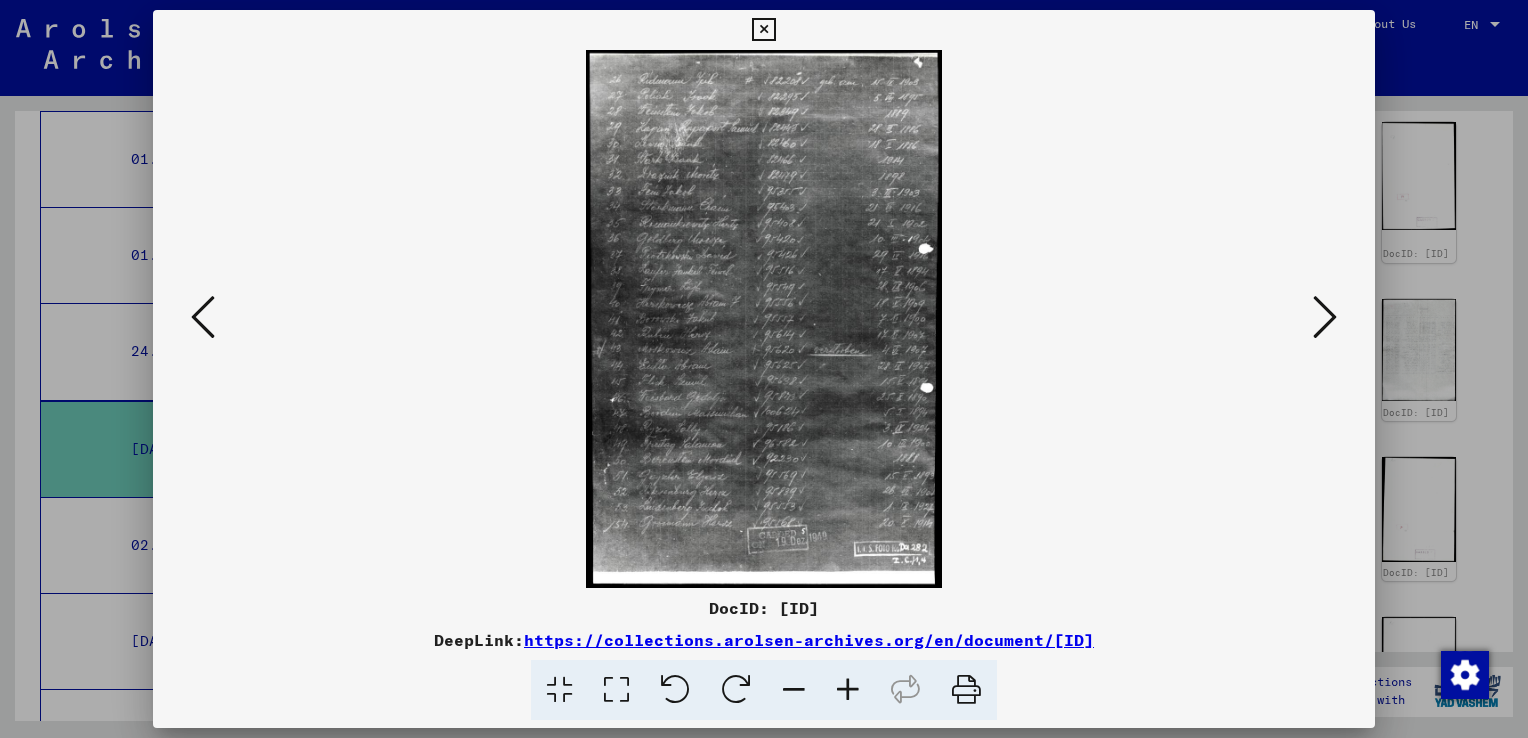 click at bounding box center (1325, 317) 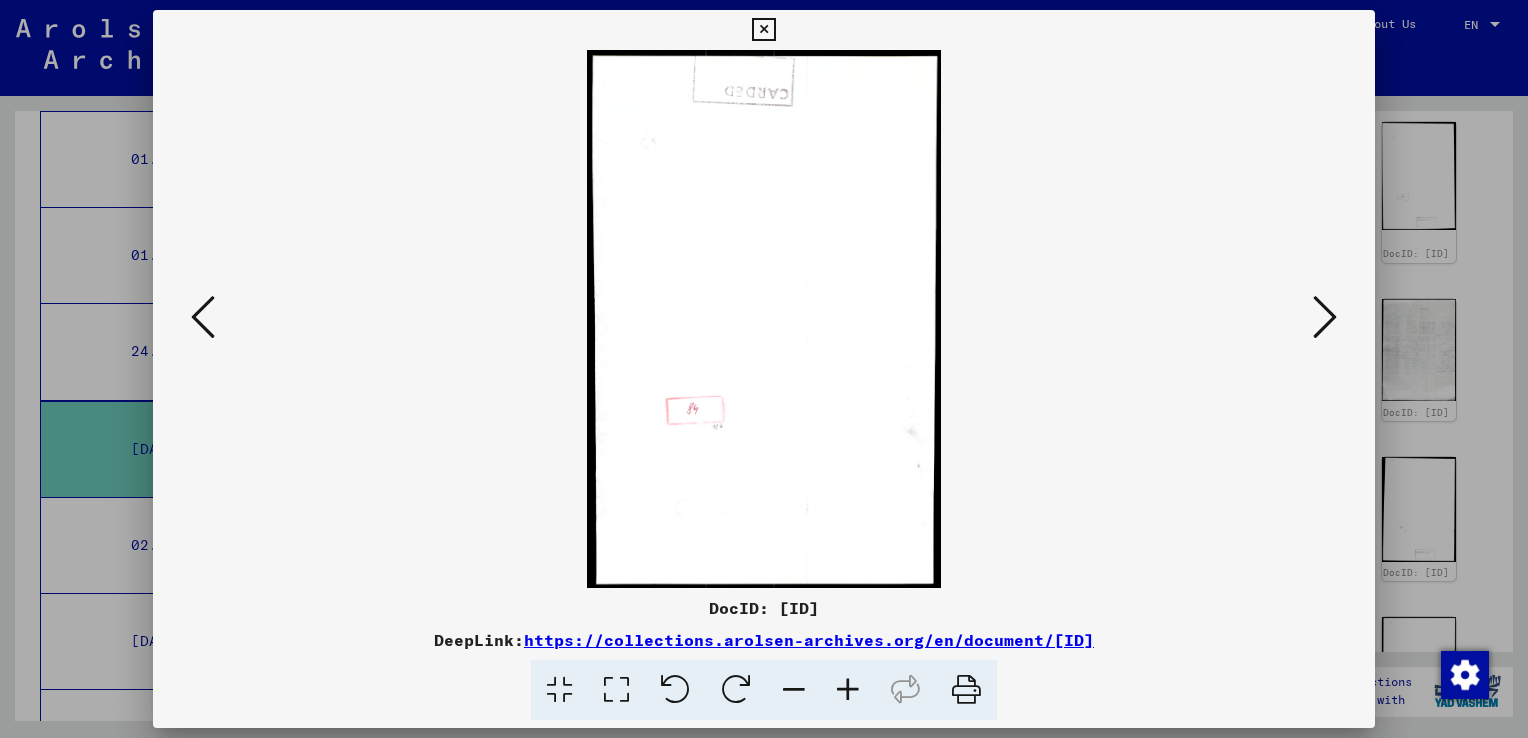 click at bounding box center (1325, 317) 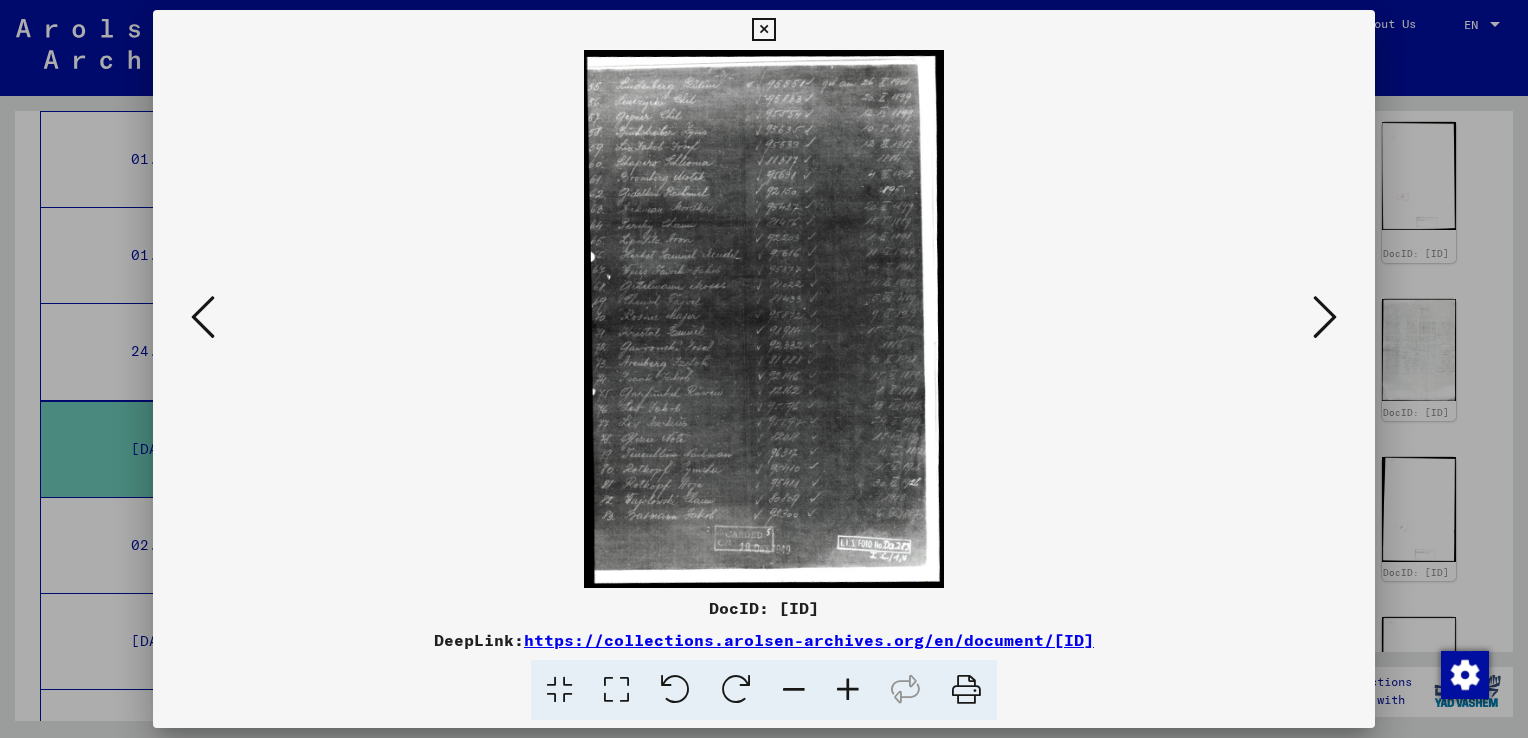 click at bounding box center [1325, 317] 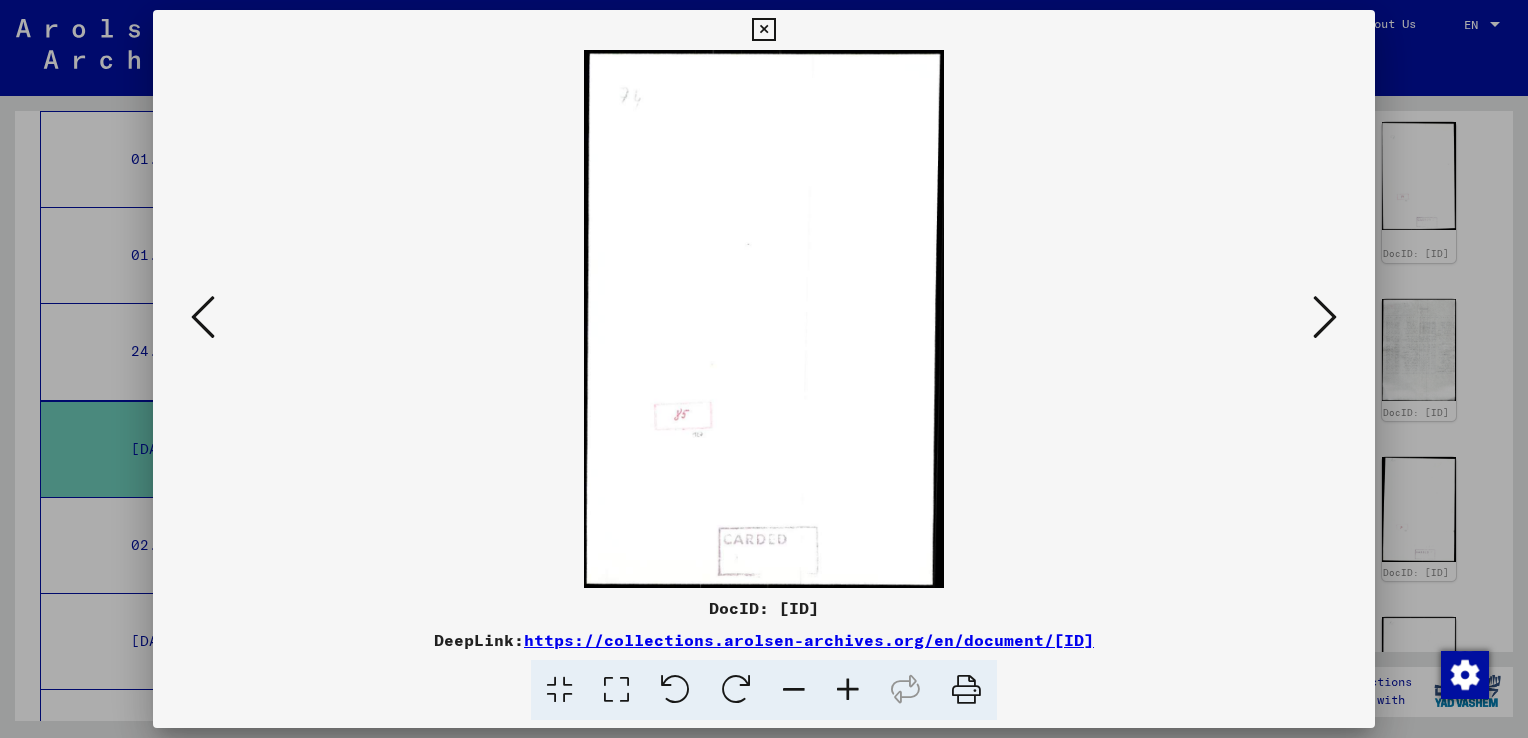 click at bounding box center (1325, 317) 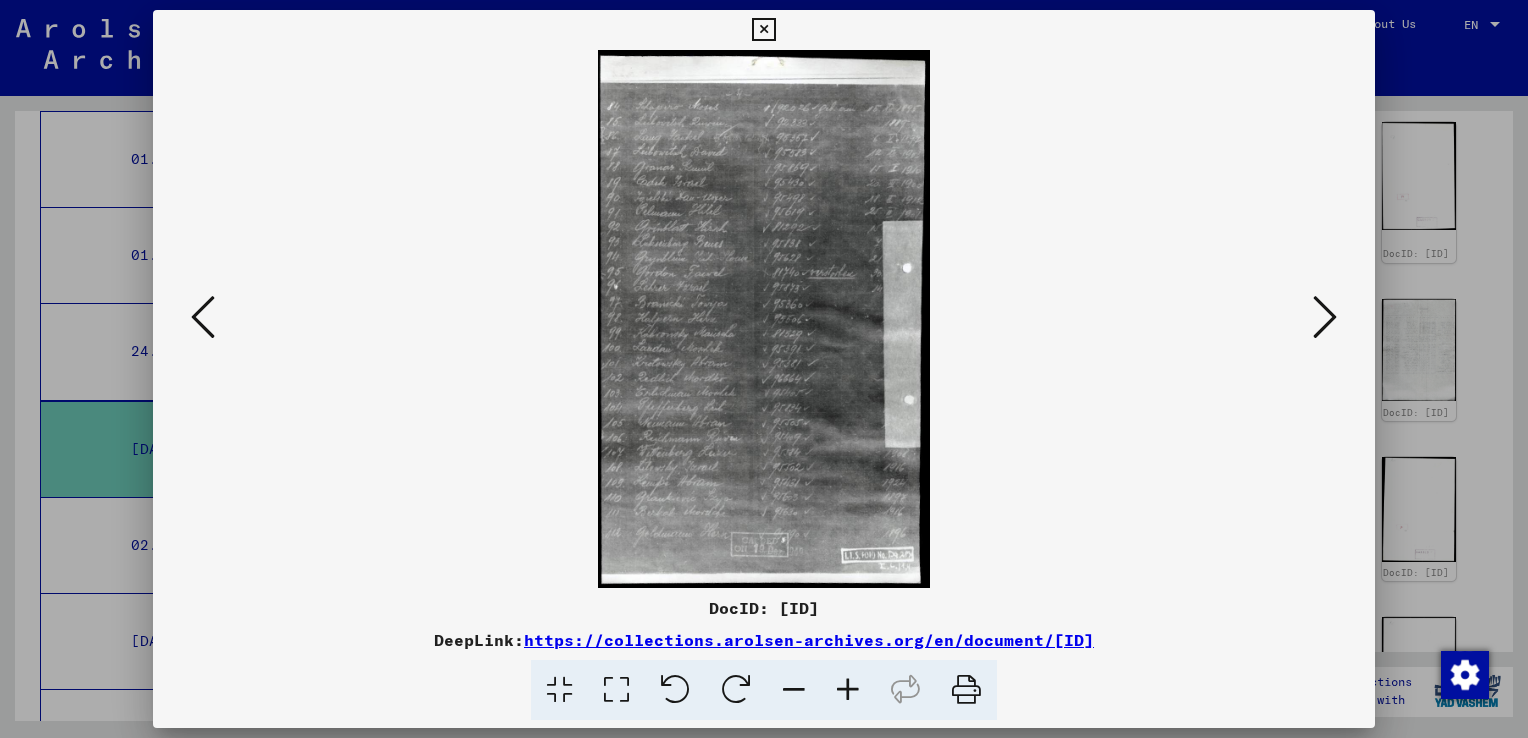 click at bounding box center (1325, 317) 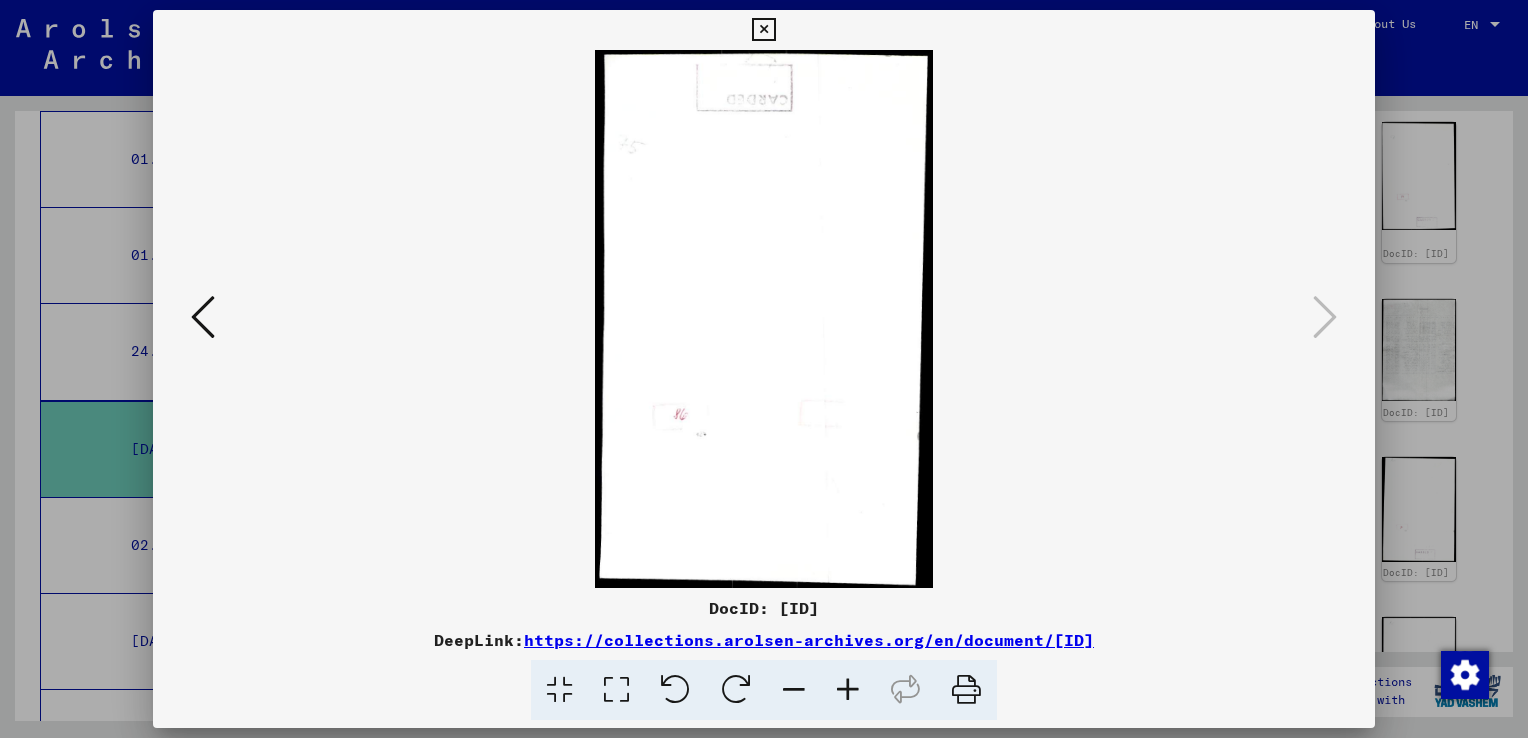 click at bounding box center [763, 30] 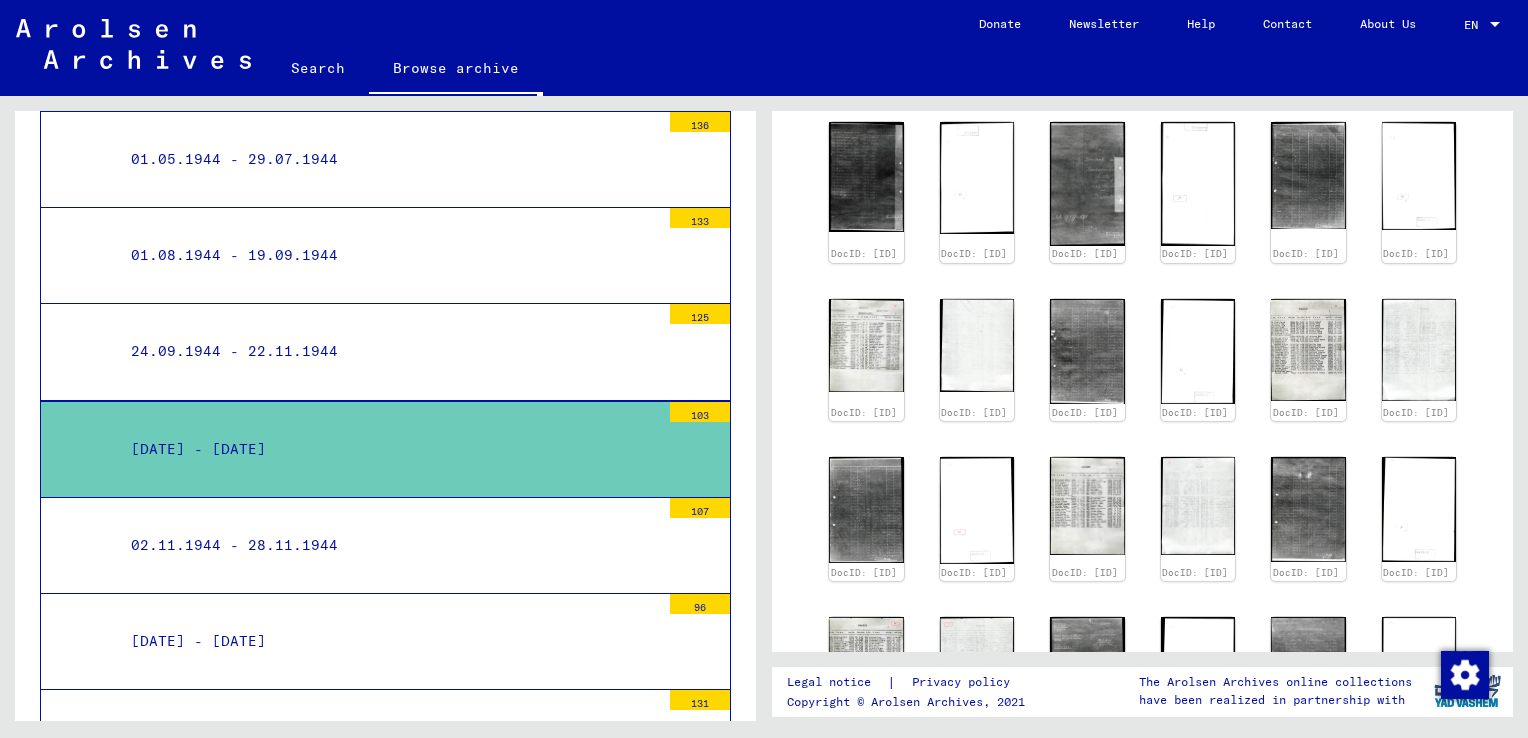 scroll, scrollTop: 1133, scrollLeft: 0, axis: vertical 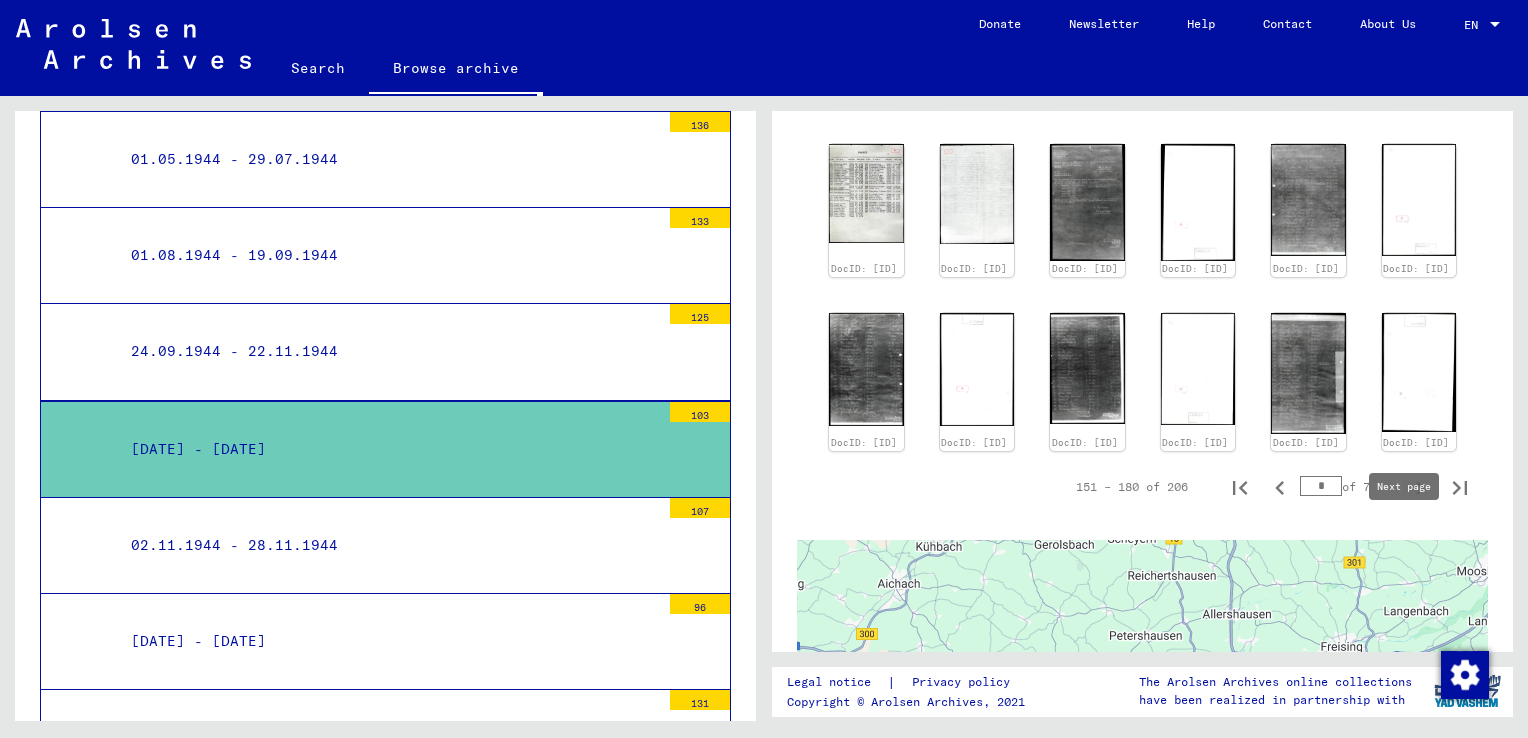 click 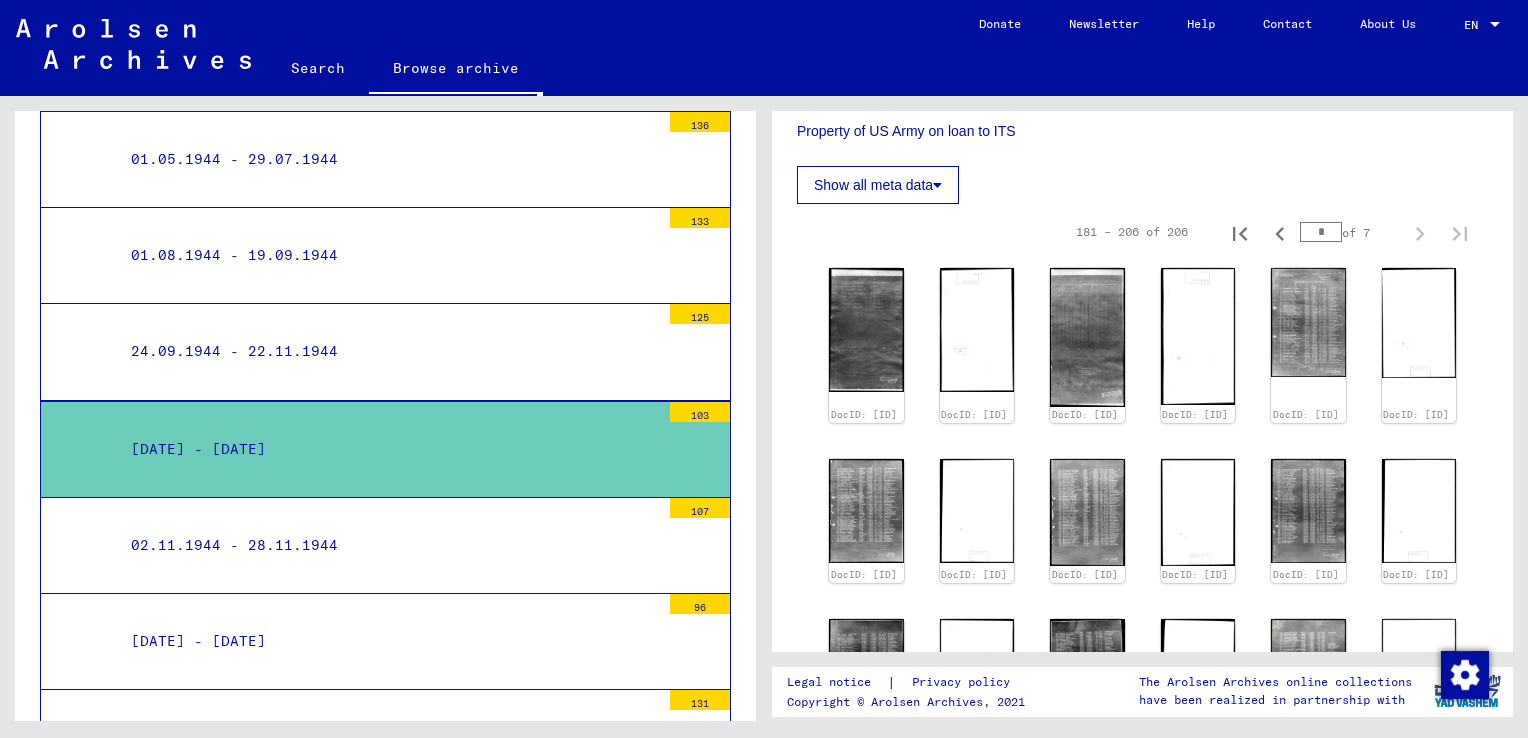 scroll, scrollTop: 472, scrollLeft: 0, axis: vertical 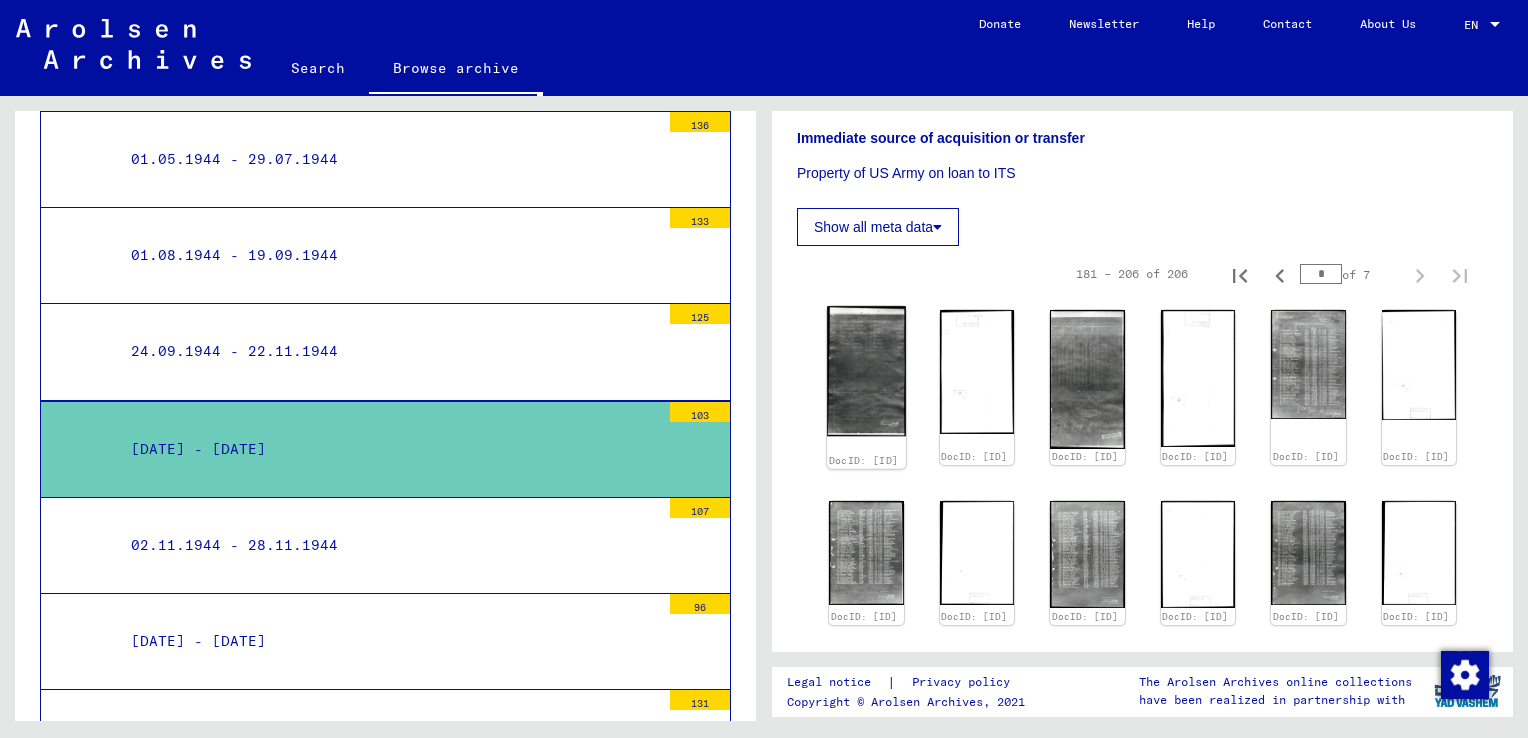 drag, startPoint x: 865, startPoint y: 362, endPoint x: 843, endPoint y: 374, distance: 25.059929 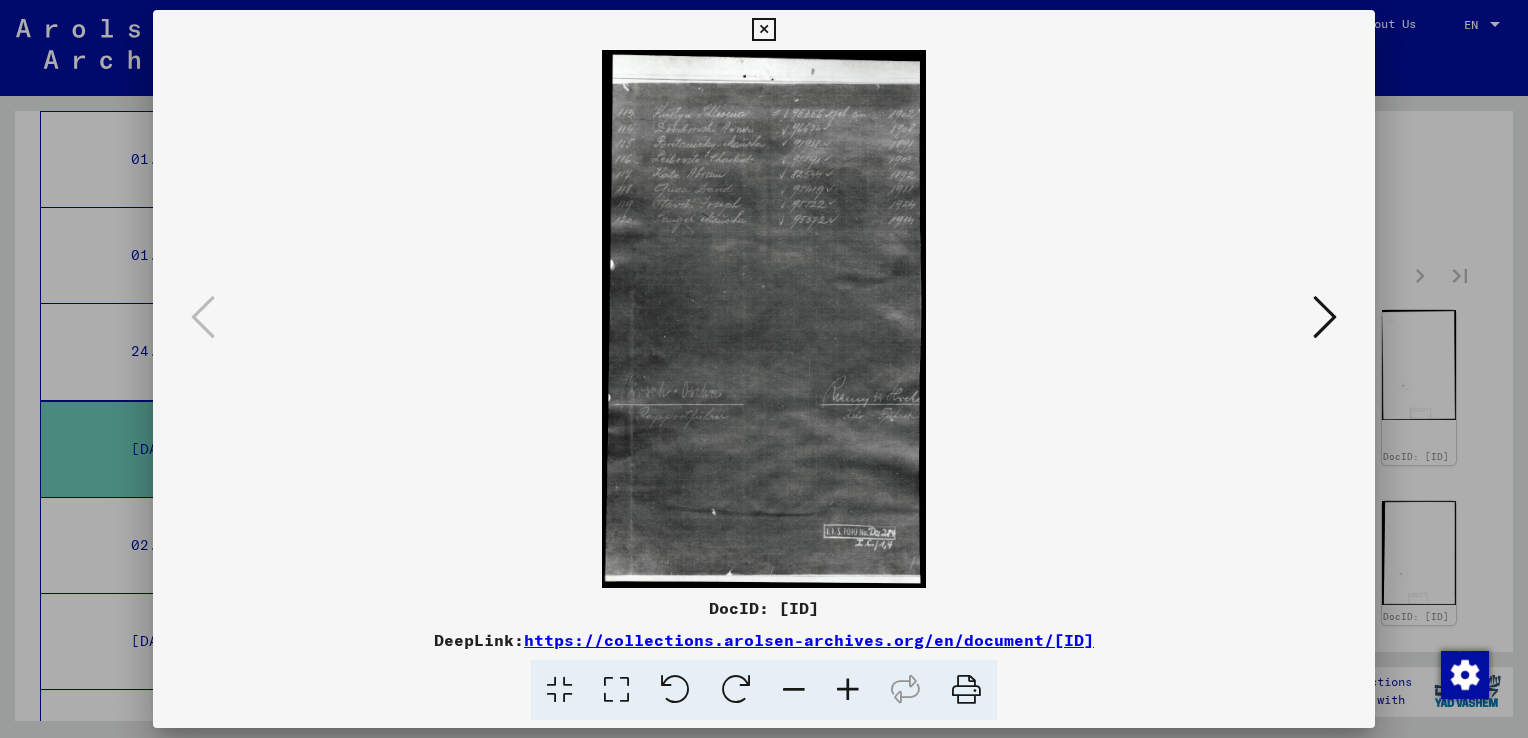 click at bounding box center [1325, 317] 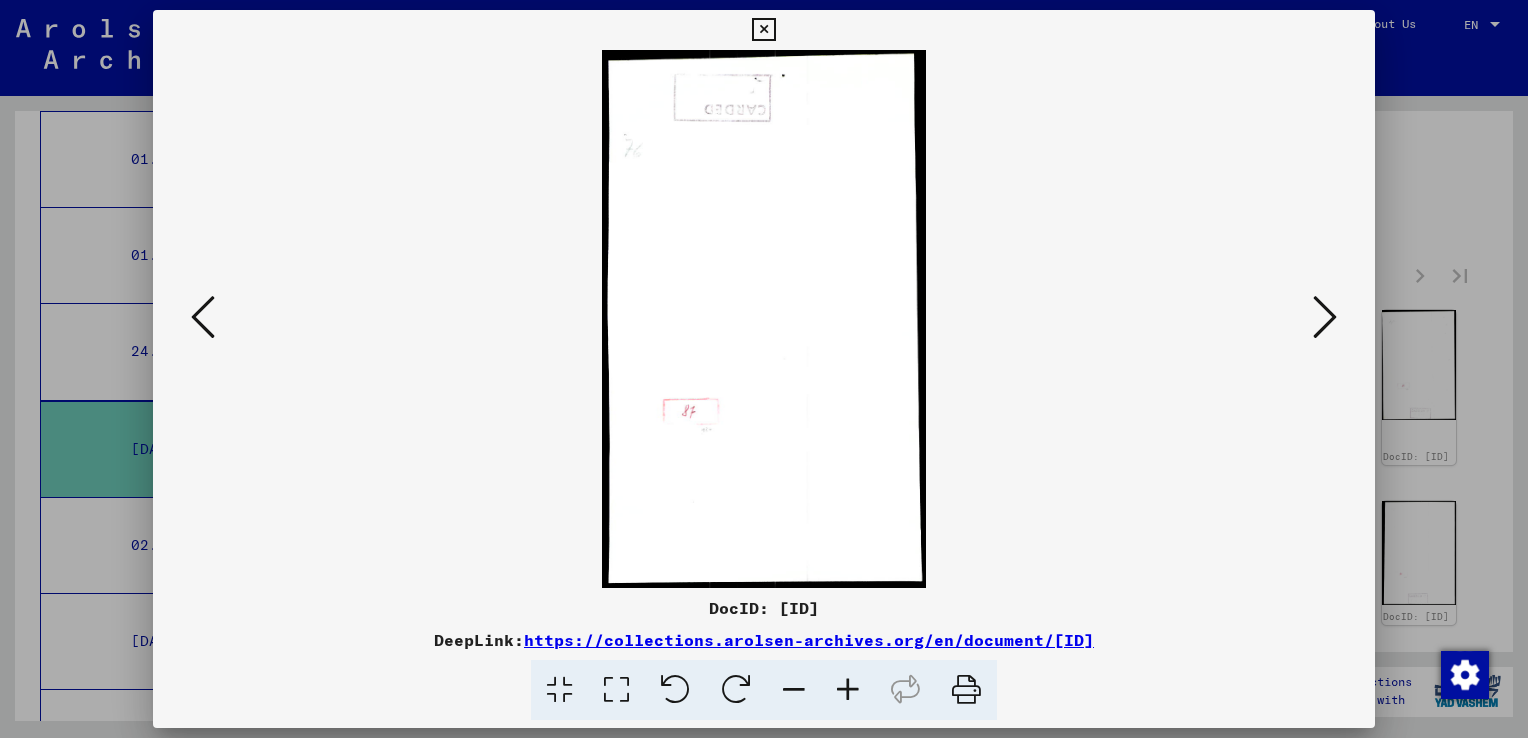 click at bounding box center [1325, 317] 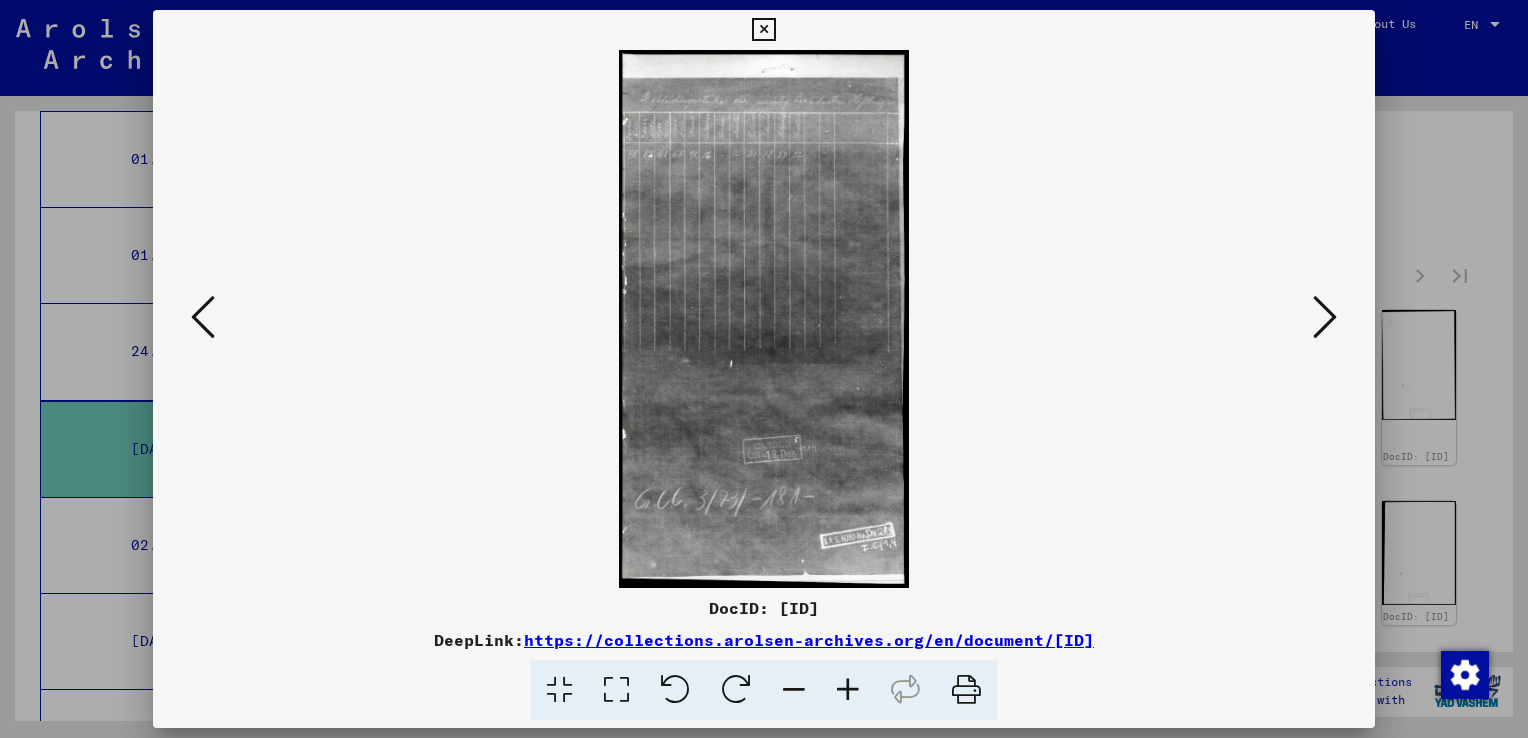 click at bounding box center [1325, 317] 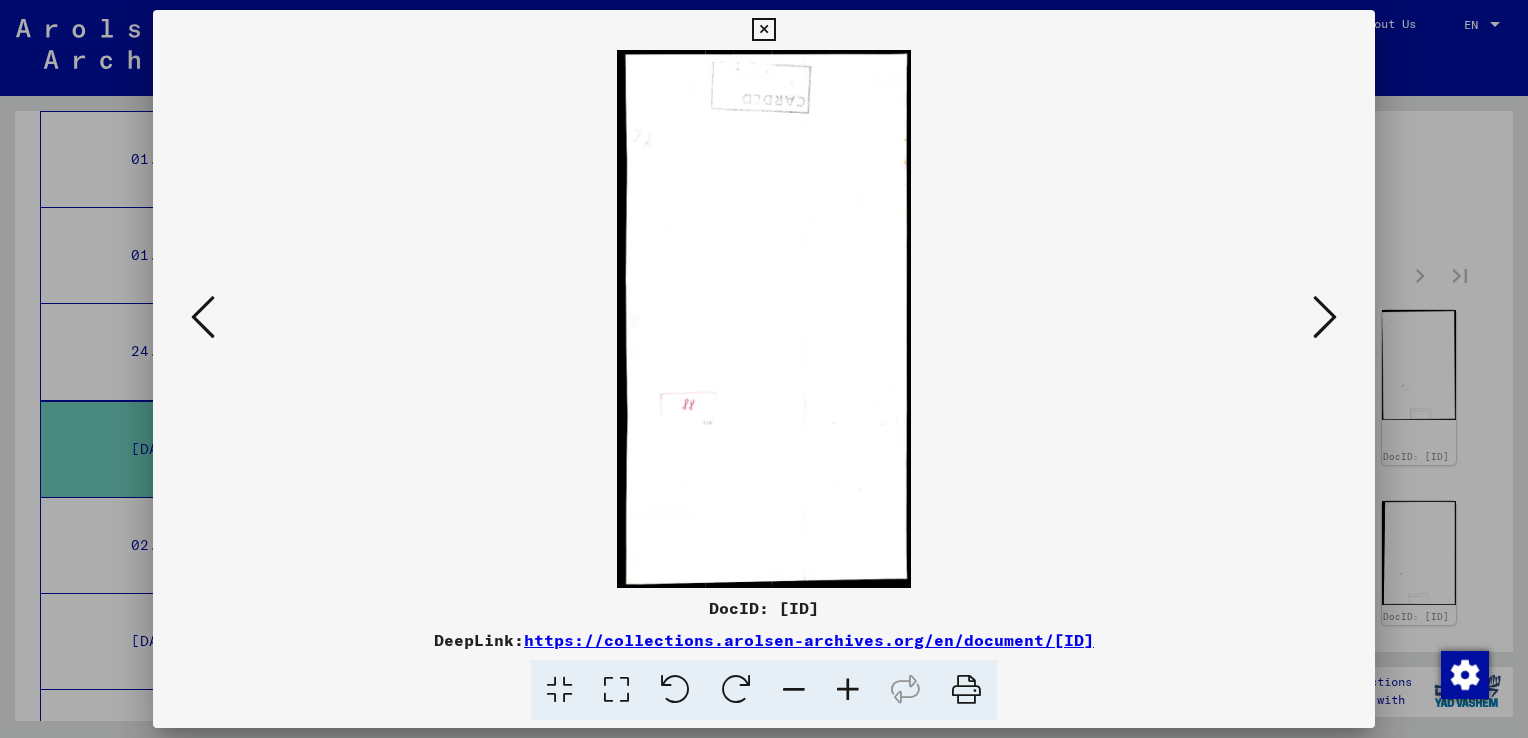 click at bounding box center (1325, 317) 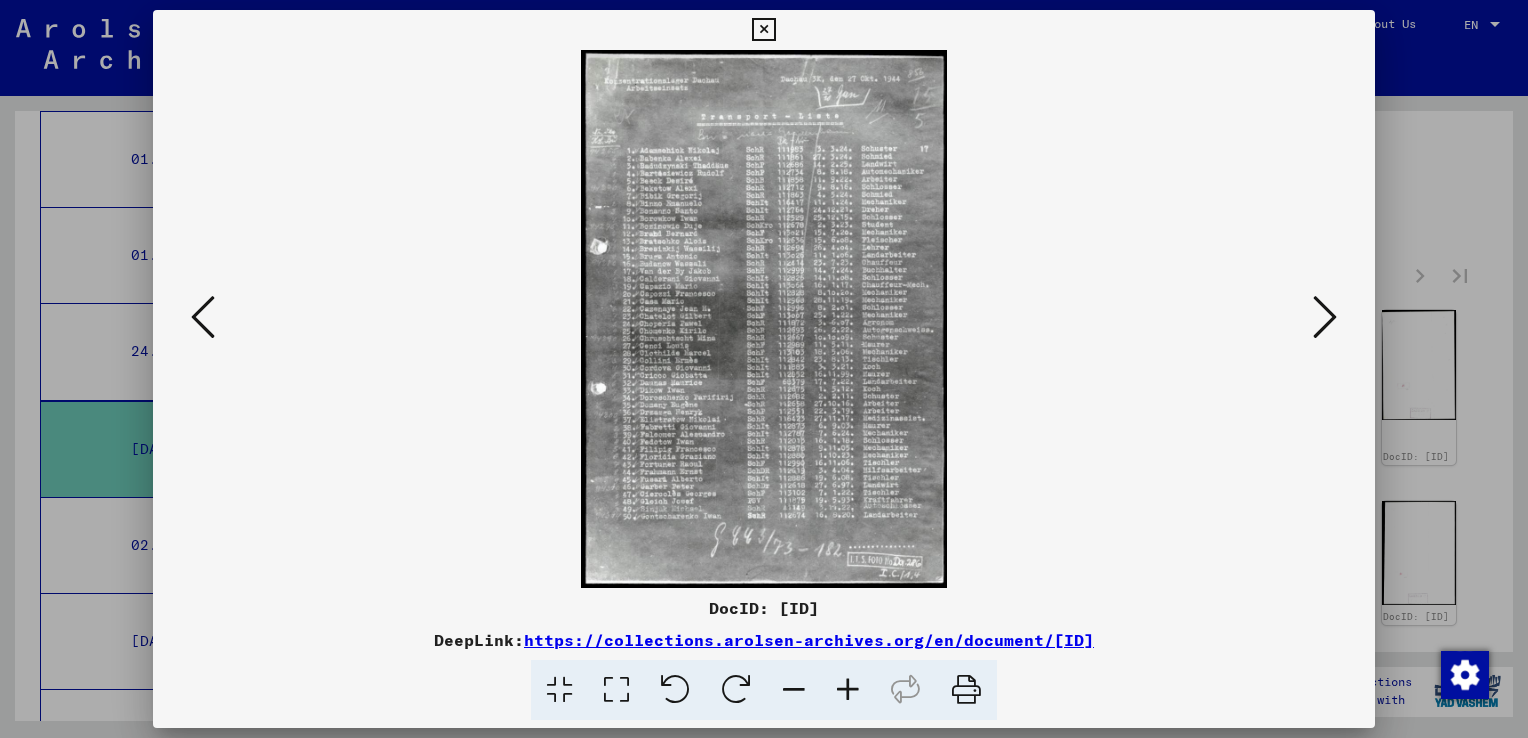 click at bounding box center (1325, 317) 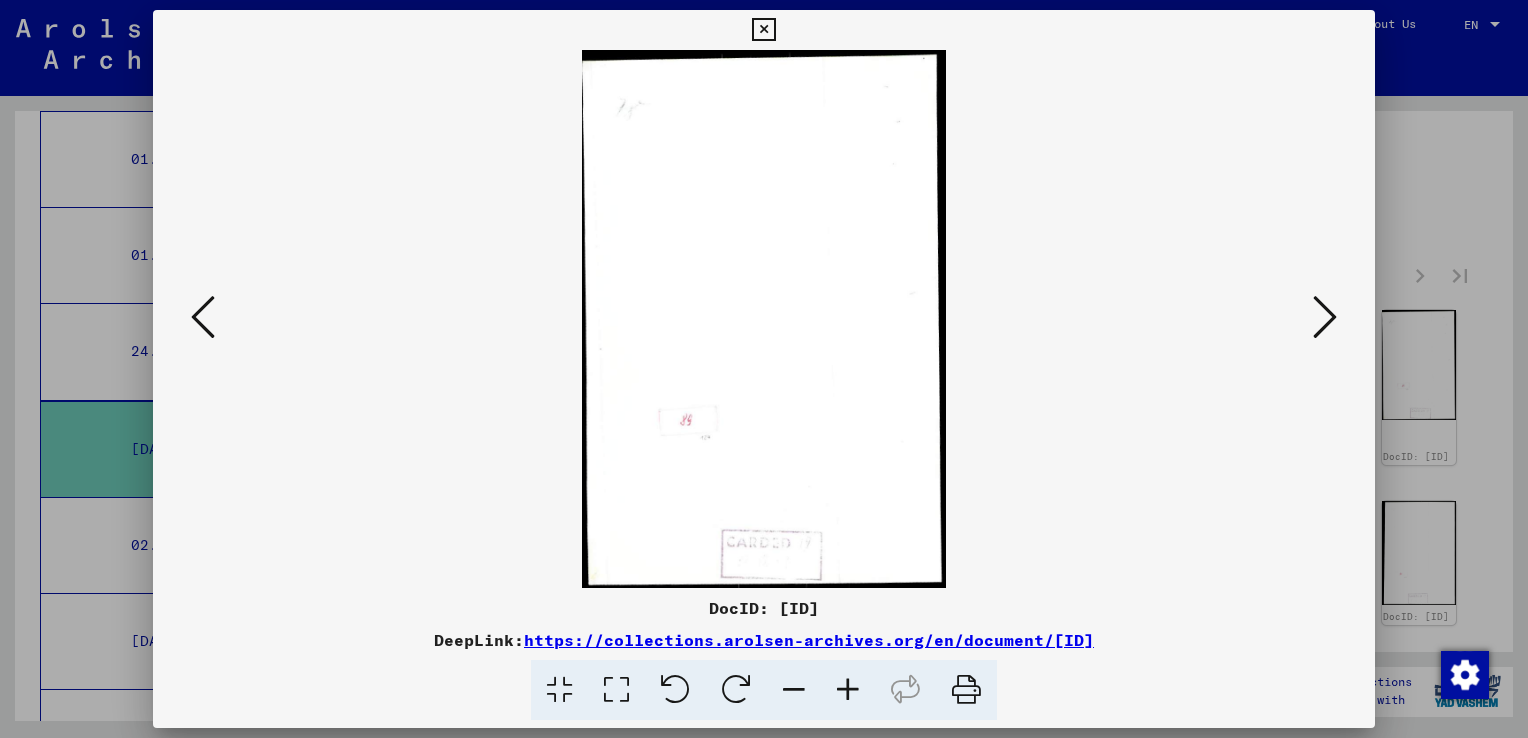click at bounding box center (1325, 317) 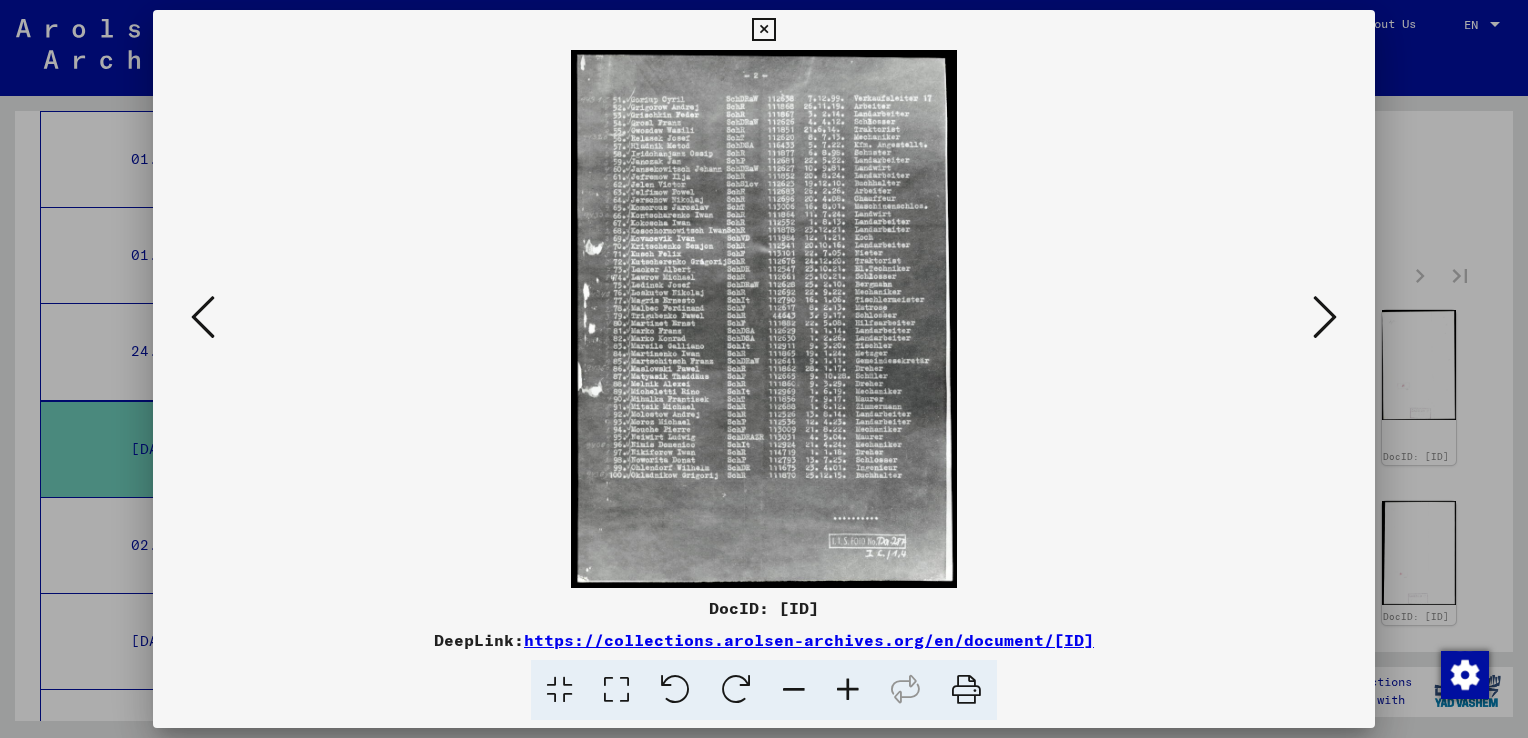 click at bounding box center [1325, 317] 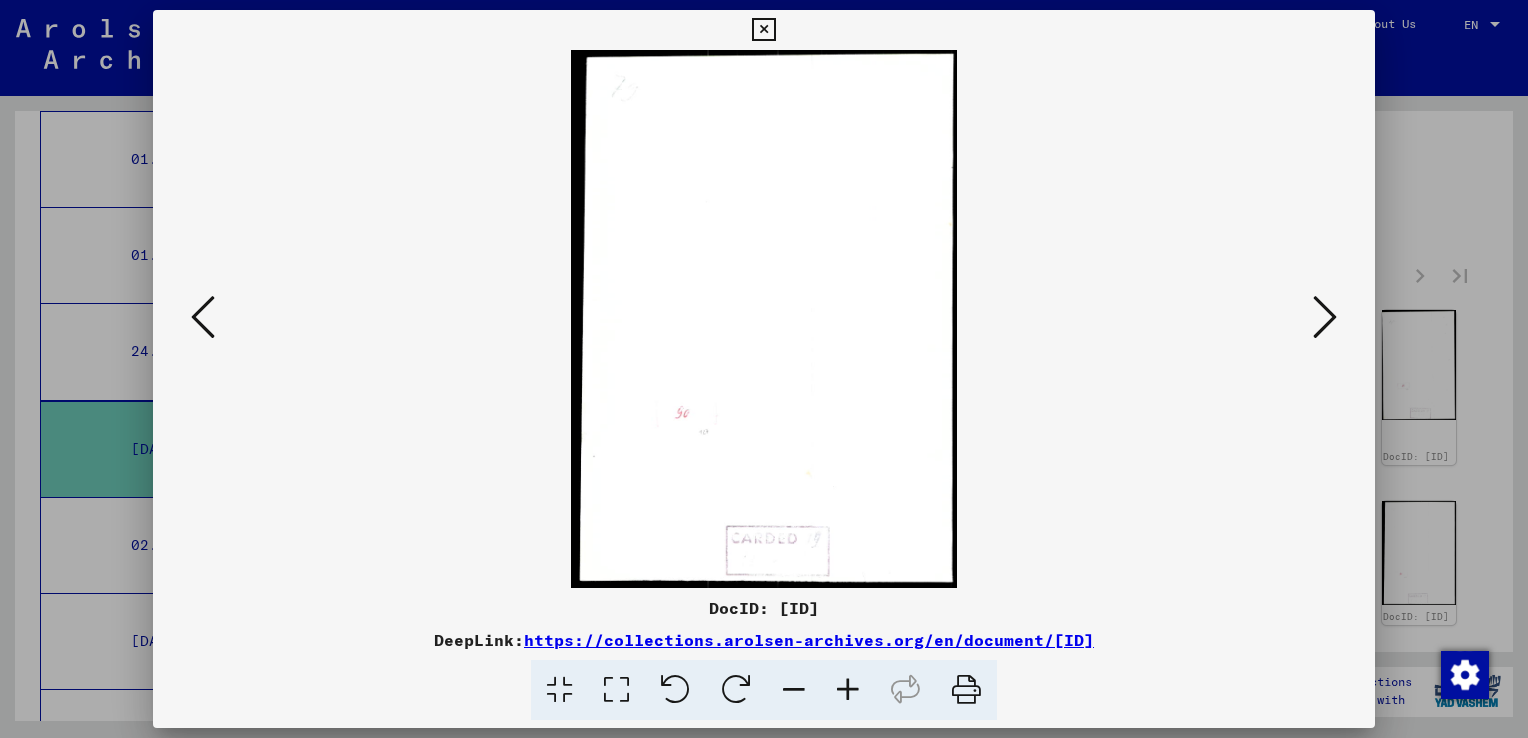 click at bounding box center (1325, 317) 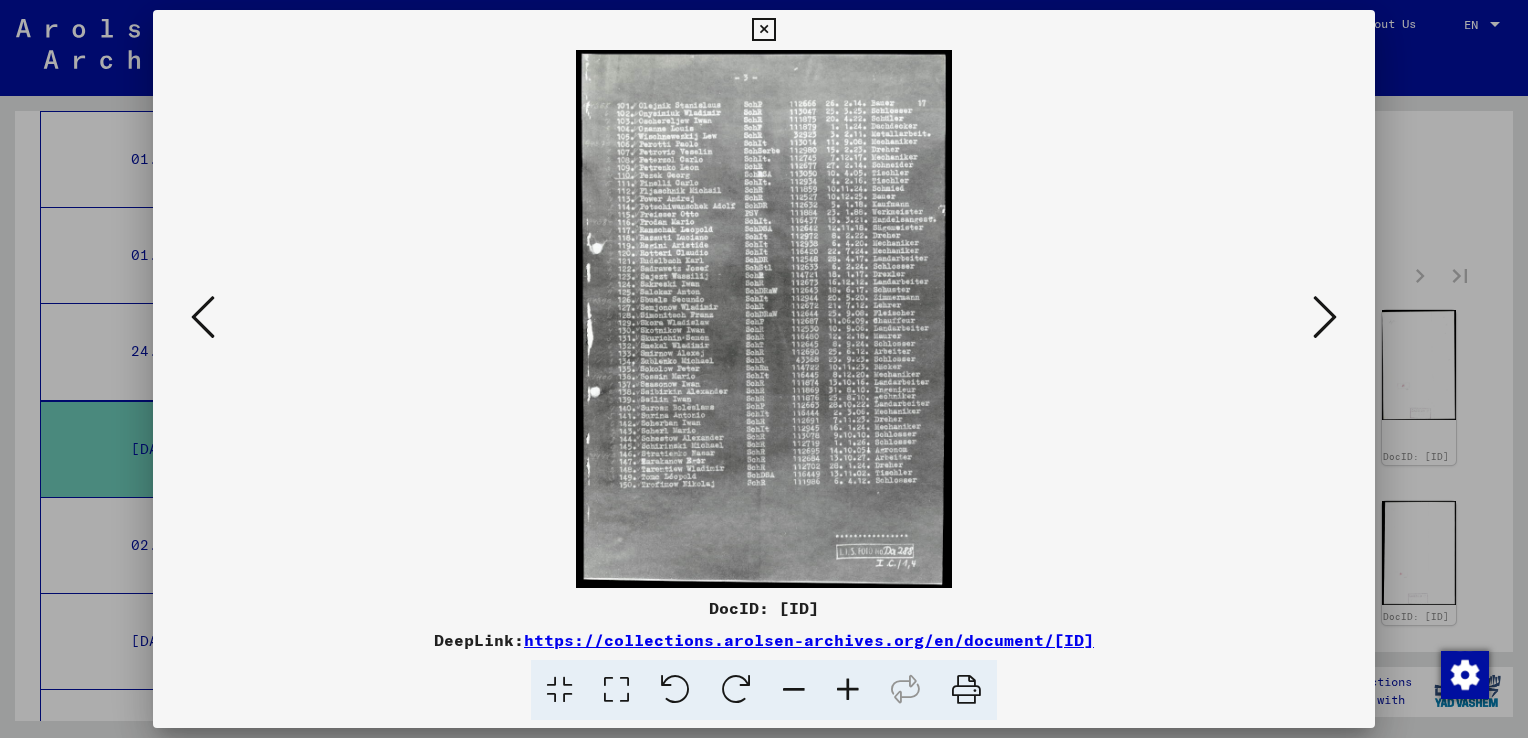 click at bounding box center (1325, 317) 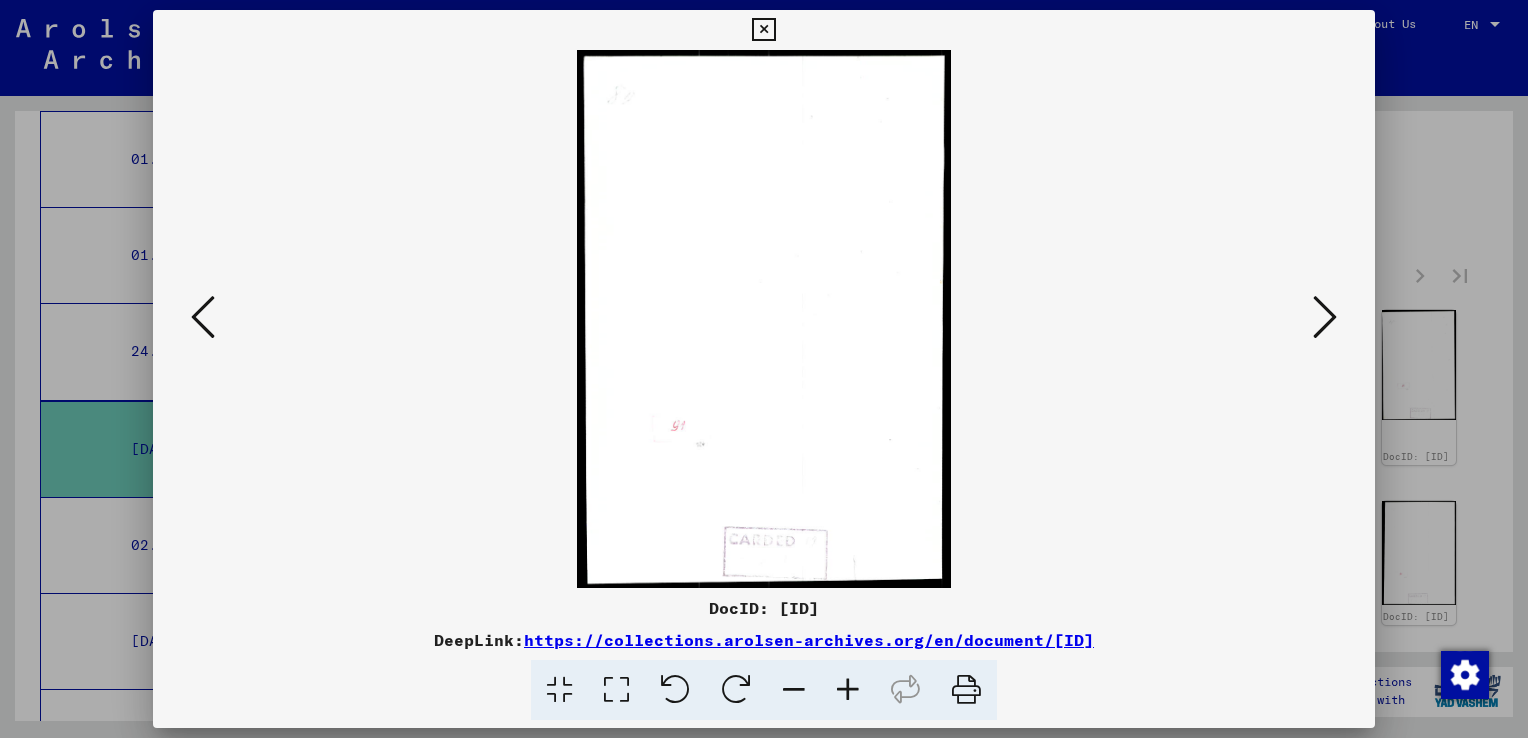 click at bounding box center (1325, 317) 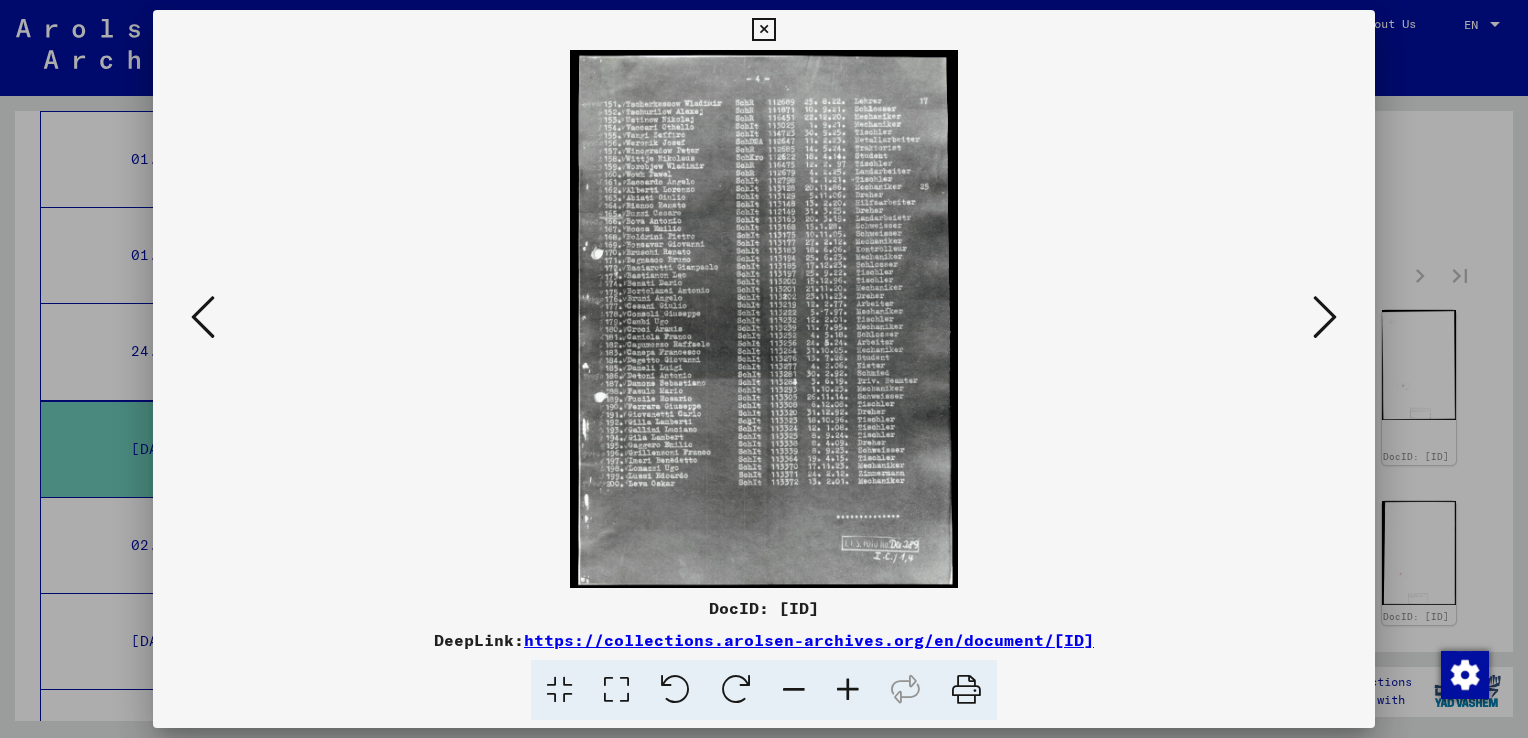click at bounding box center (1325, 317) 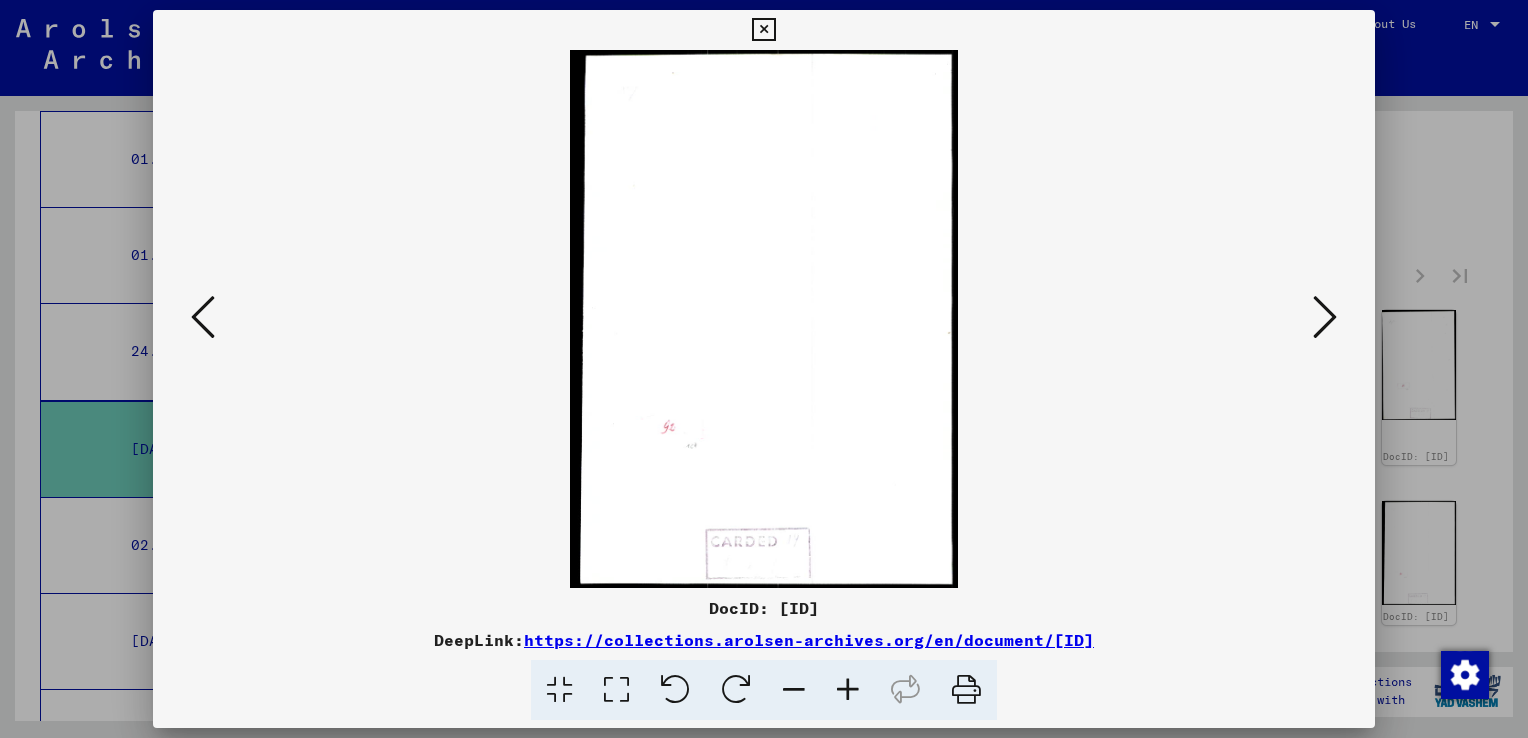click at bounding box center [1325, 317] 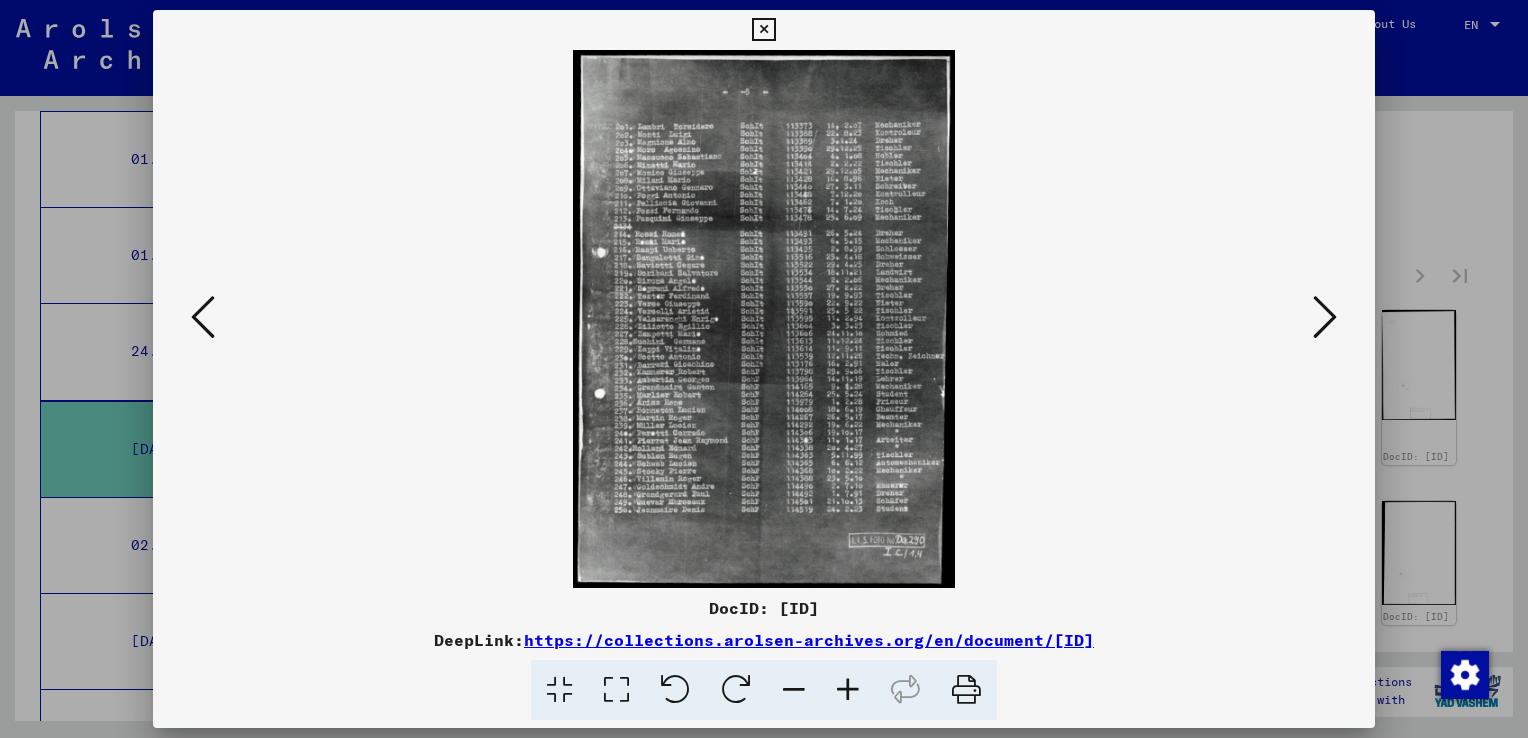 click at bounding box center (1325, 317) 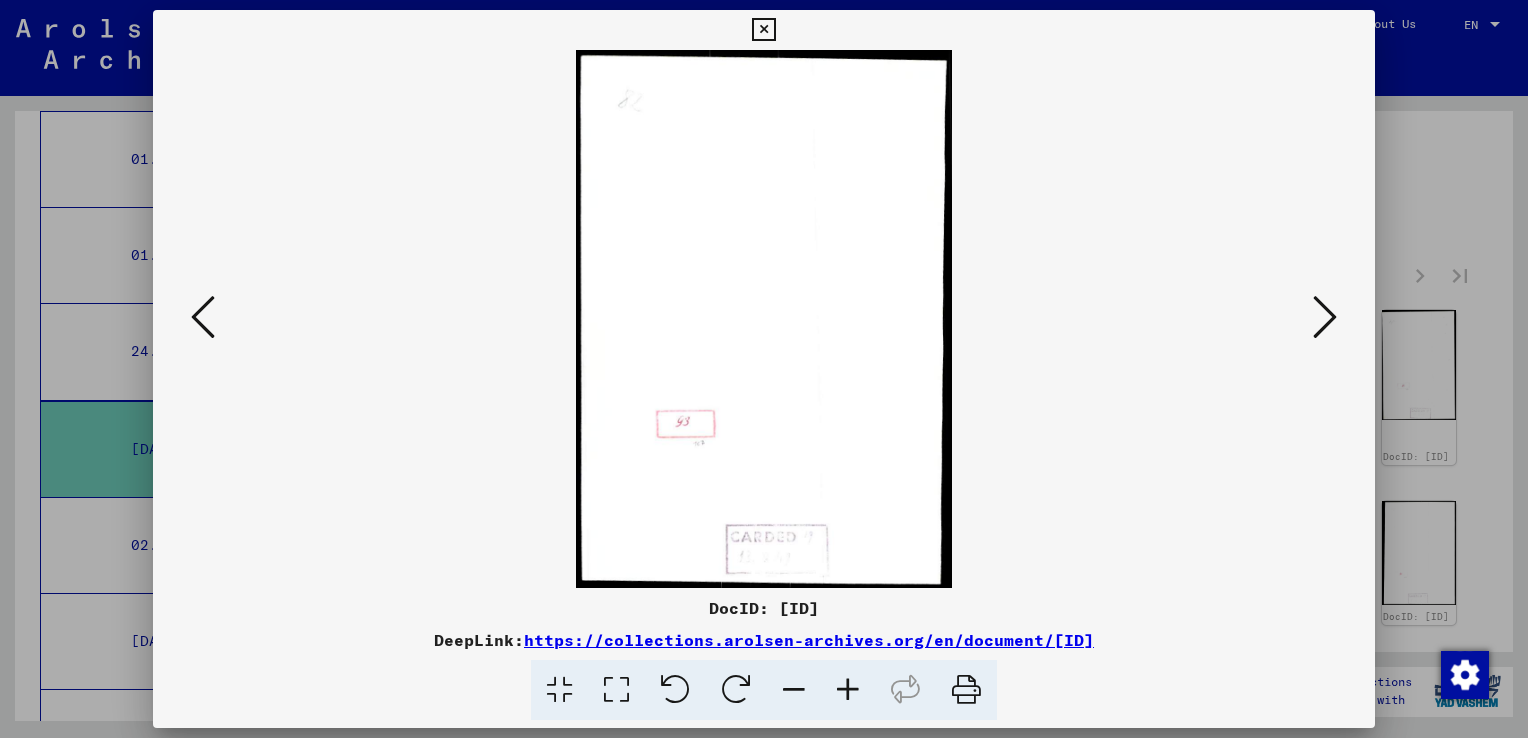 click at bounding box center (1325, 317) 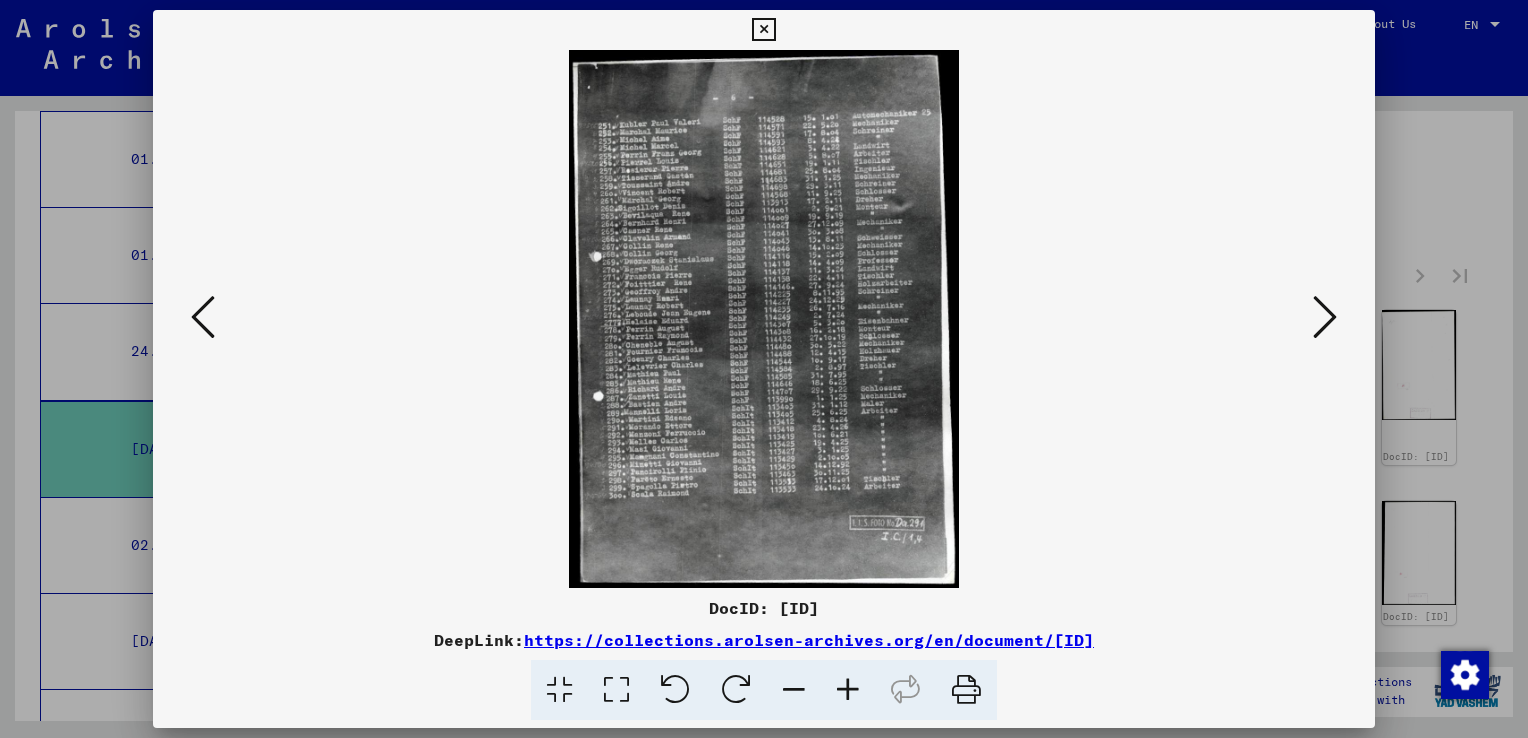 click at bounding box center [1325, 317] 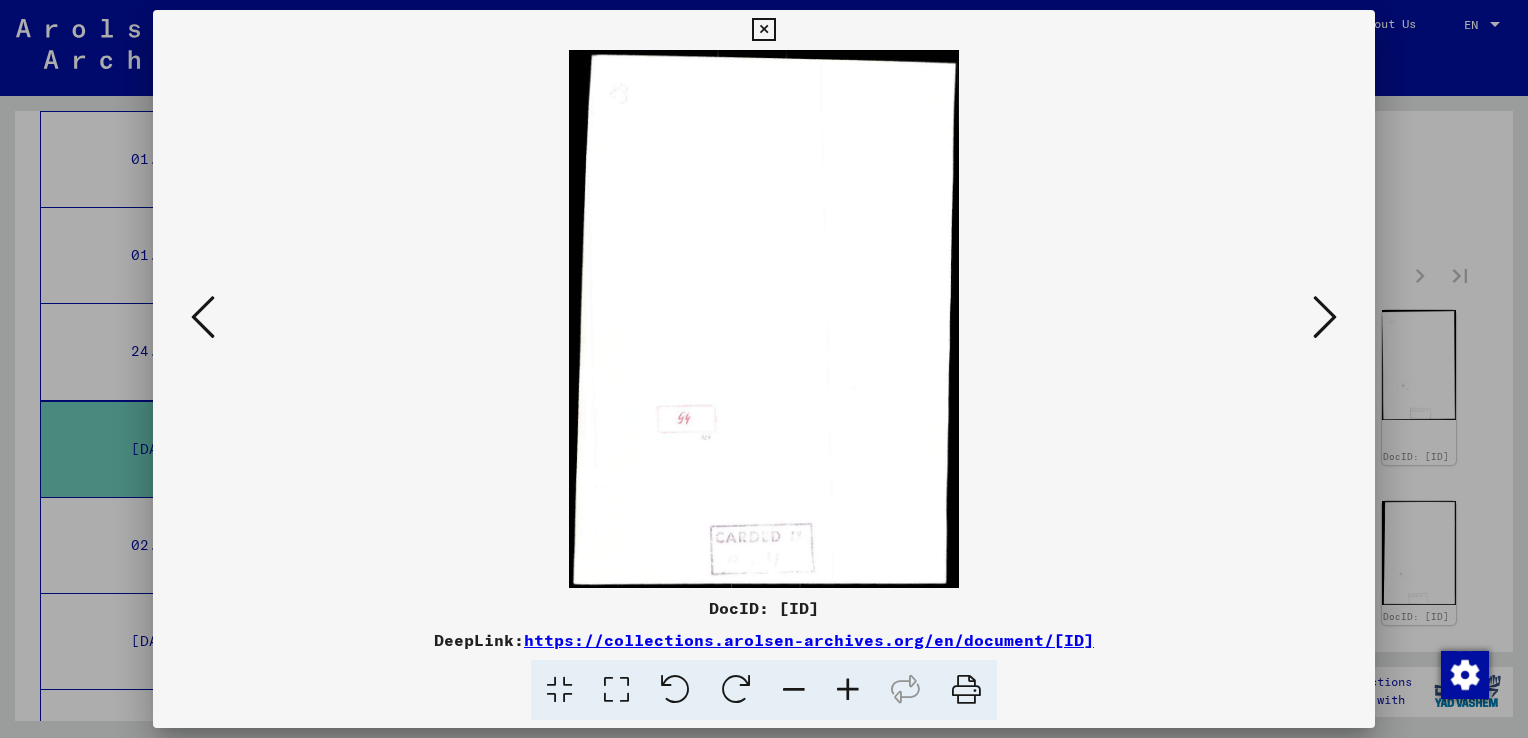 click at bounding box center [1325, 317] 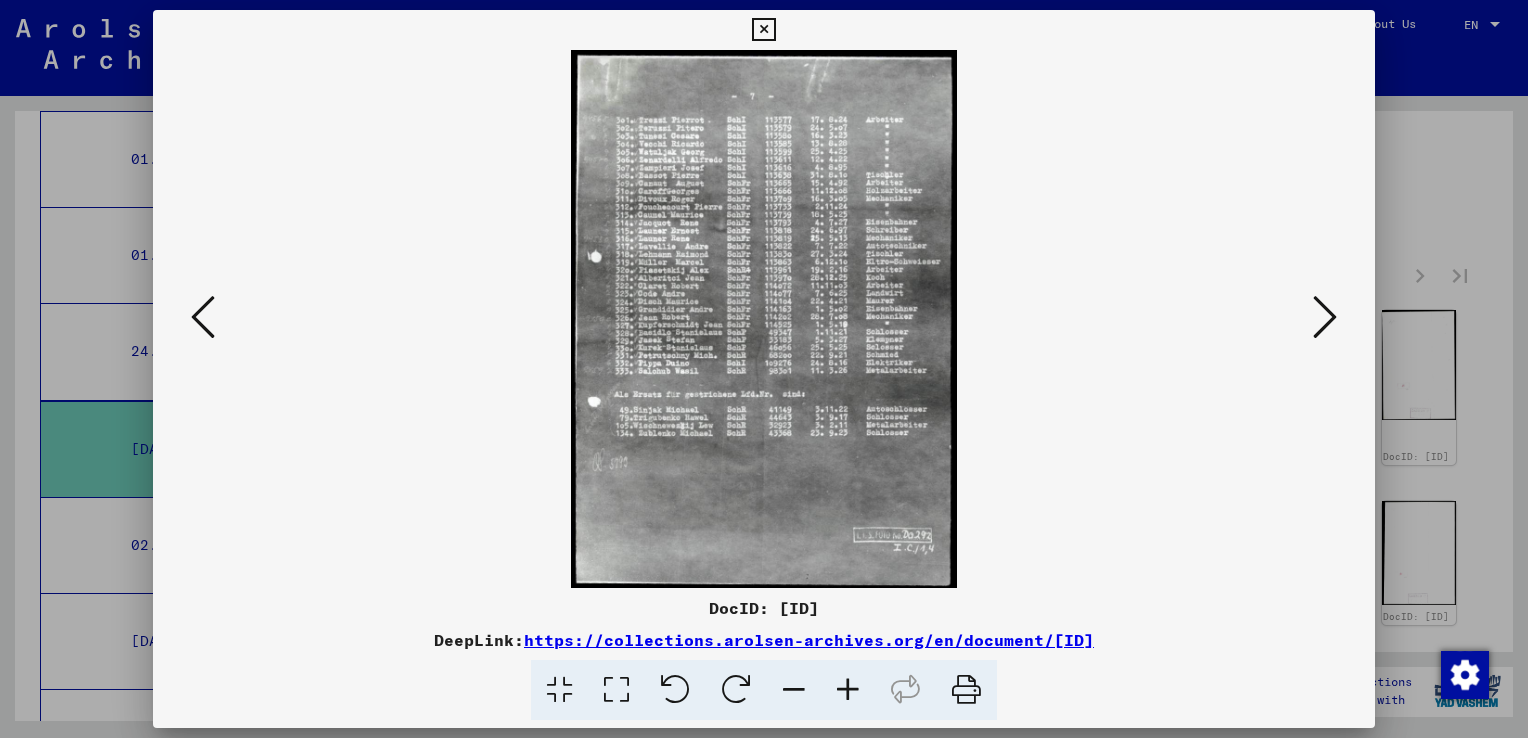 click at bounding box center [1325, 317] 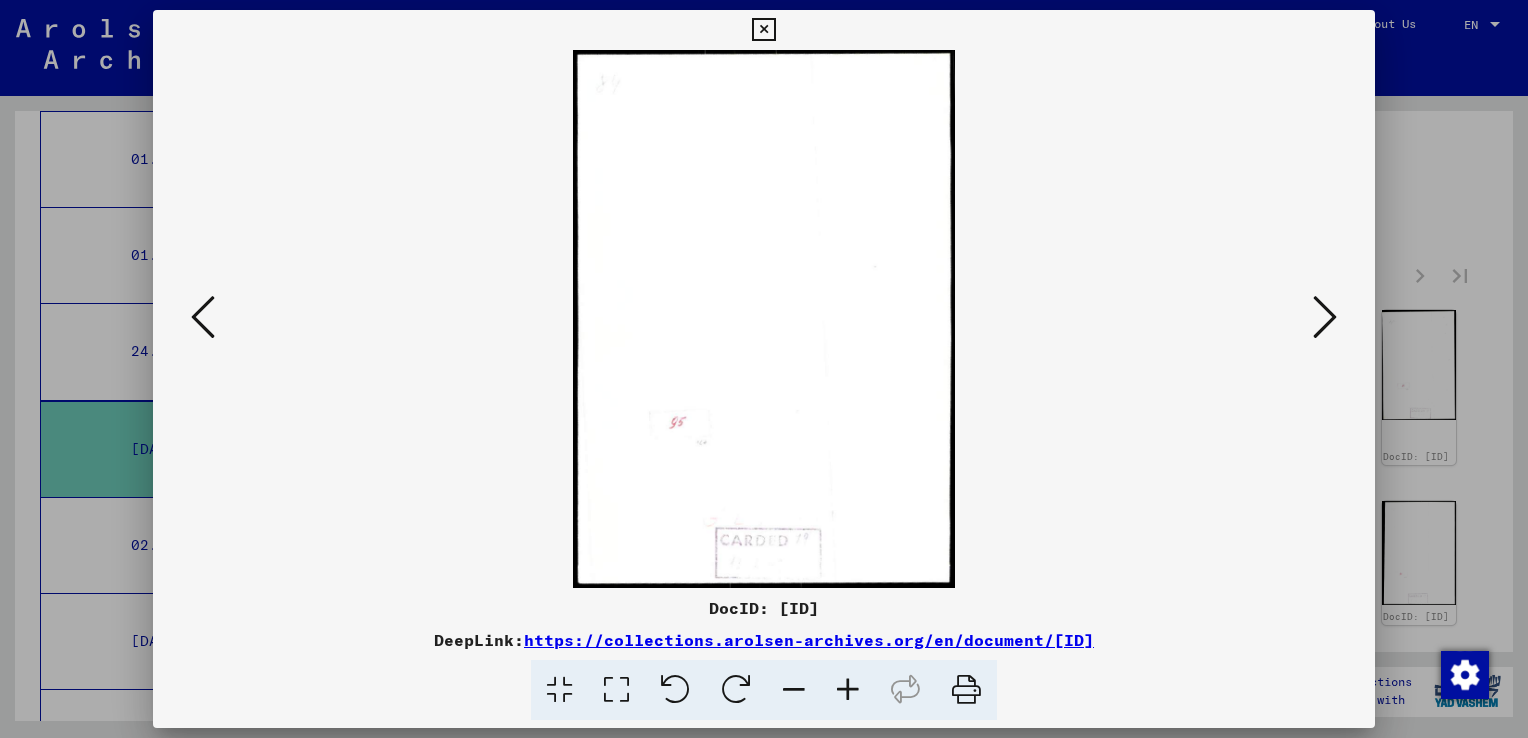 click at bounding box center (1325, 317) 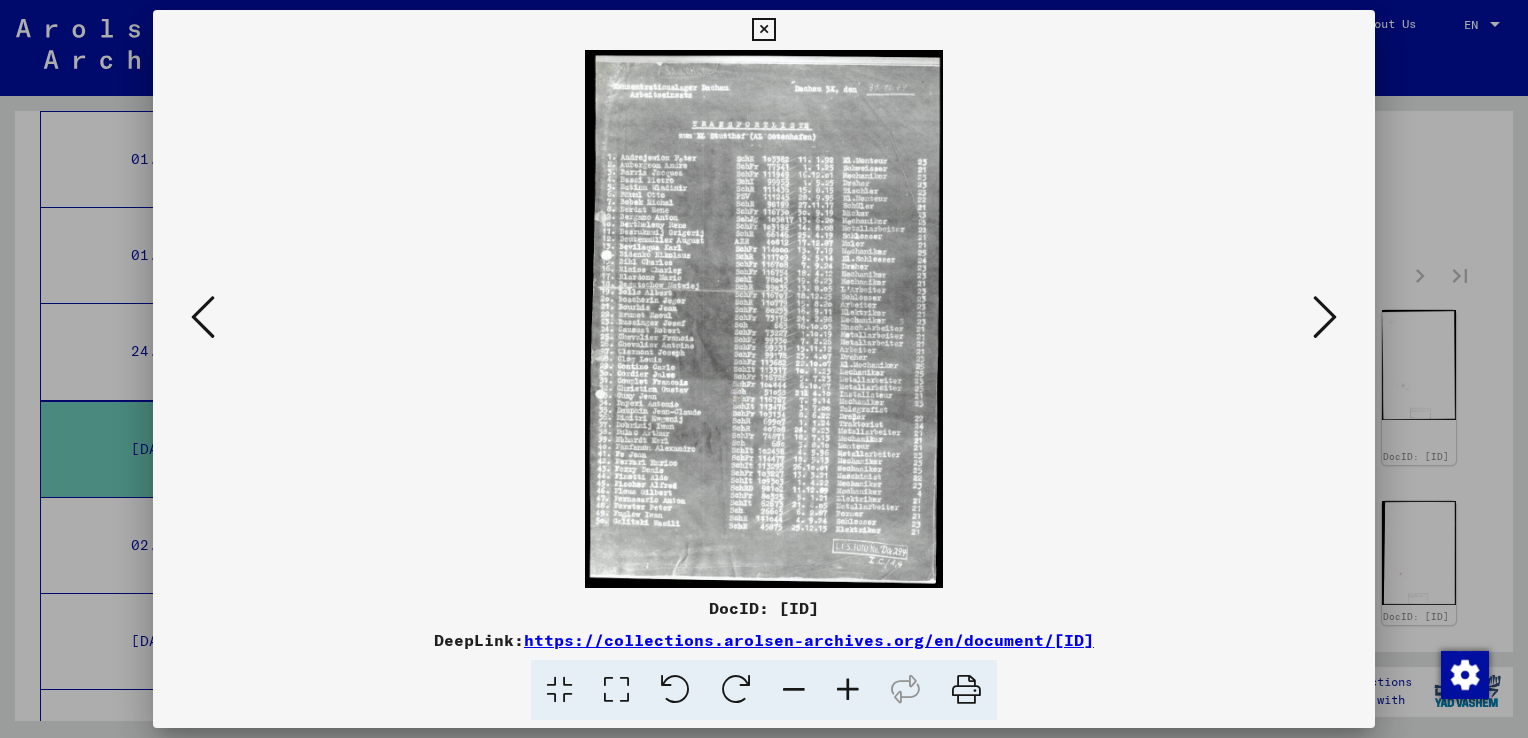 click at bounding box center (1325, 317) 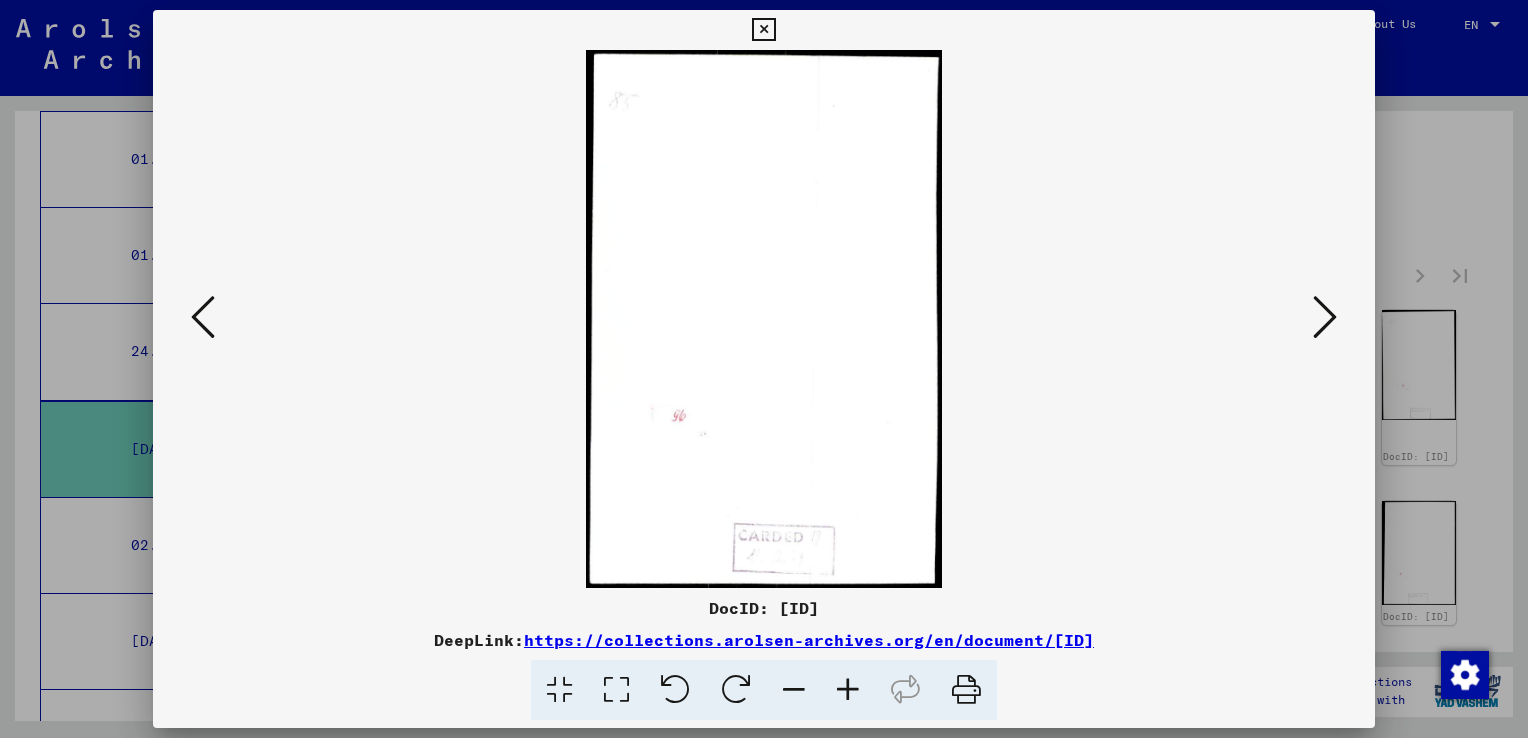 click at bounding box center (203, 318) 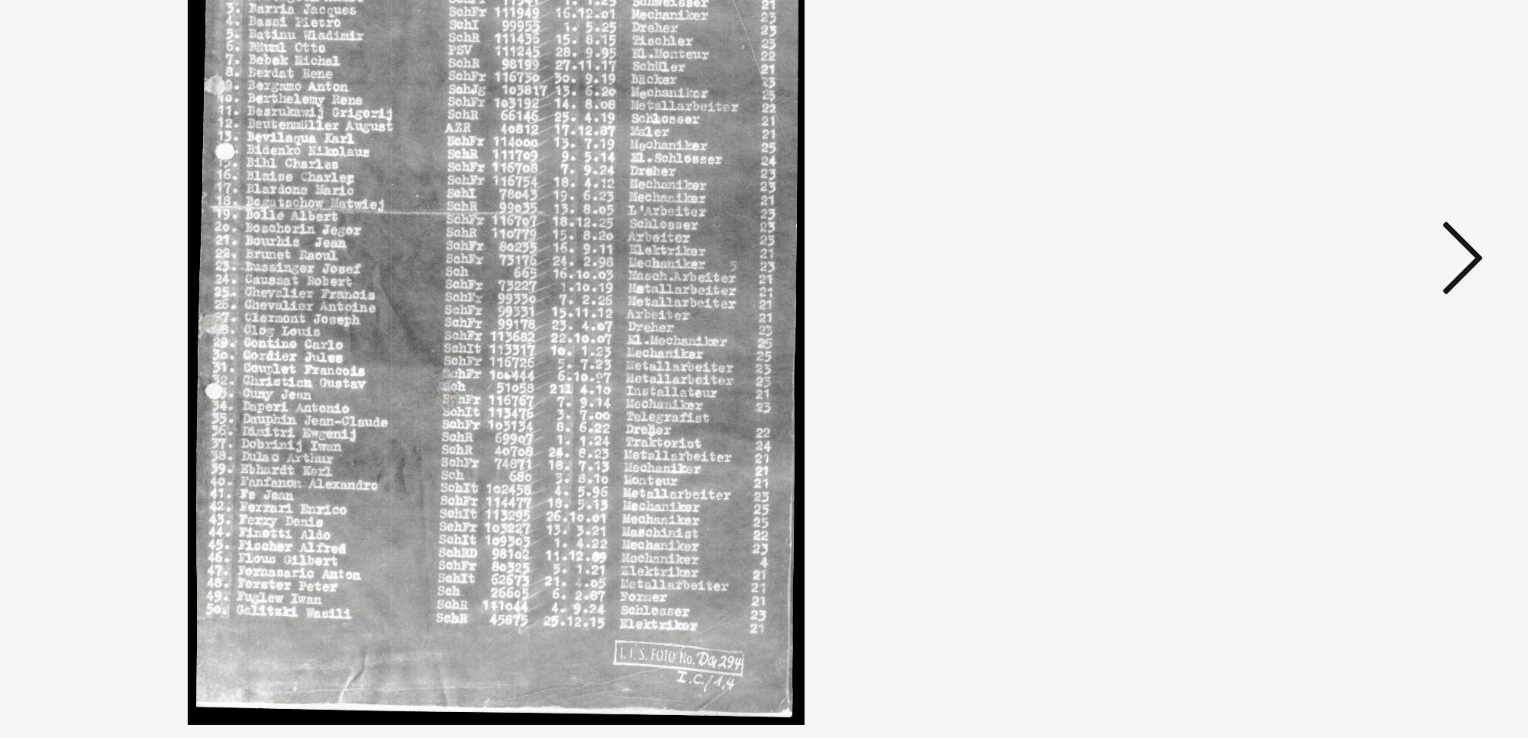 click at bounding box center (1325, 317) 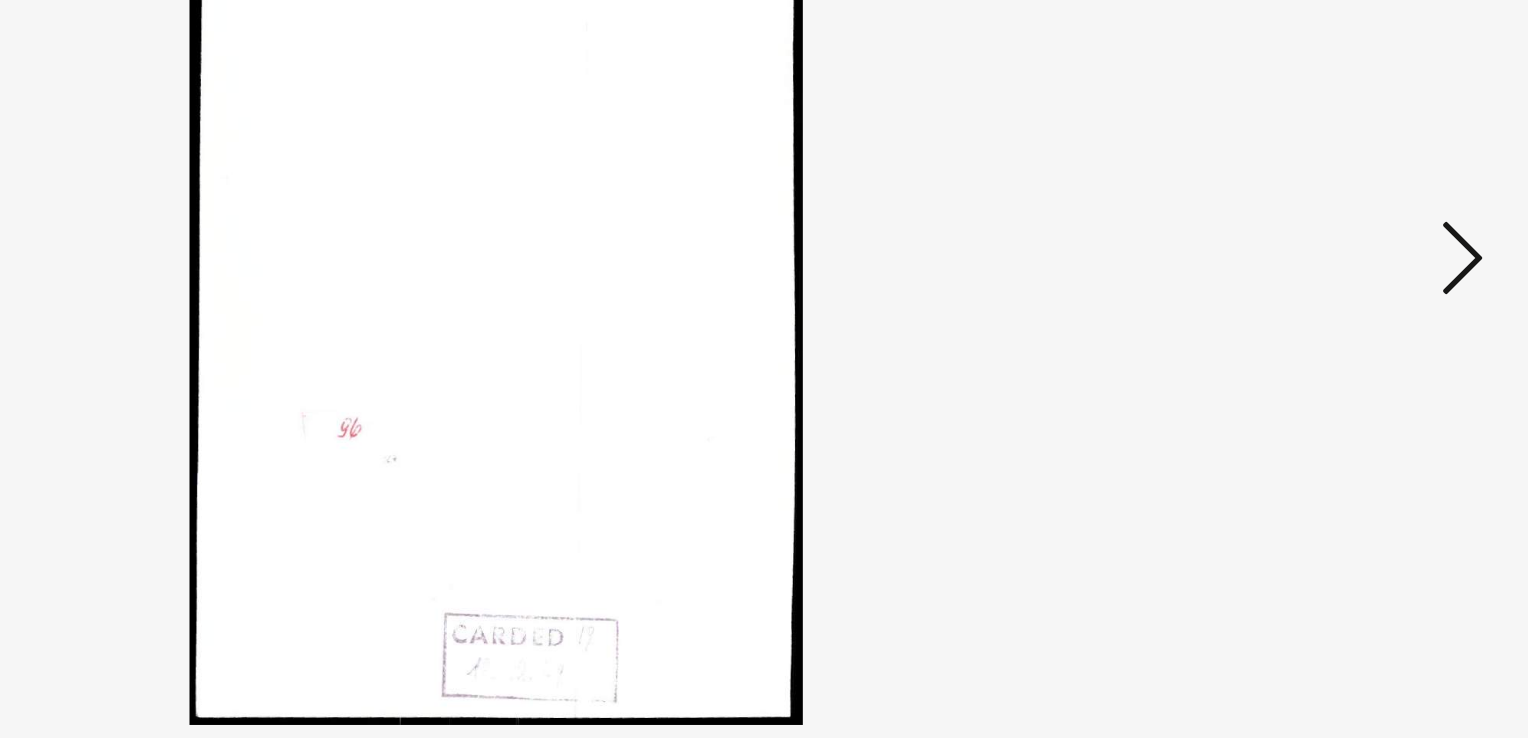 click at bounding box center (1325, 317) 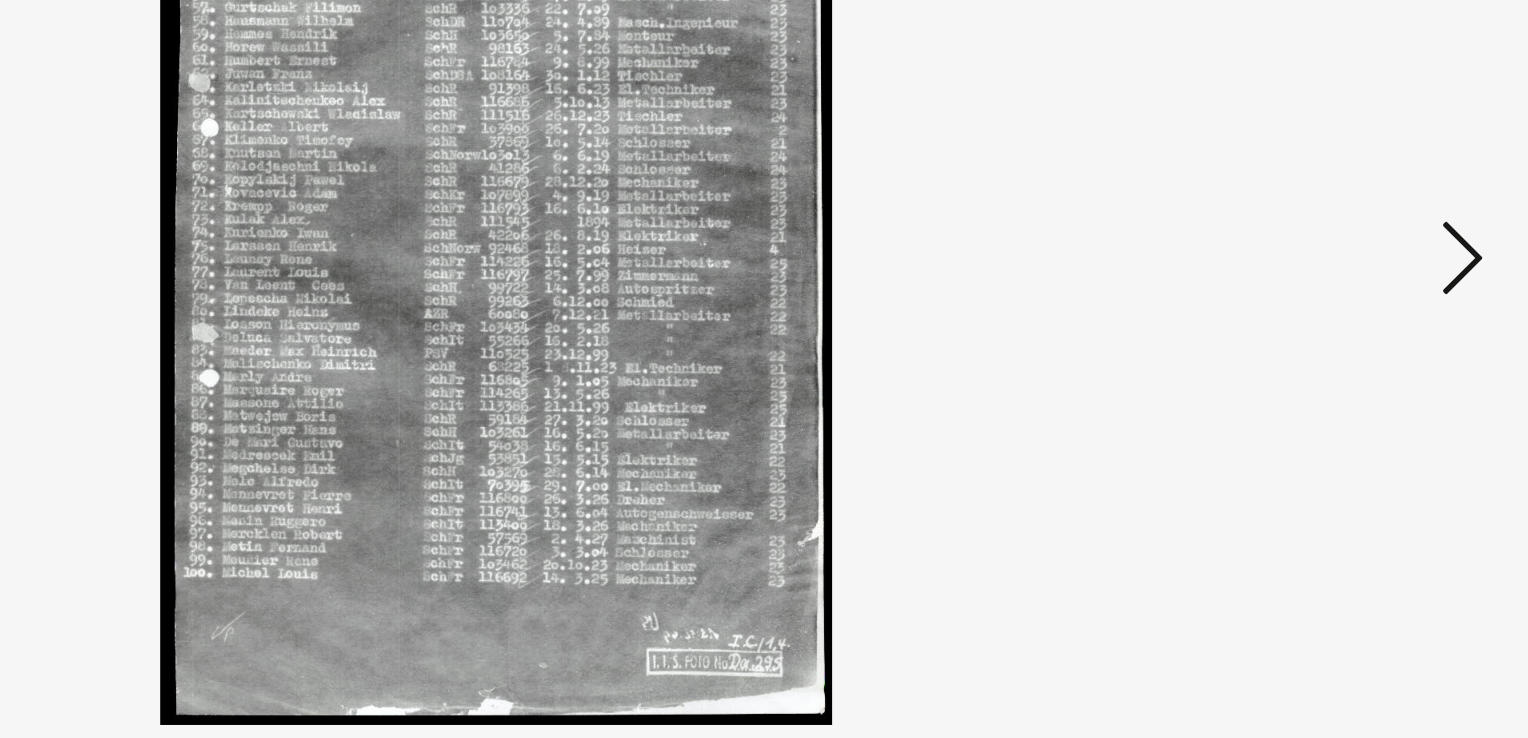 click at bounding box center [1325, 317] 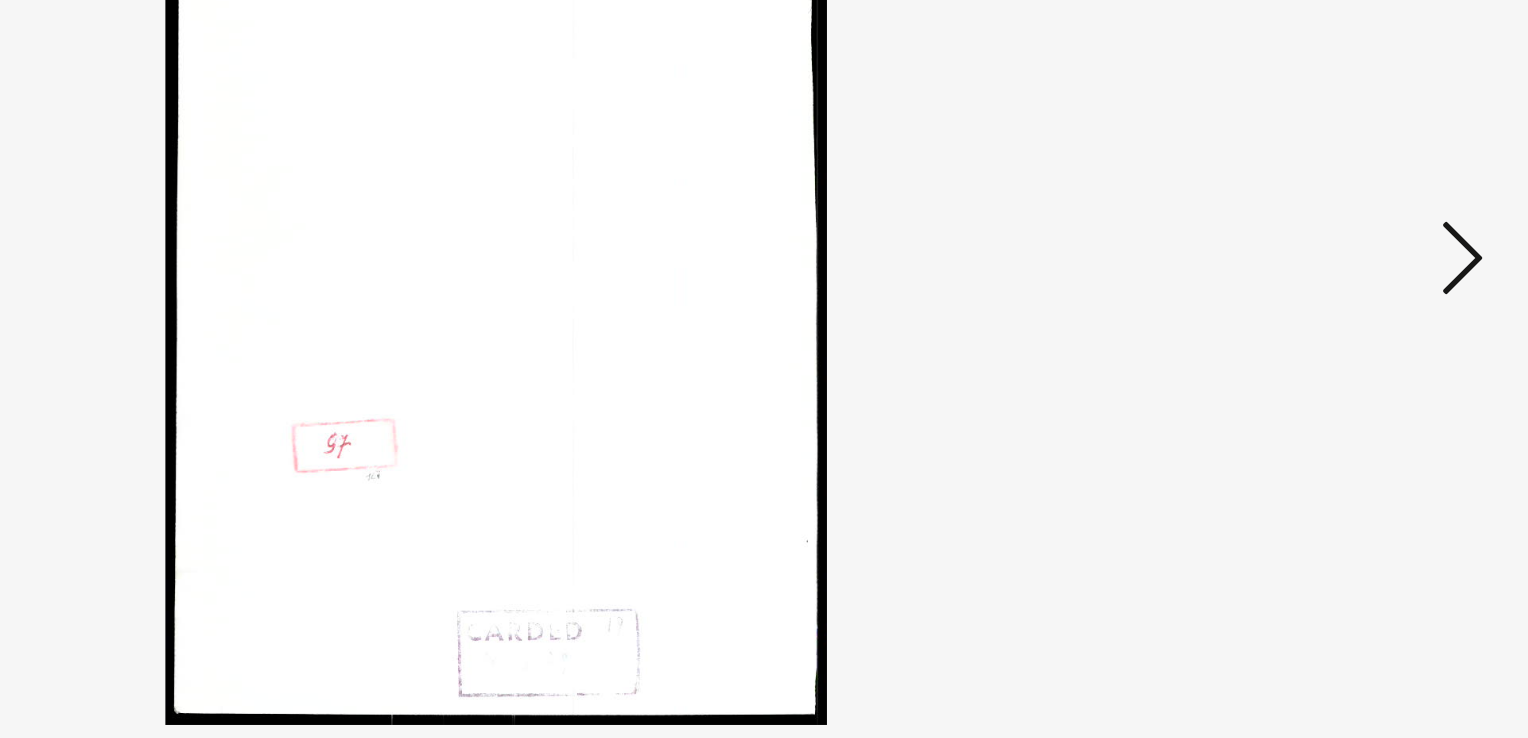 click at bounding box center (1325, 317) 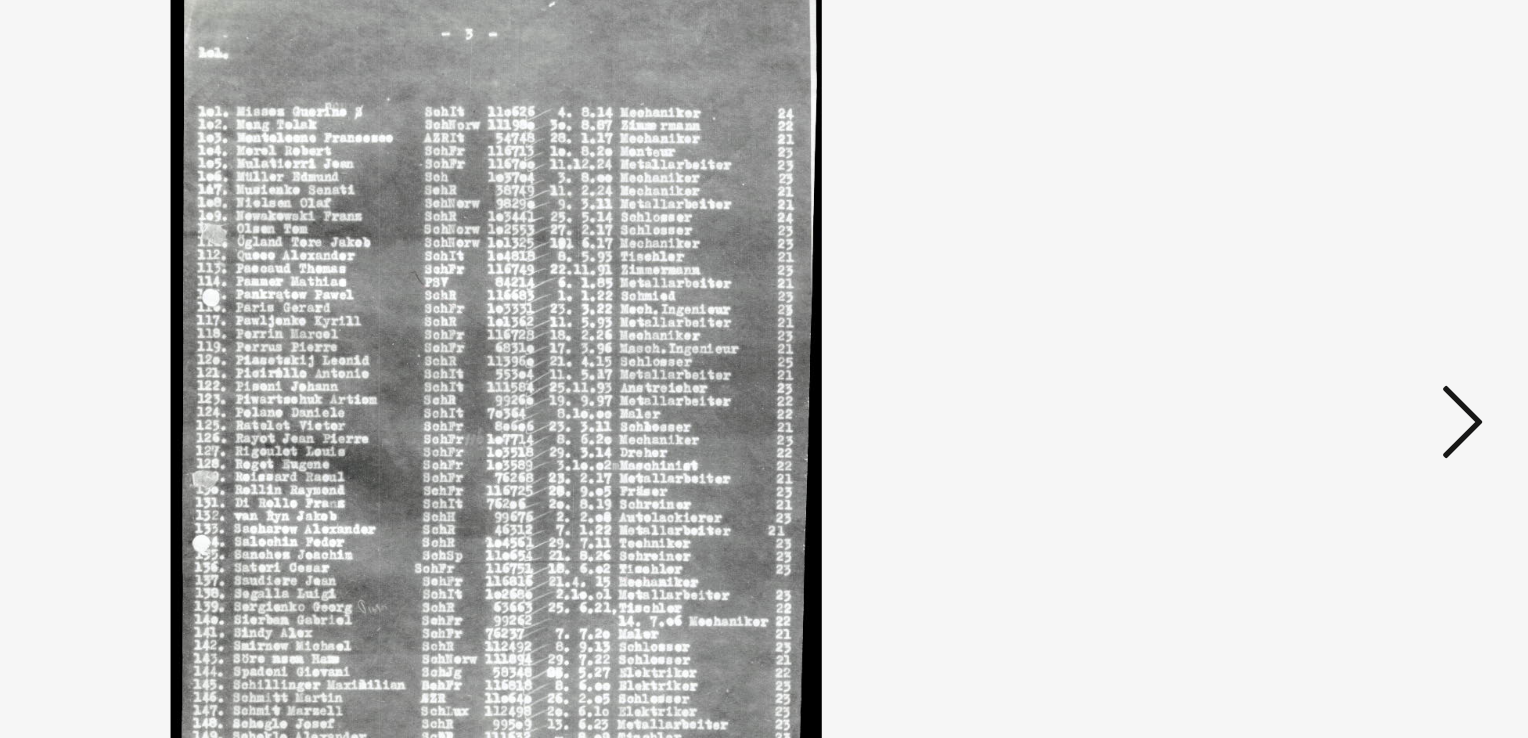 click at bounding box center (1325, 317) 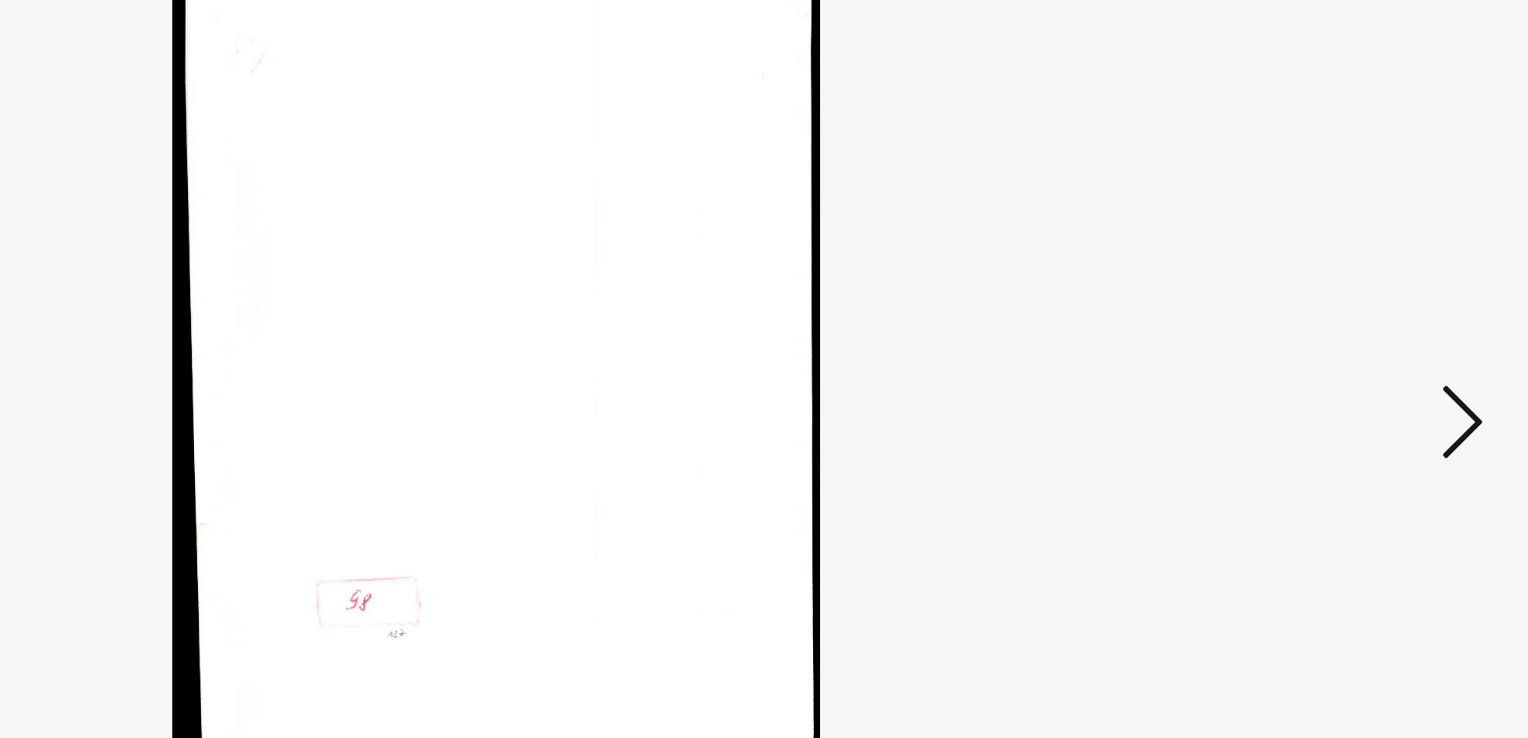 click at bounding box center [1325, 317] 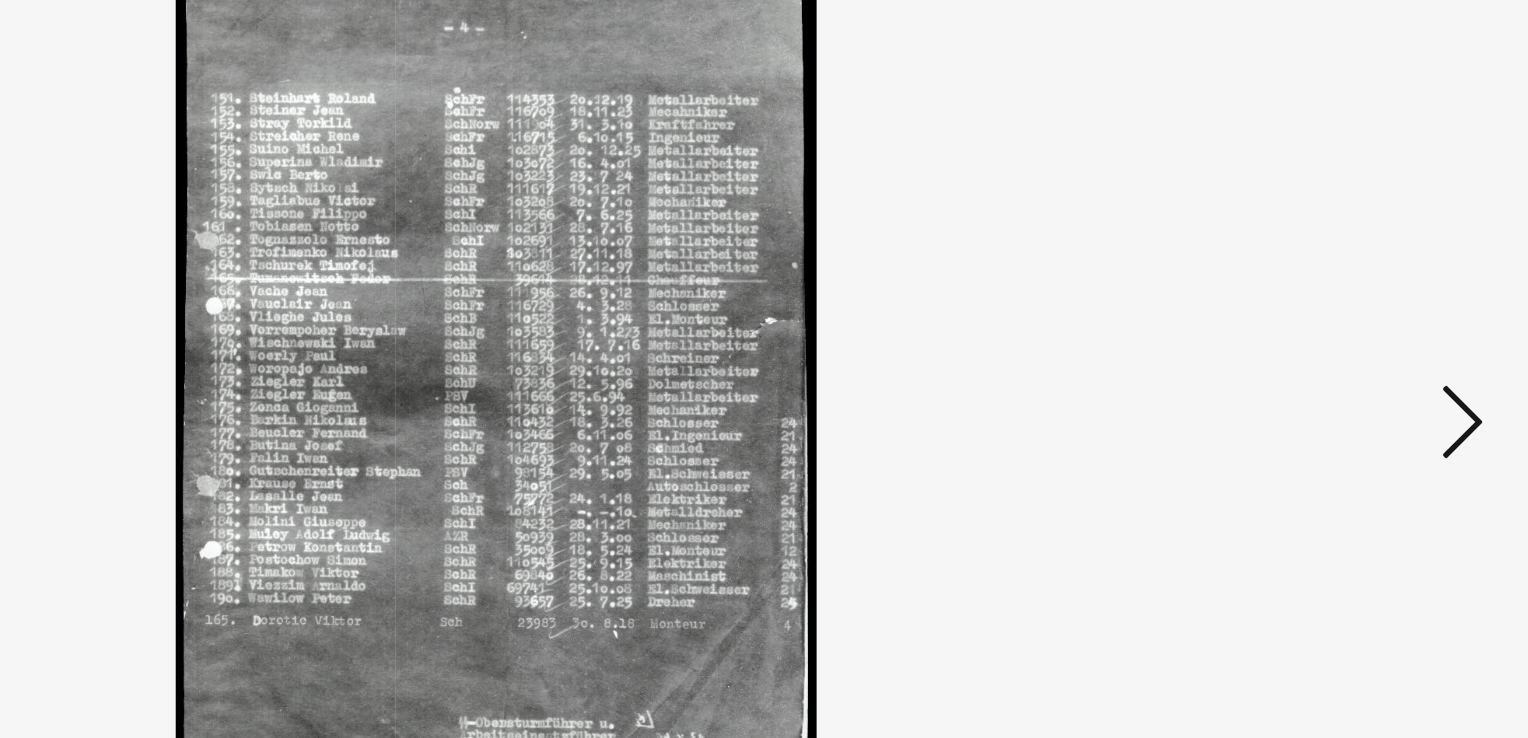 click at bounding box center [1325, 317] 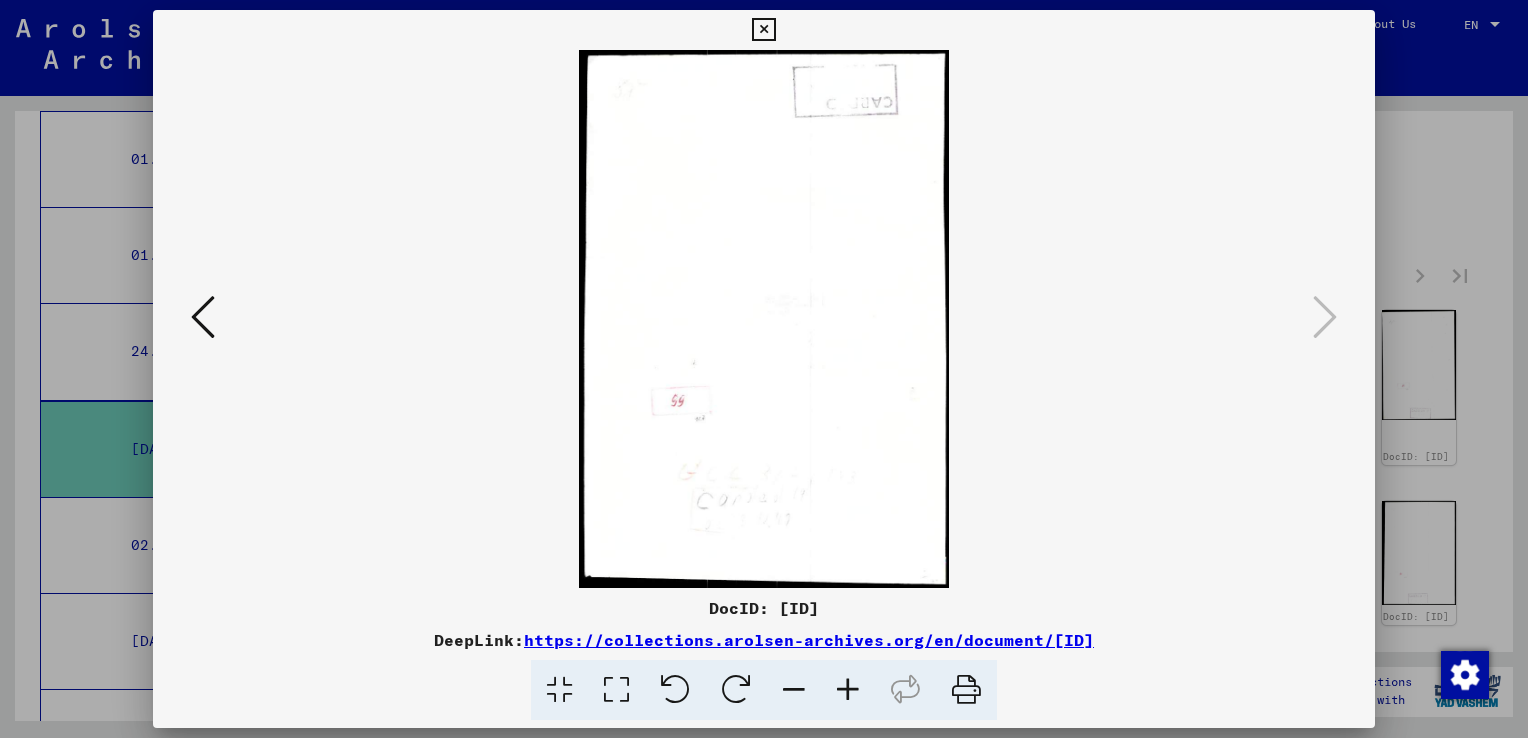 click at bounding box center [763, 30] 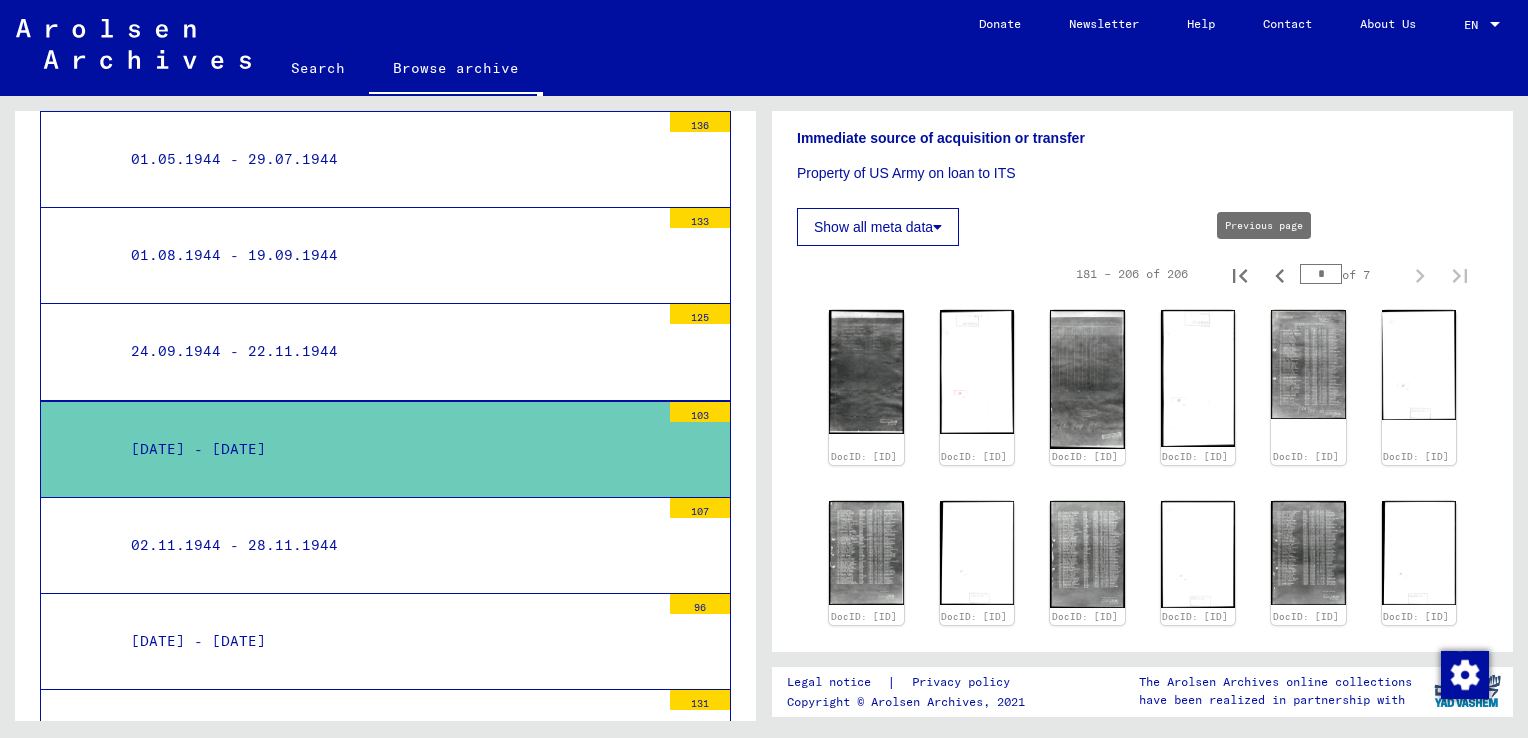 click 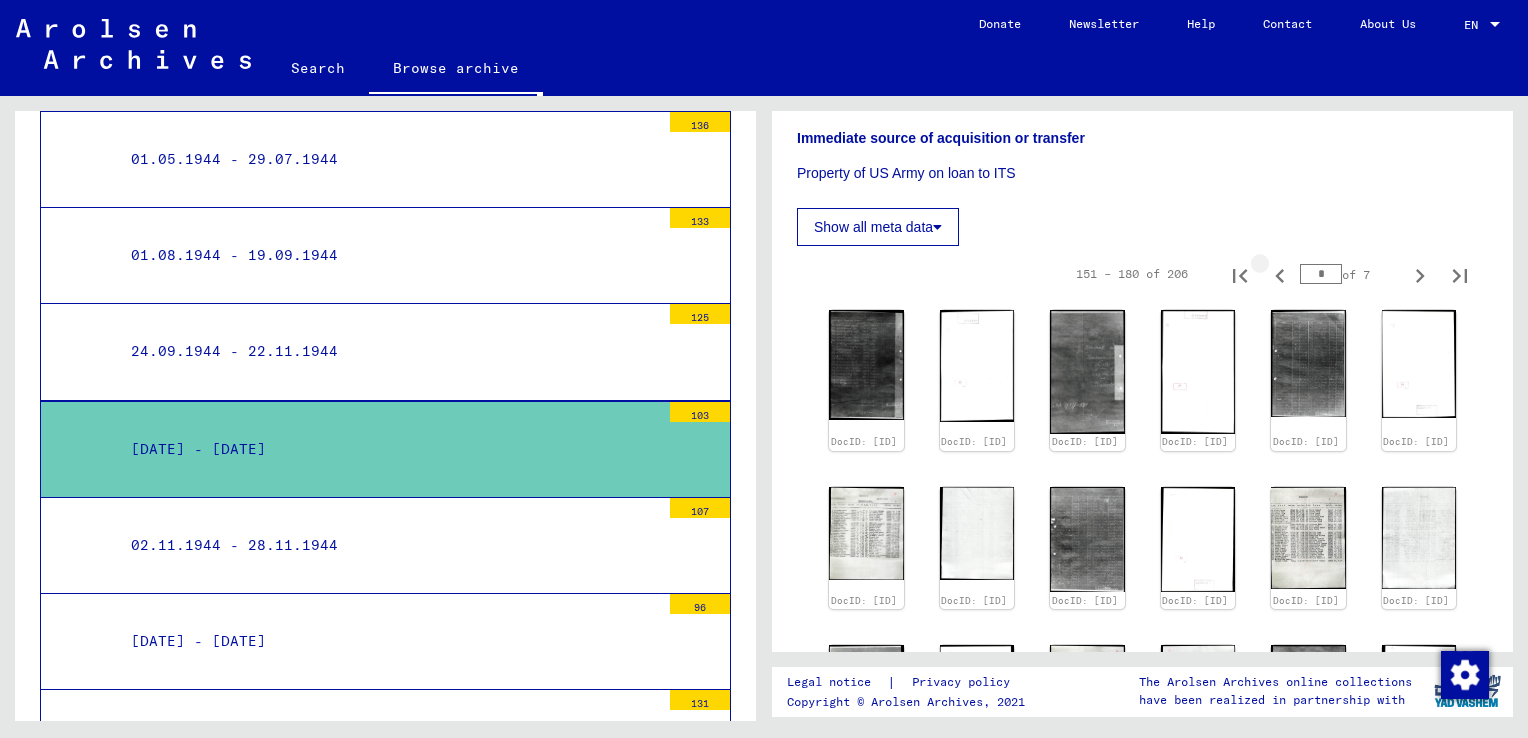 click 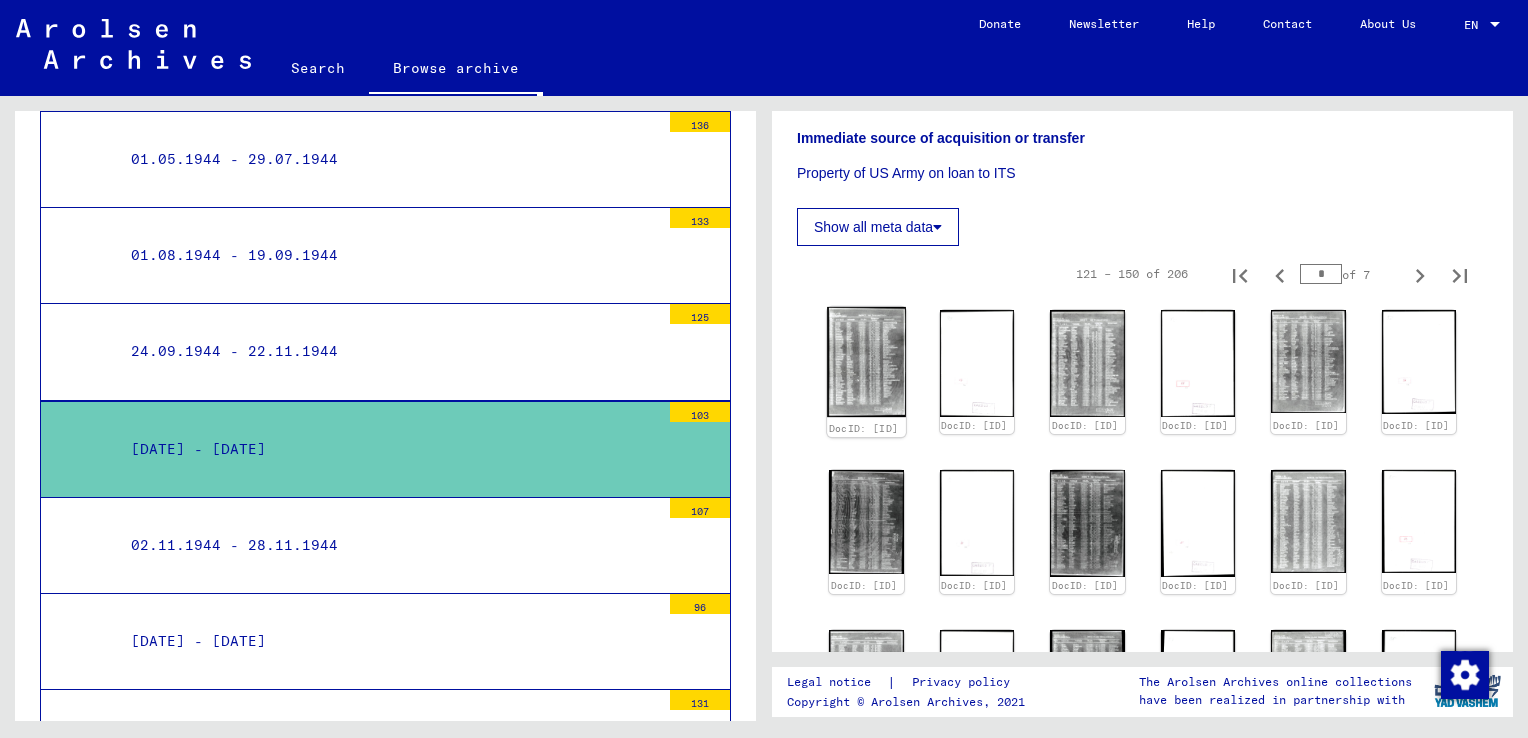 click 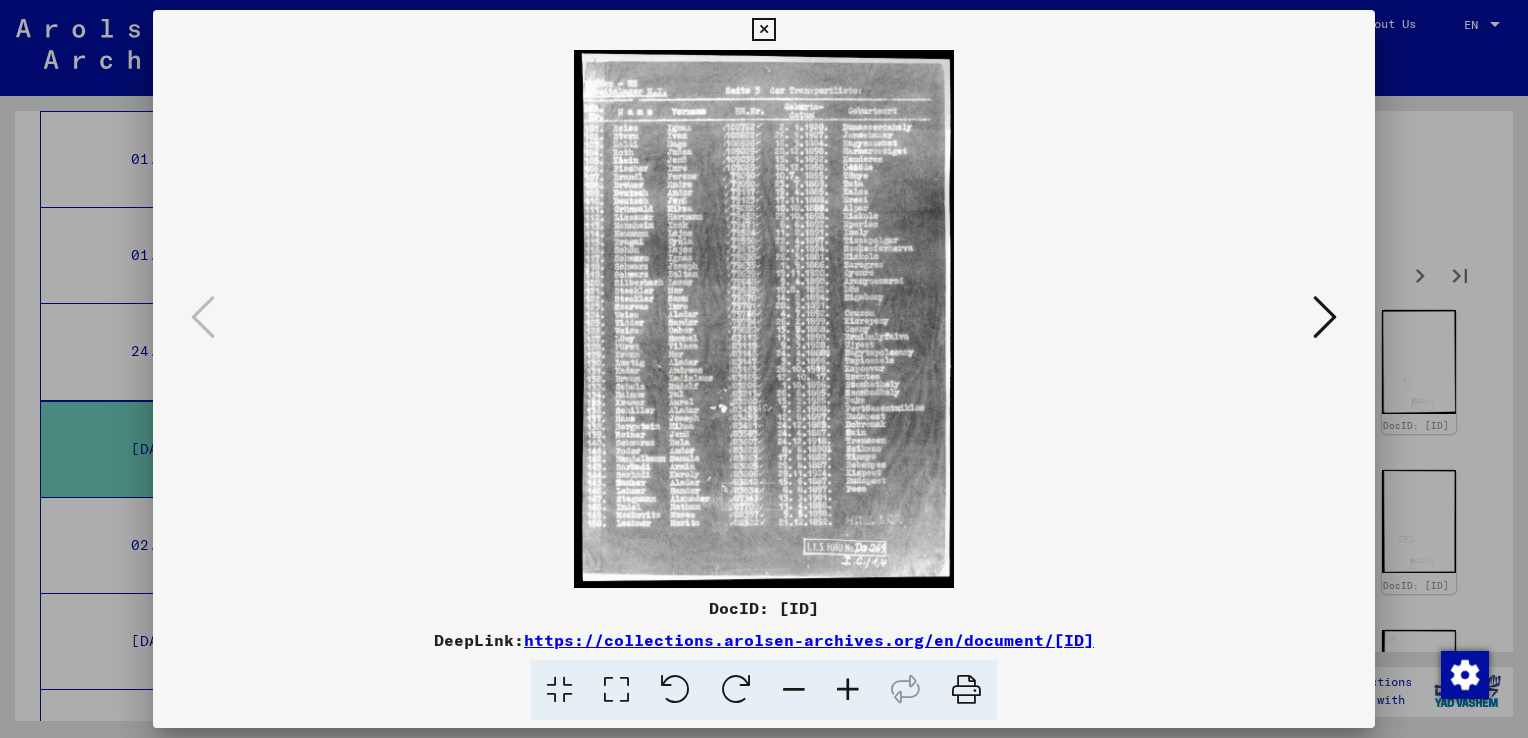 click at bounding box center (1325, 317) 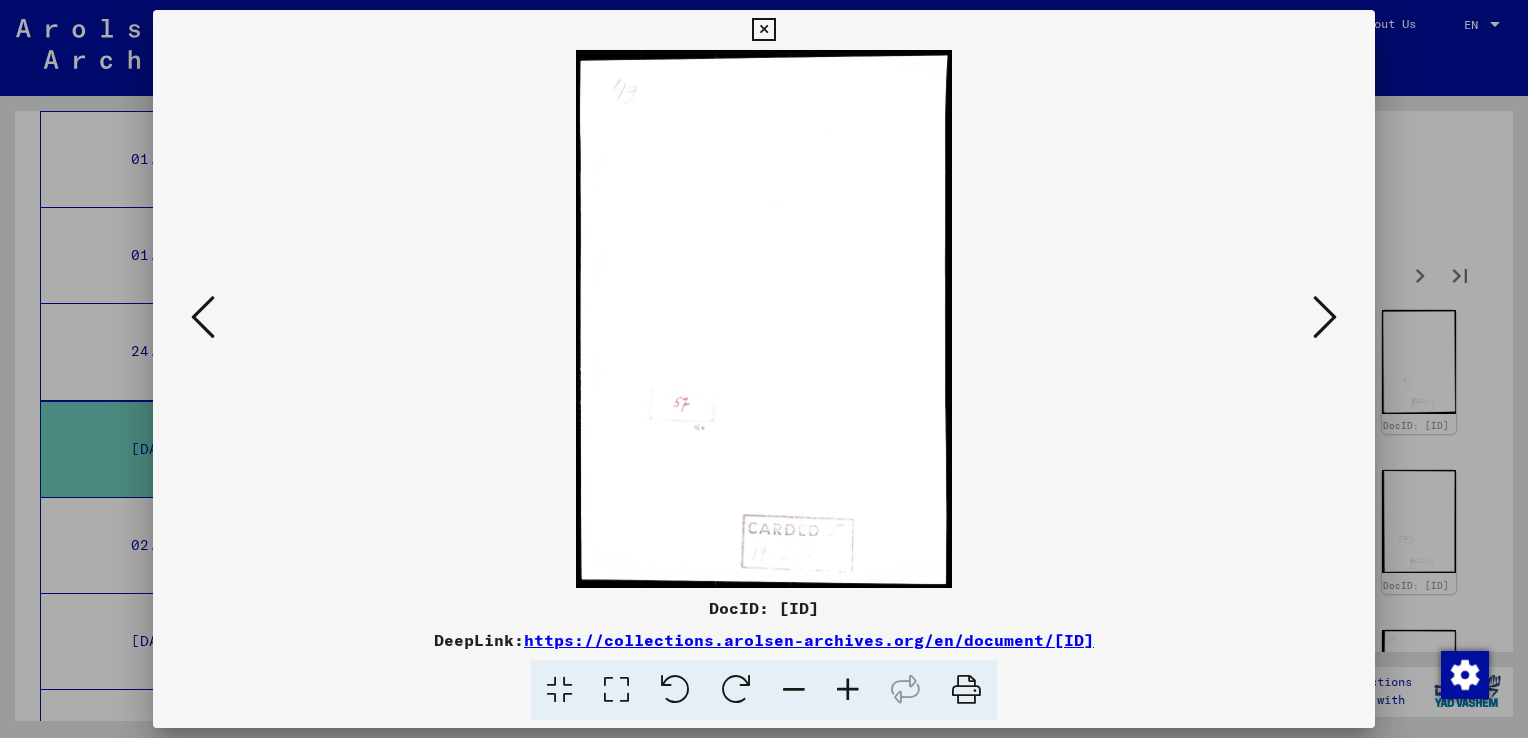 click at bounding box center [1325, 317] 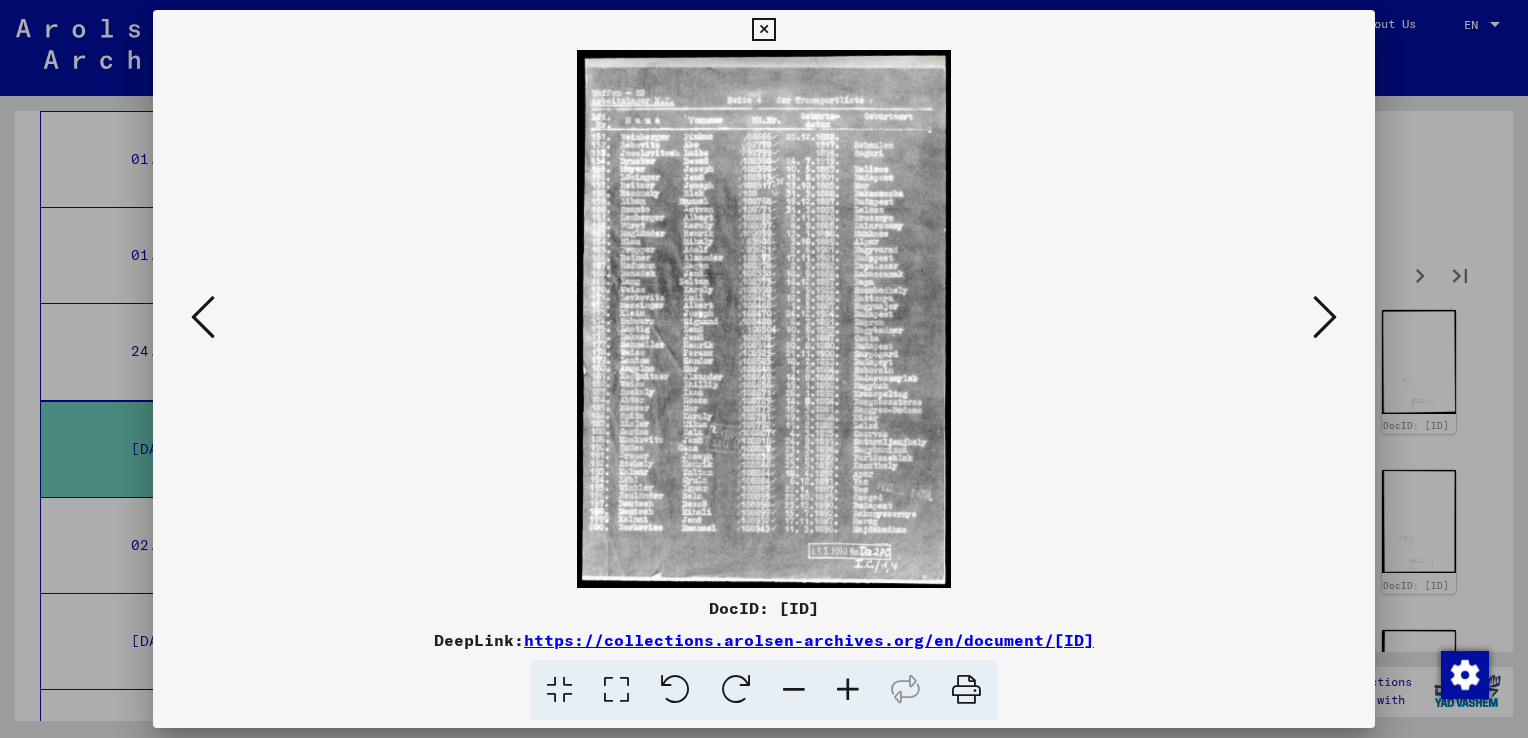 click at bounding box center (1325, 317) 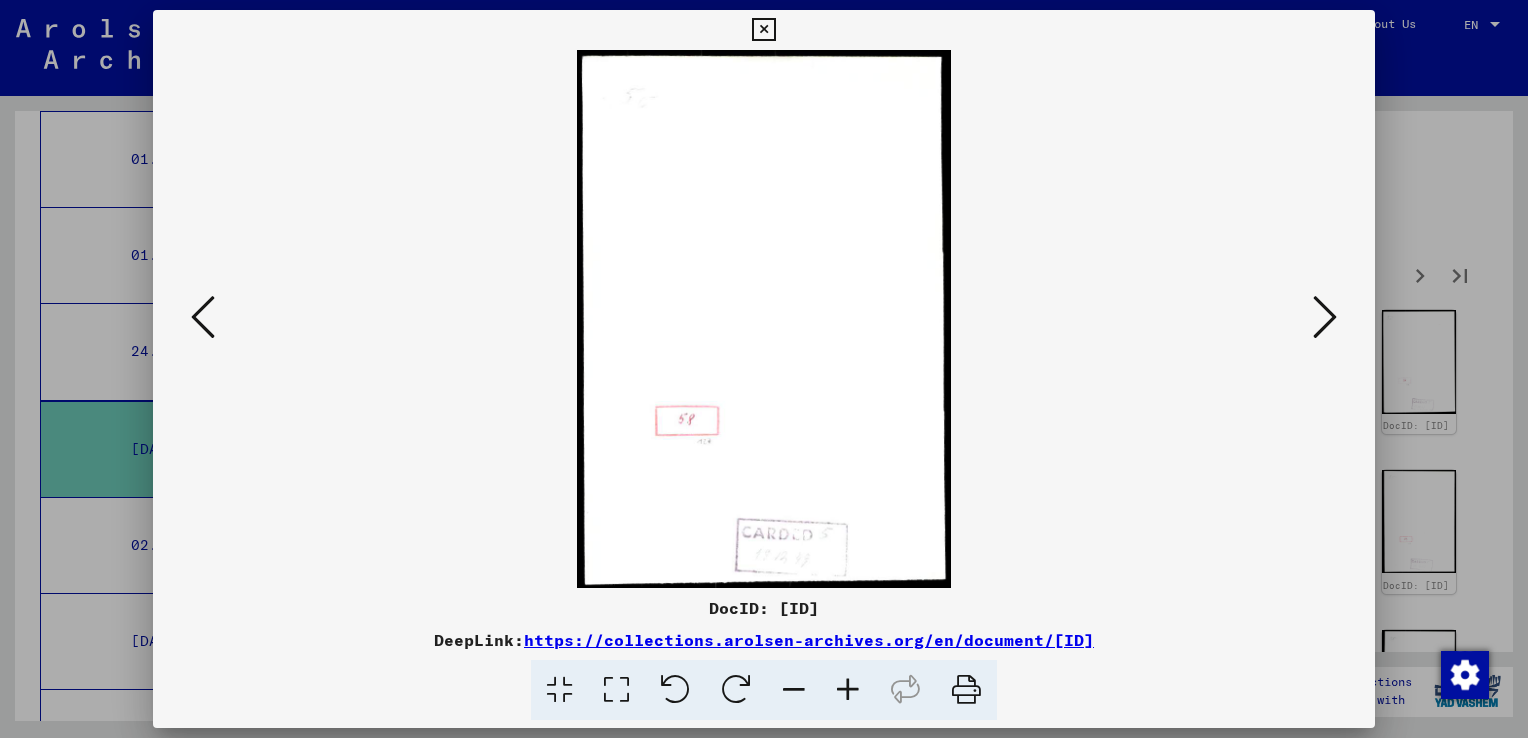 click at bounding box center [763, 30] 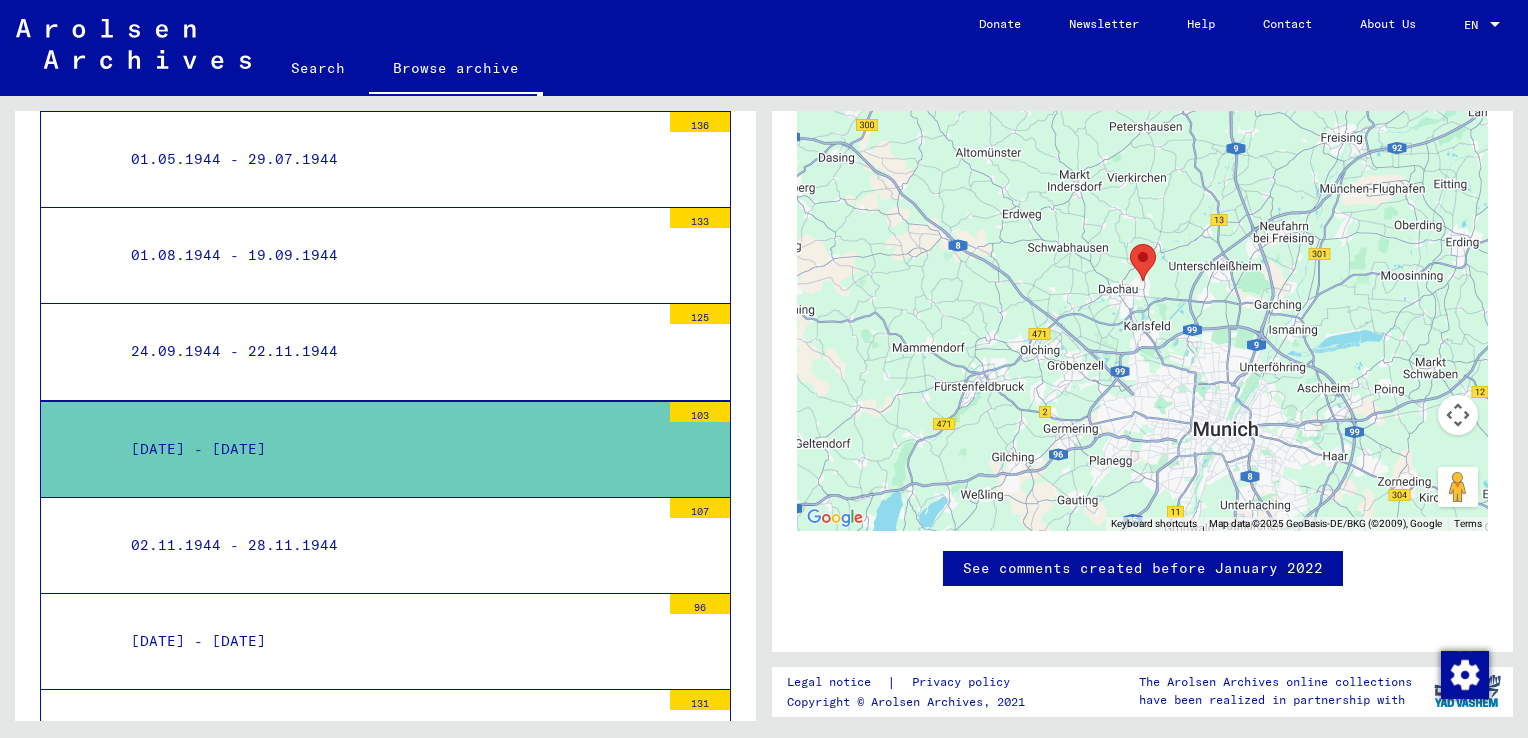 scroll, scrollTop: 1956, scrollLeft: 0, axis: vertical 